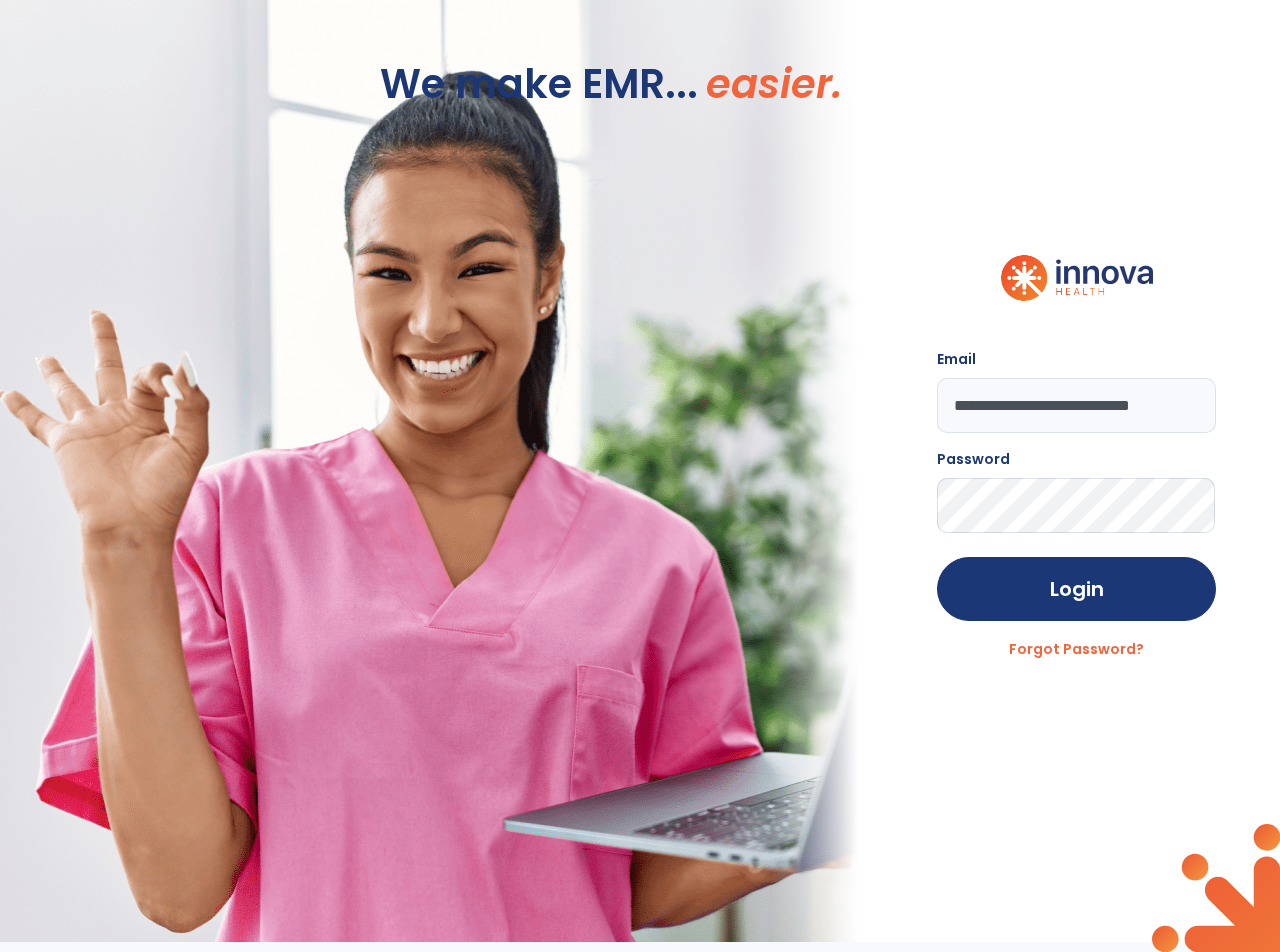 scroll, scrollTop: 0, scrollLeft: 0, axis: both 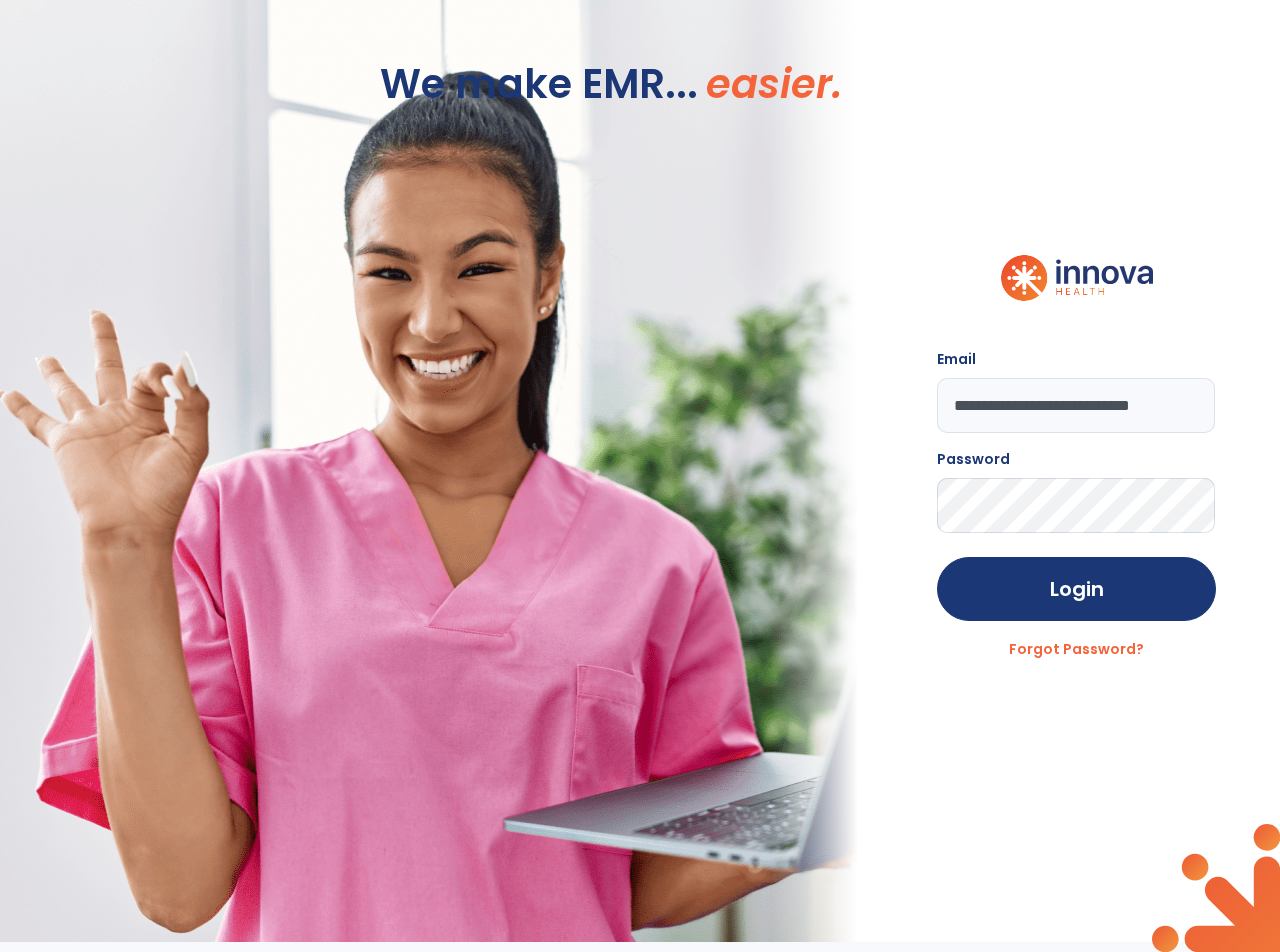 drag, startPoint x: 950, startPoint y: 401, endPoint x: 1198, endPoint y: 374, distance: 249.46542 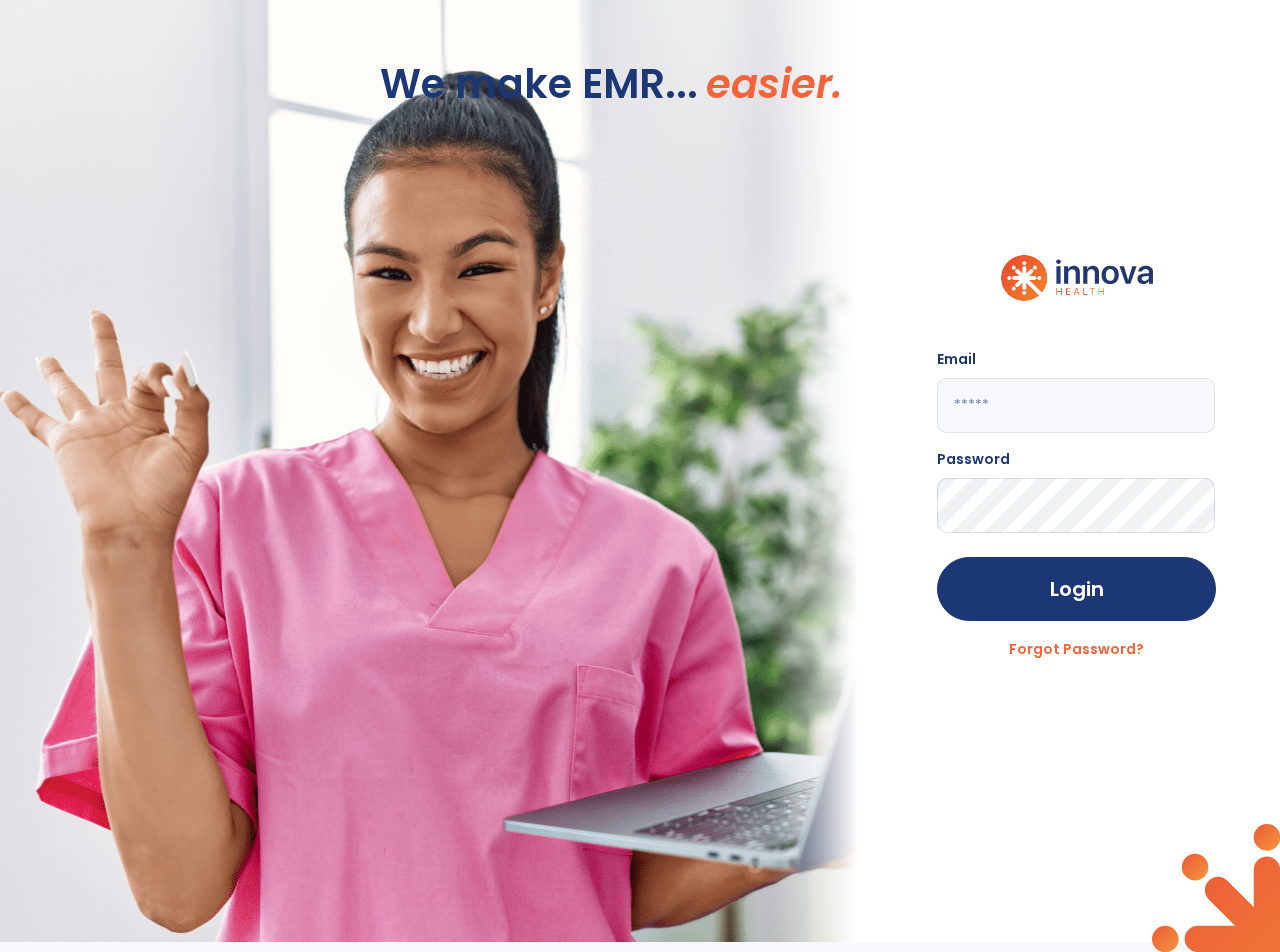 scroll, scrollTop: 0, scrollLeft: 0, axis: both 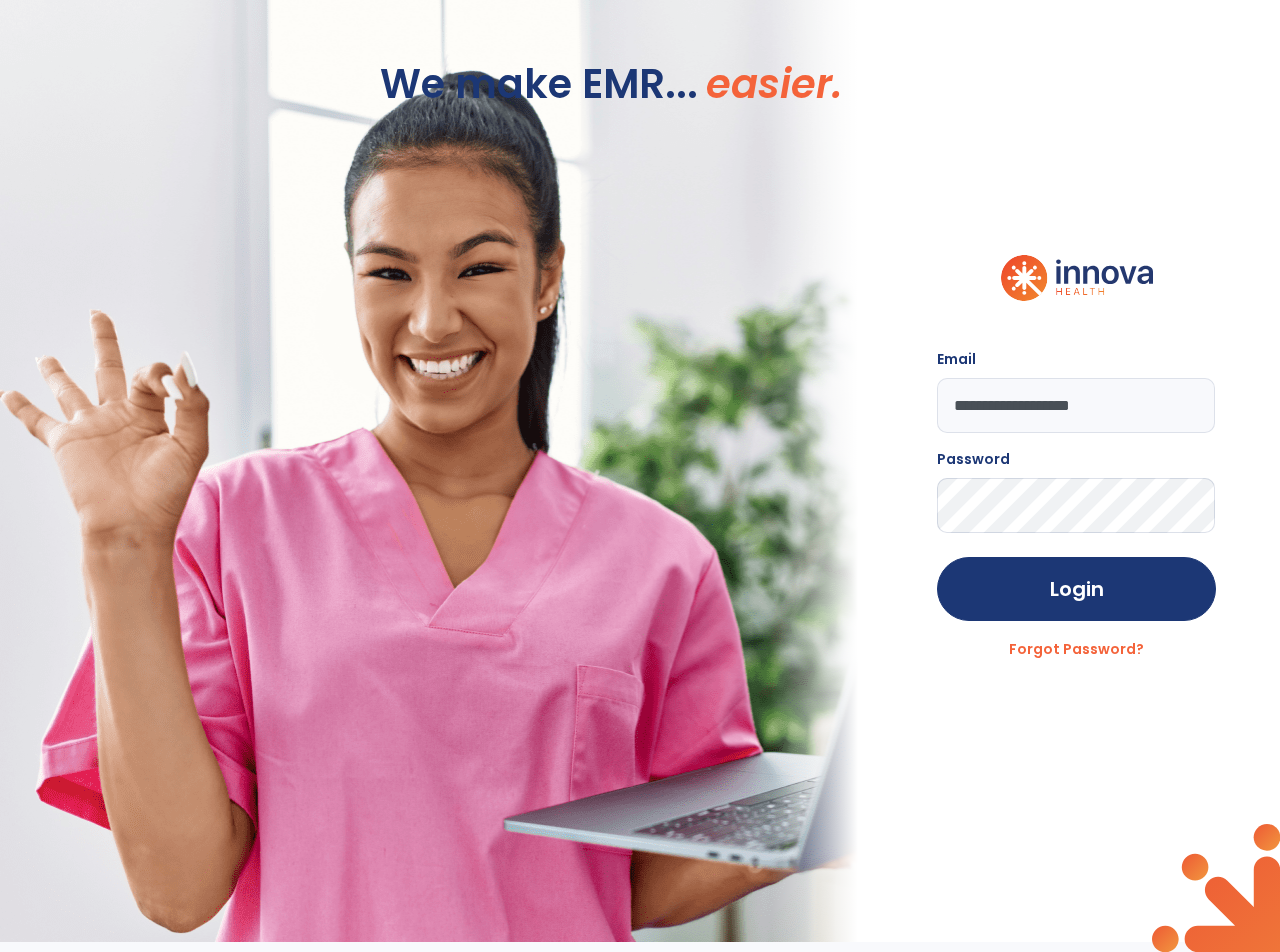 type on "**********" 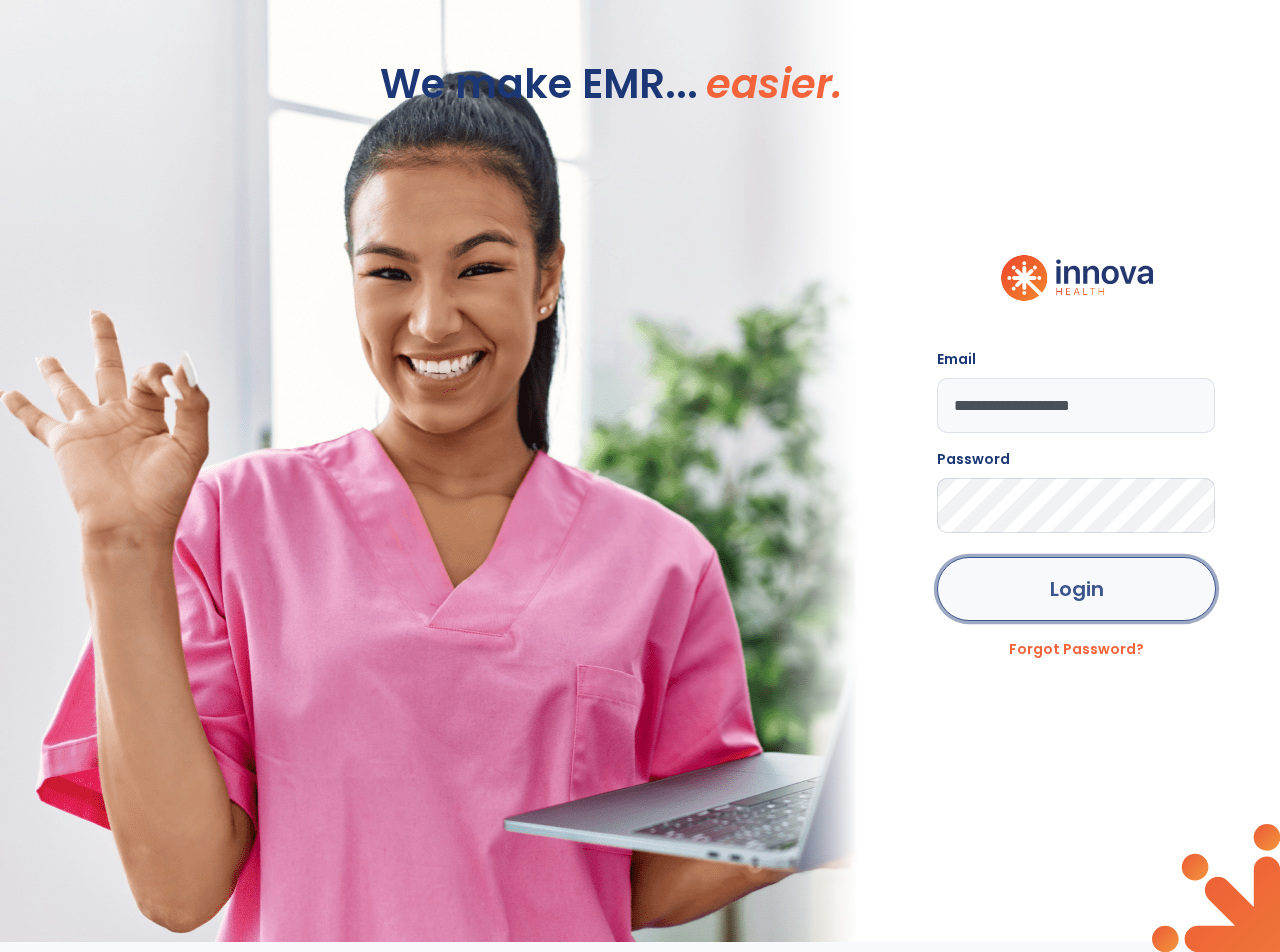 click on "Login" 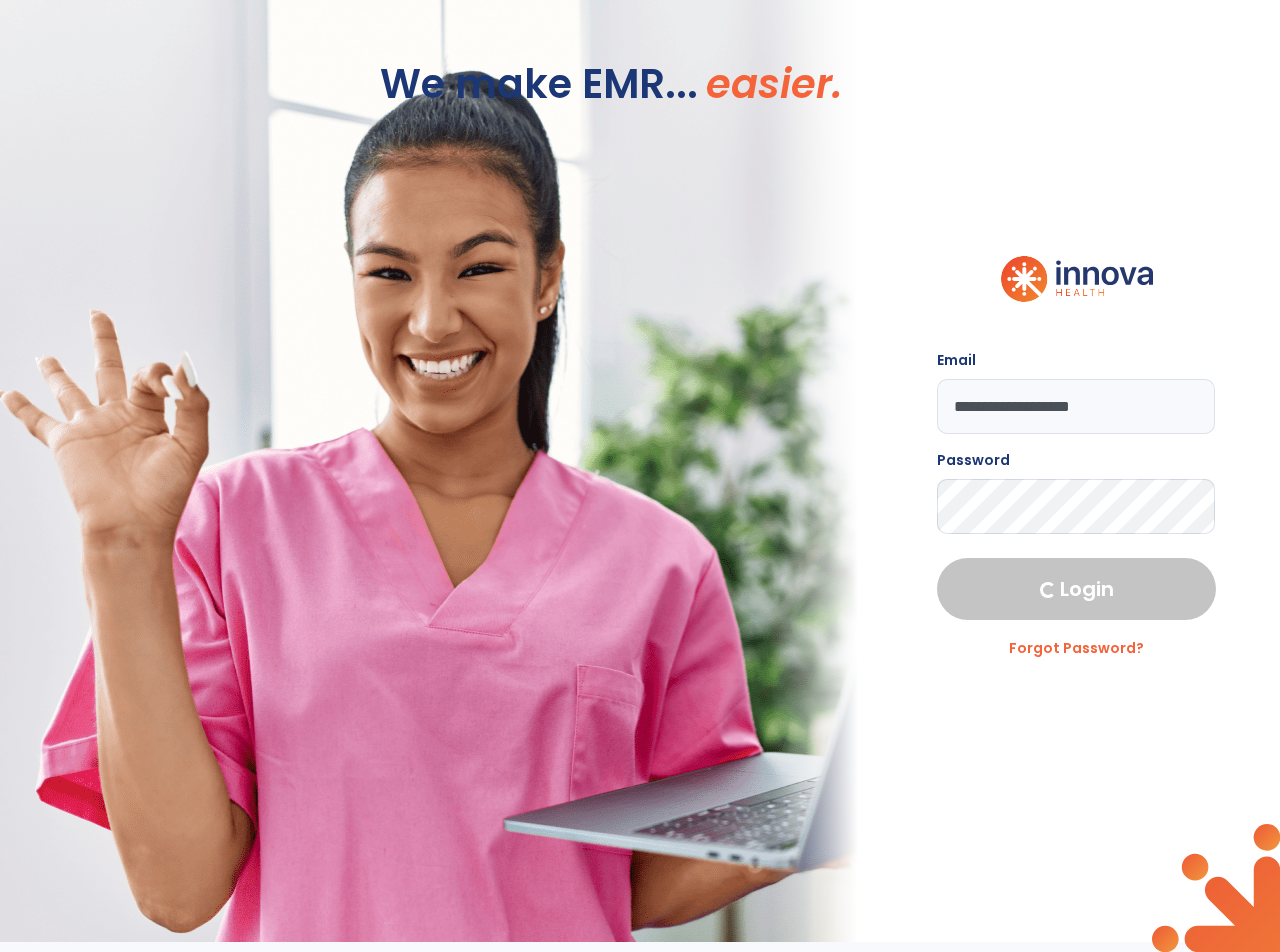 select on "****" 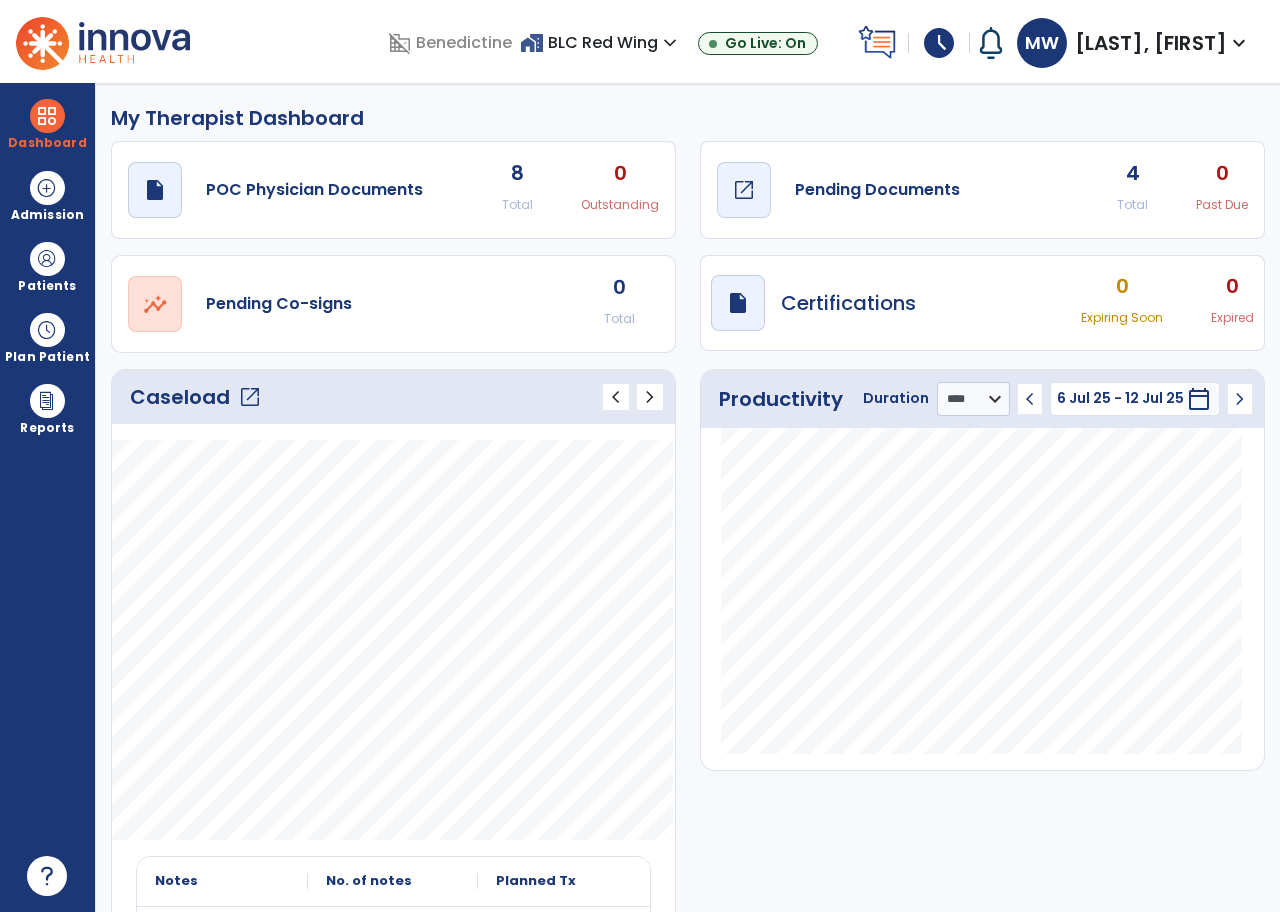 click on "open_in_new" 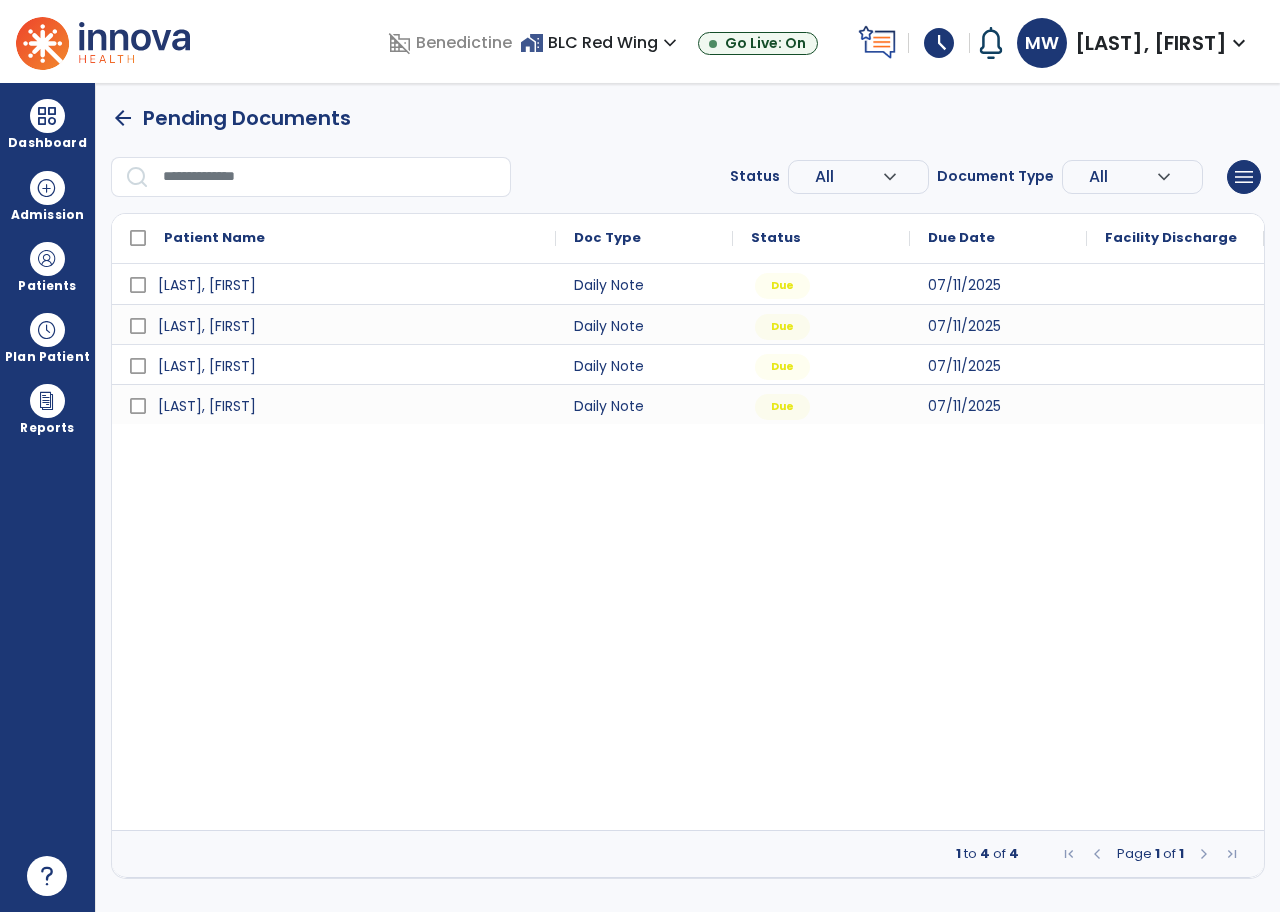 click on "schedule" at bounding box center (939, 43) 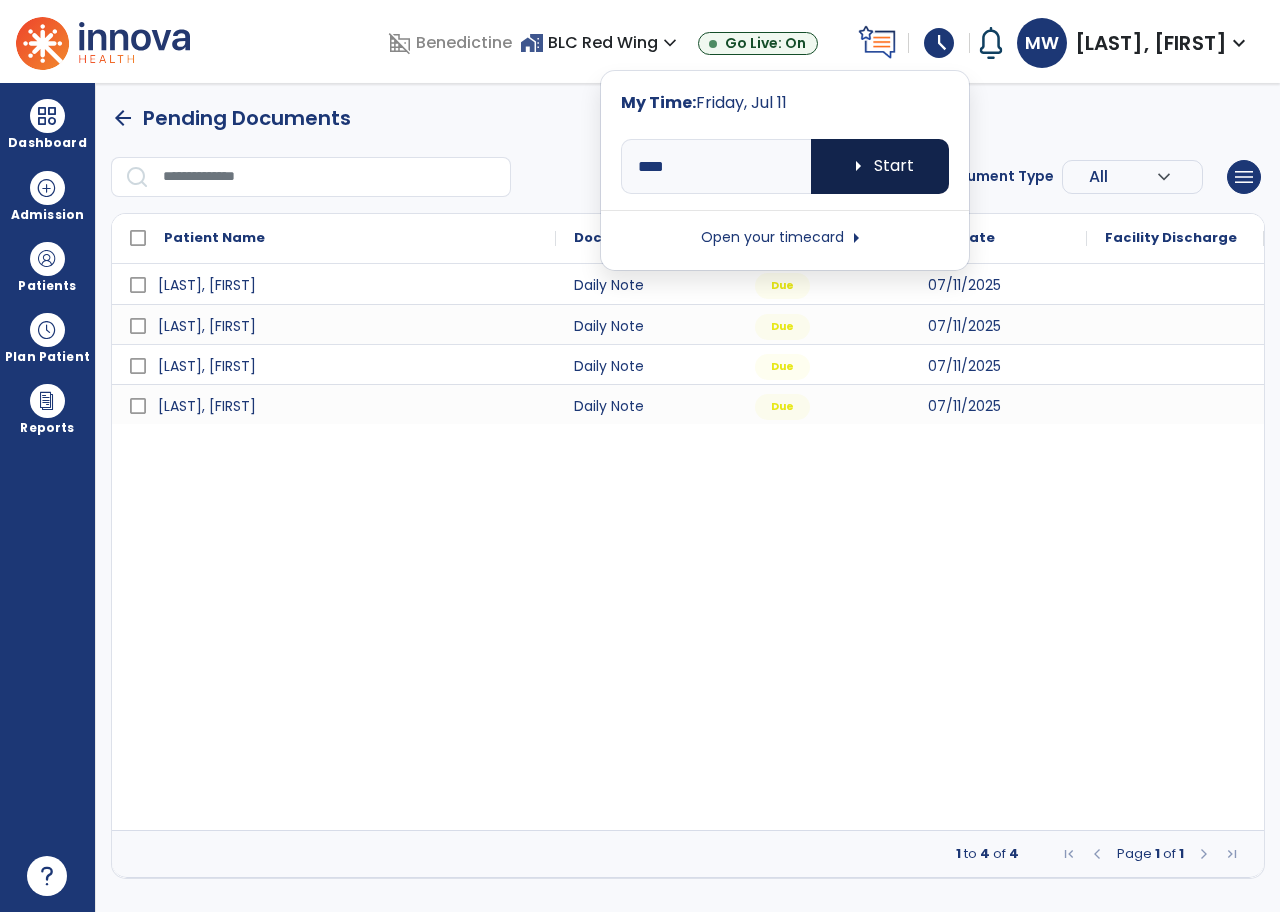 click on "arrow_right  Start" at bounding box center (880, 166) 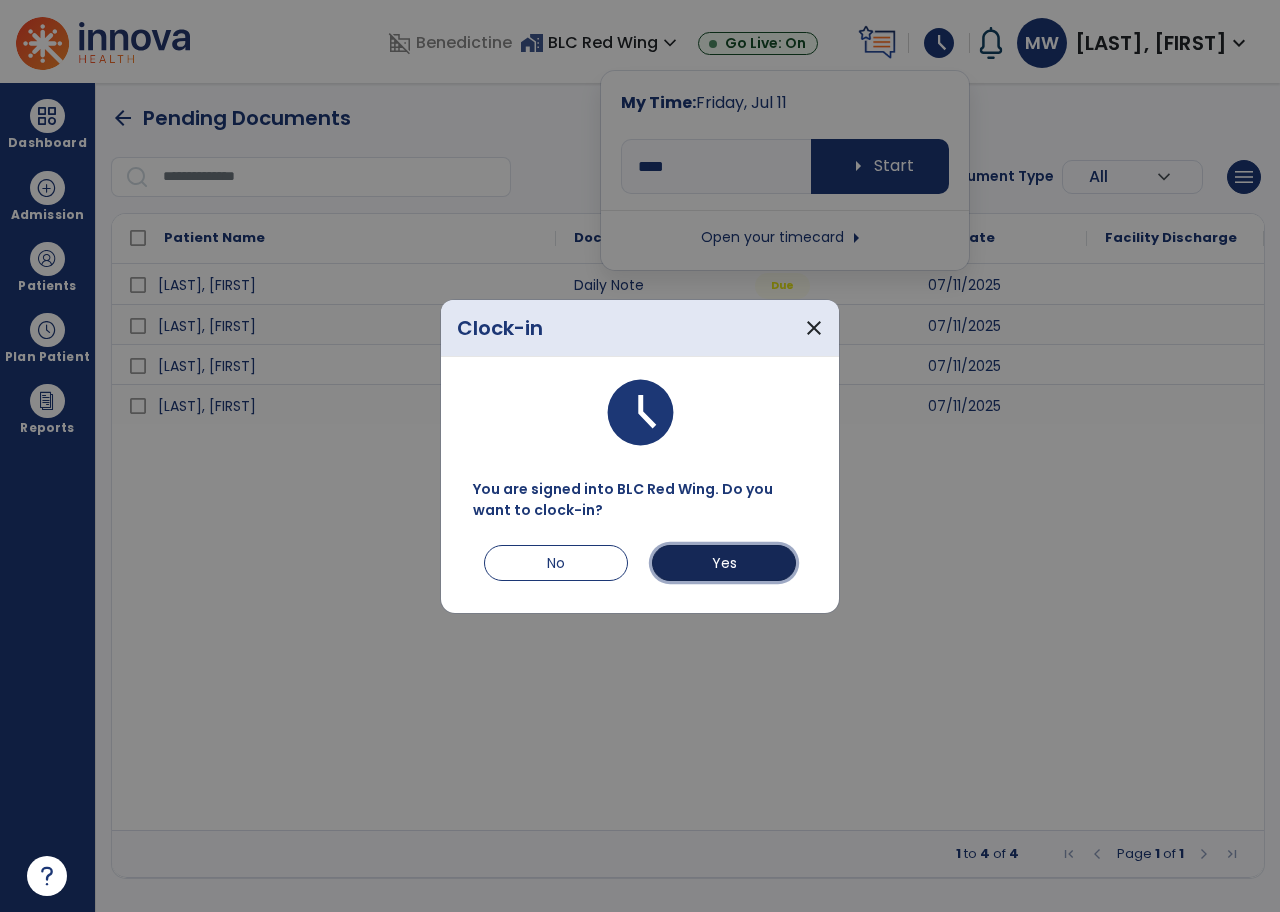 click on "Yes" at bounding box center (724, 563) 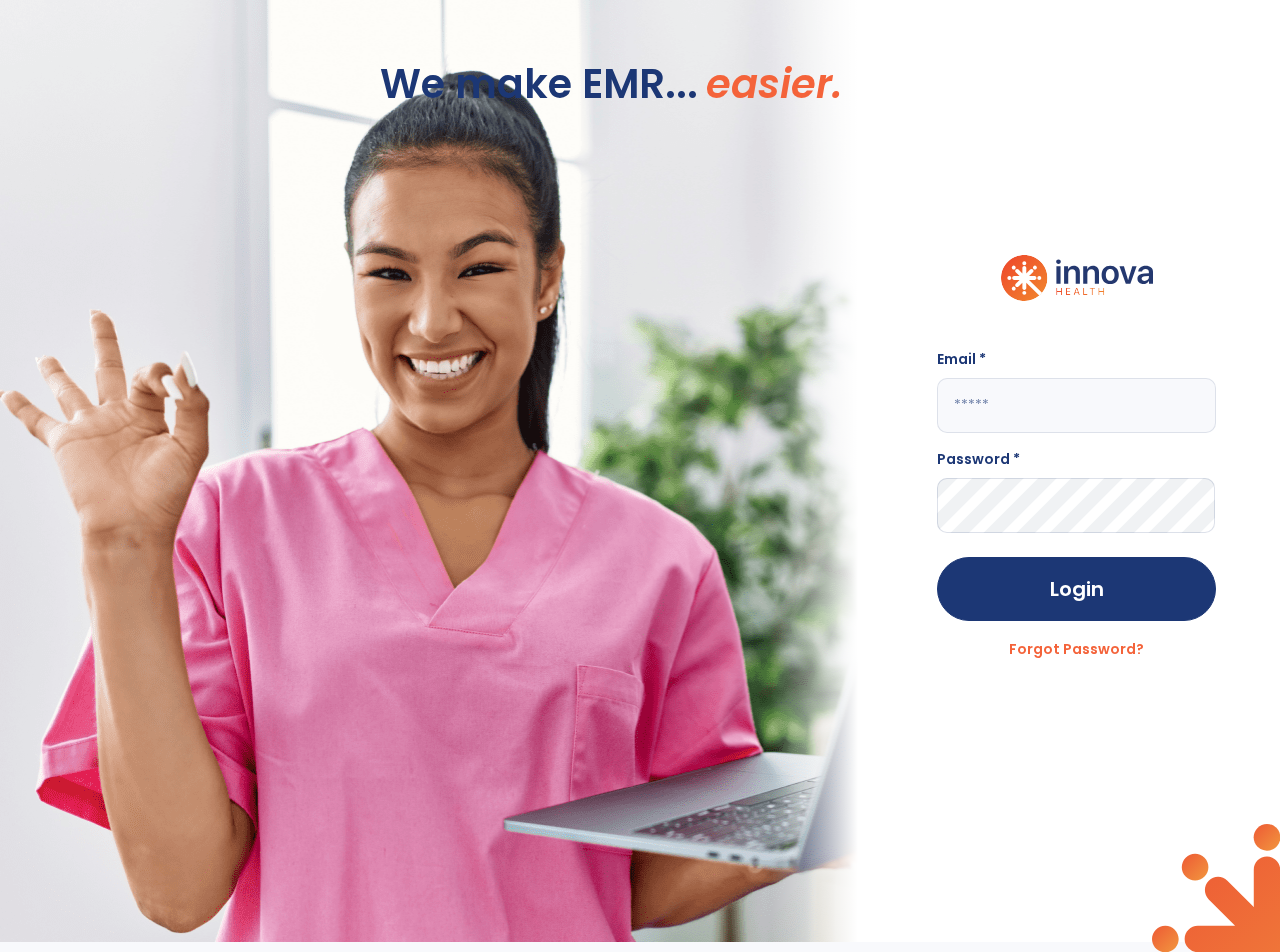 type on "**********" 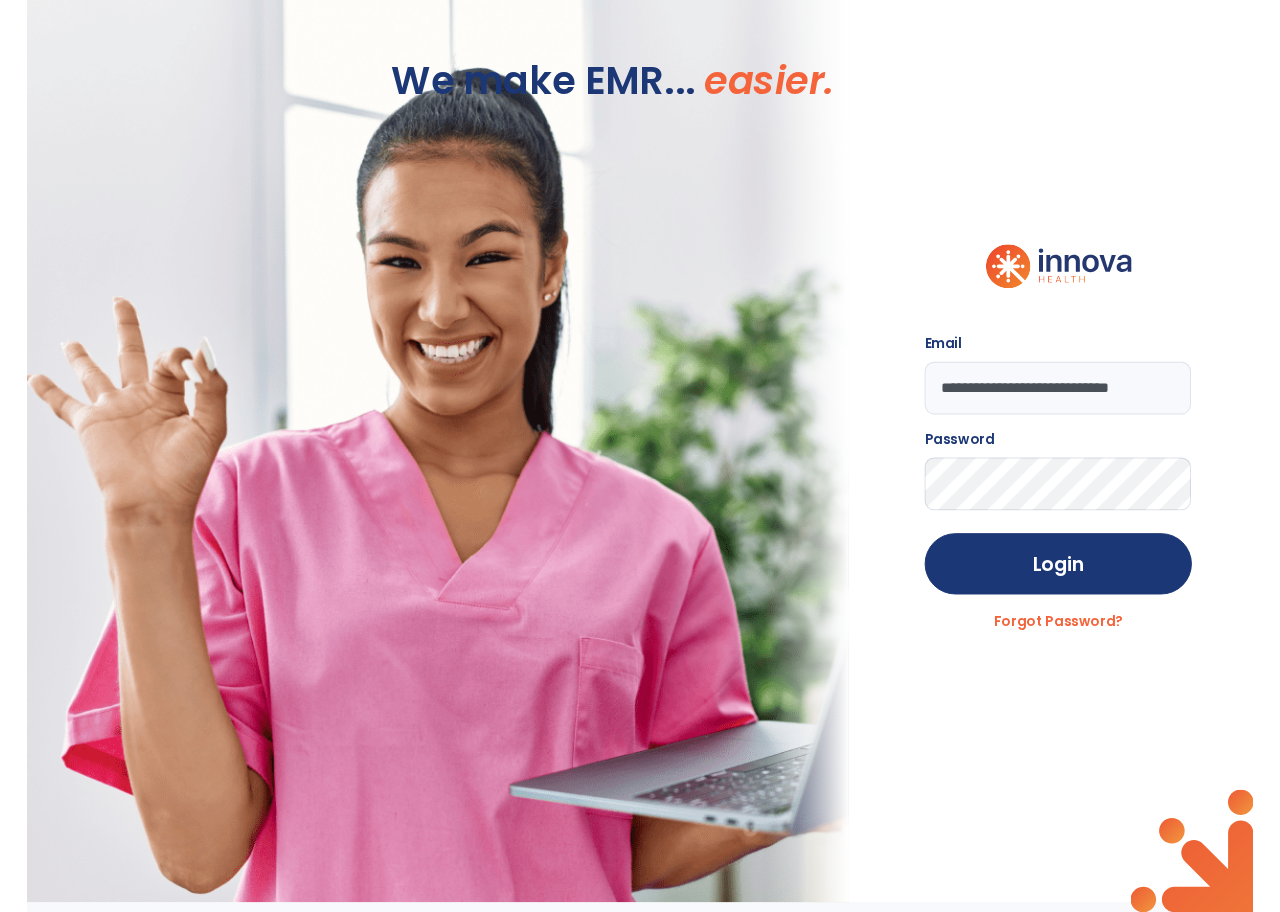 scroll, scrollTop: 0, scrollLeft: 0, axis: both 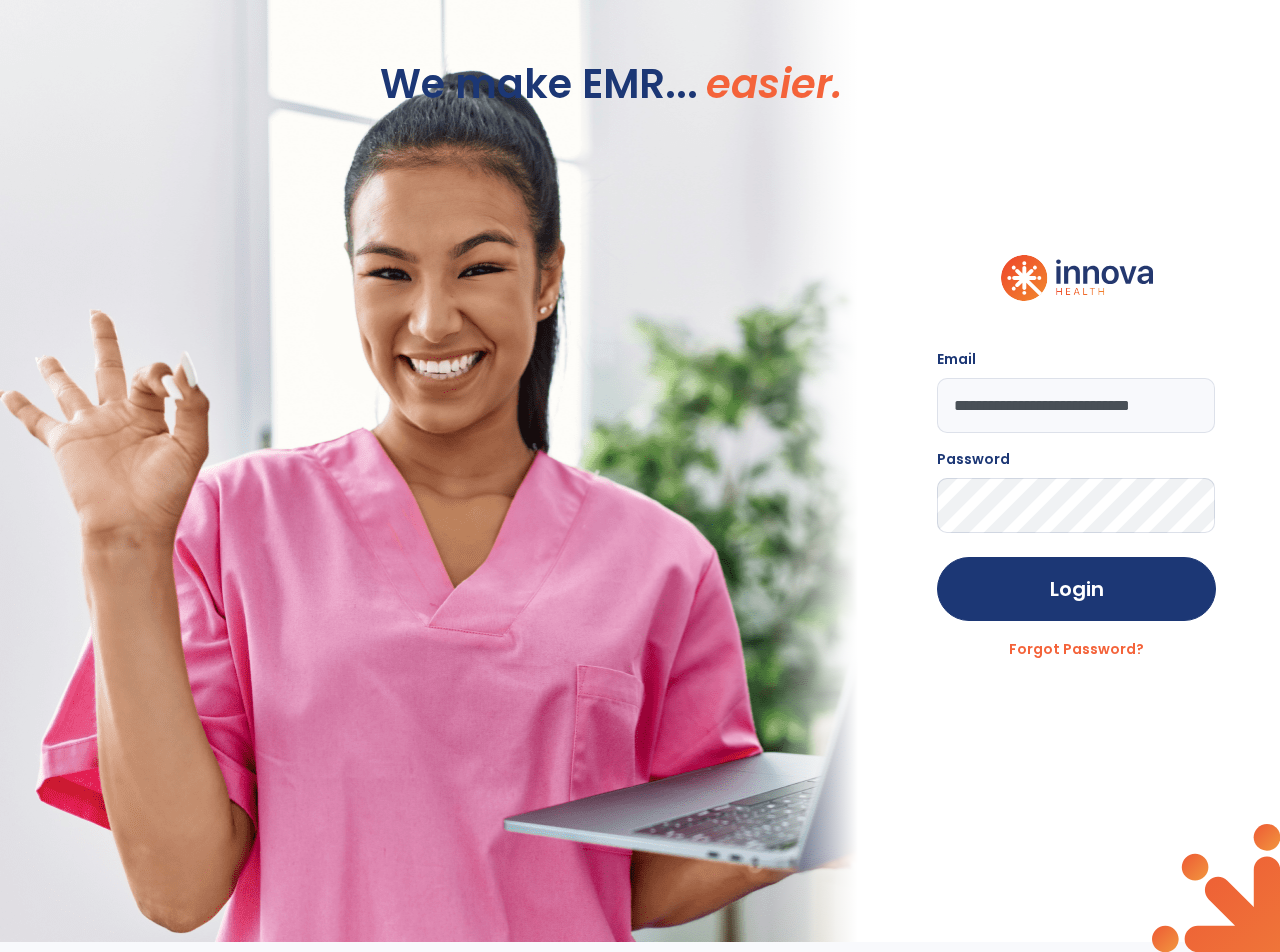 drag, startPoint x: 1195, startPoint y: 404, endPoint x: 834, endPoint y: 425, distance: 361.6103 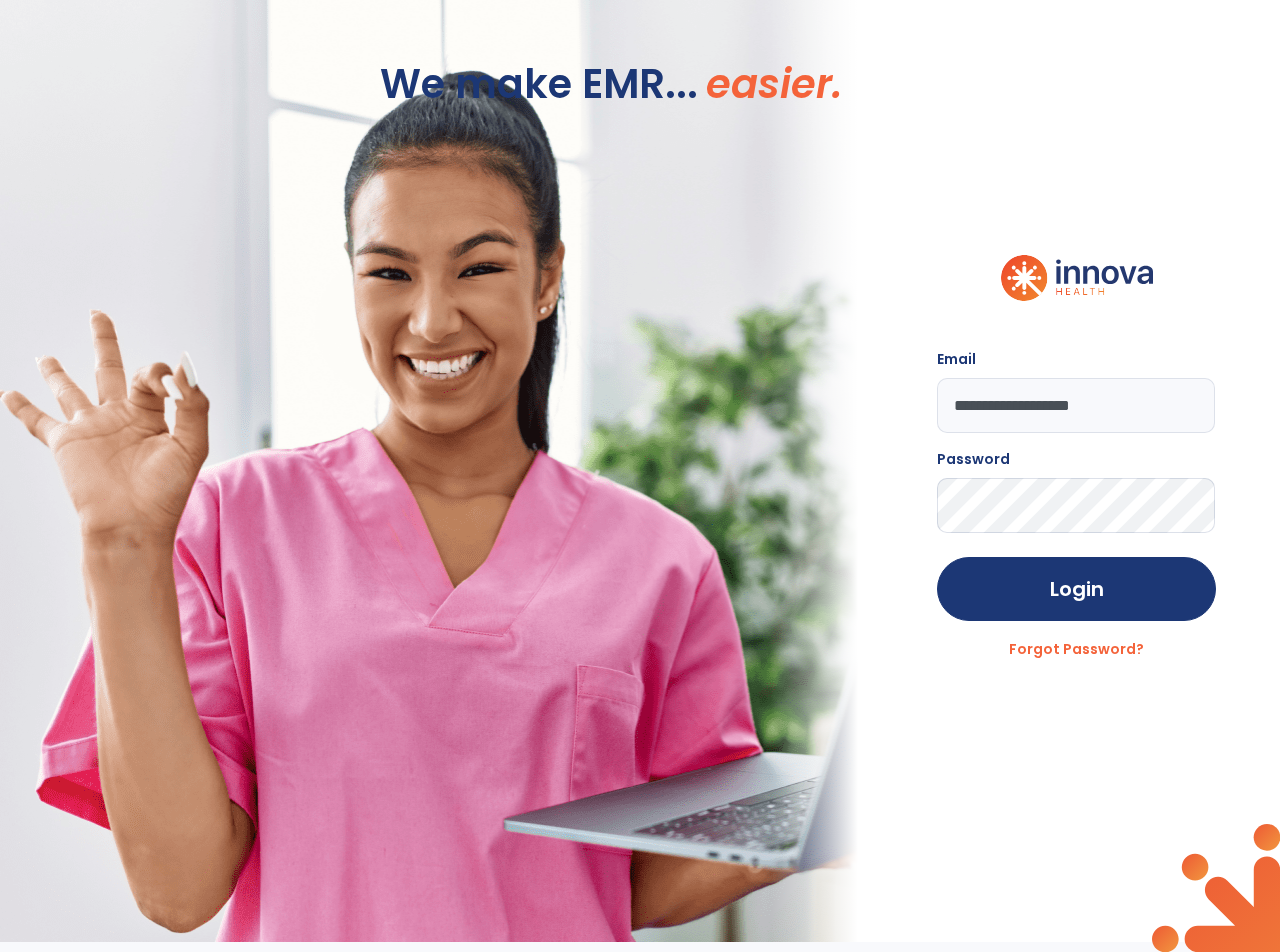 type on "**********" 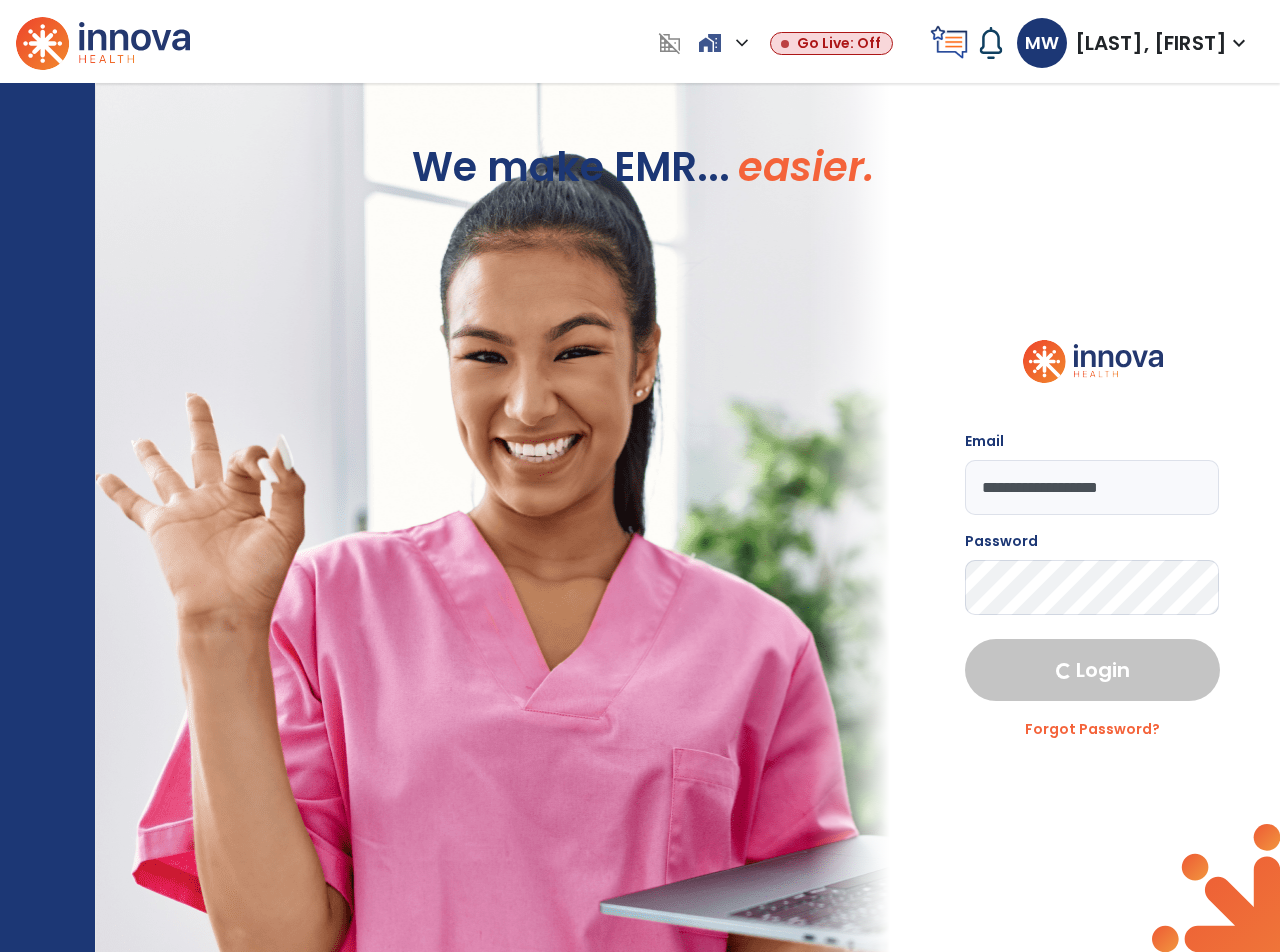 select on "****" 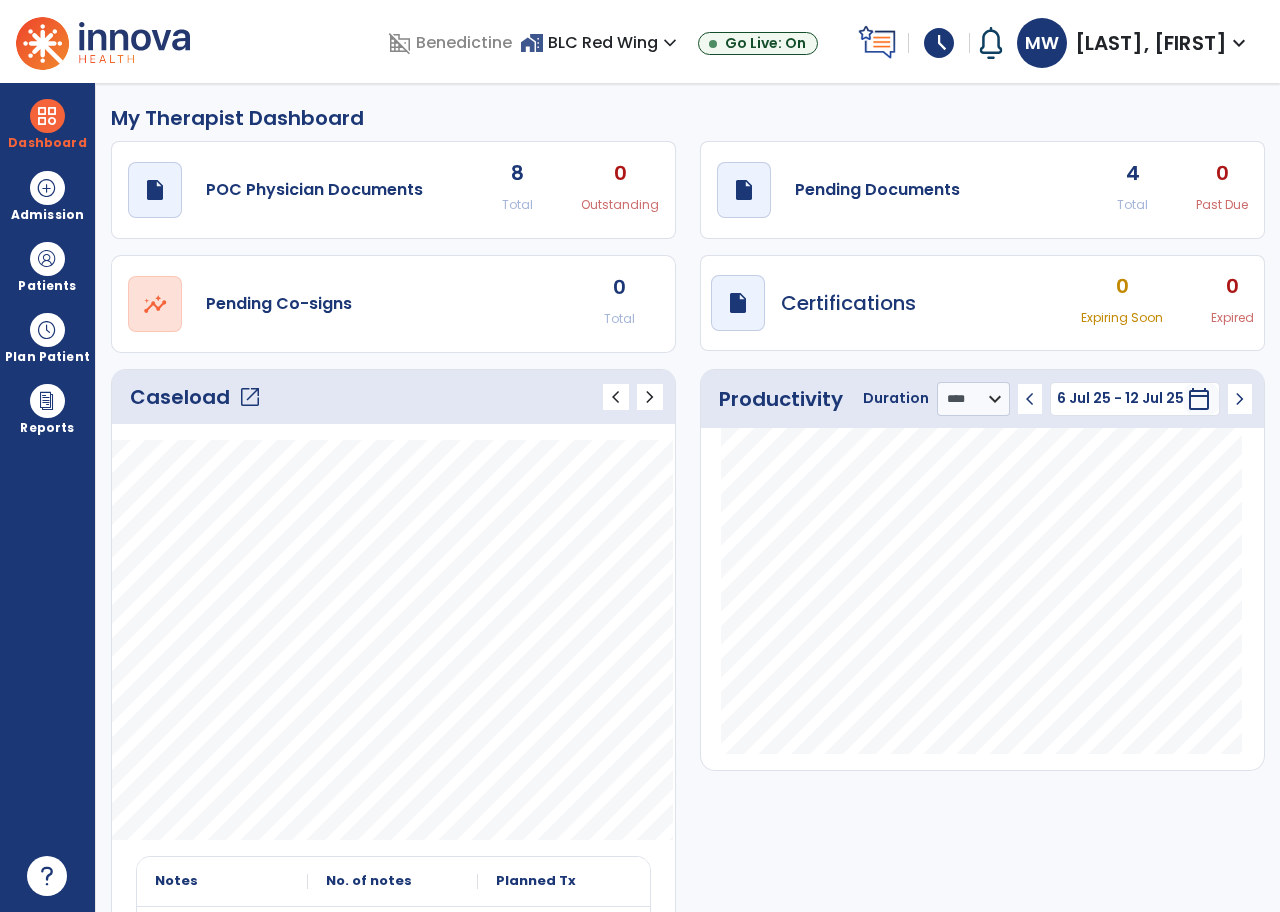 click on "open_in_new" 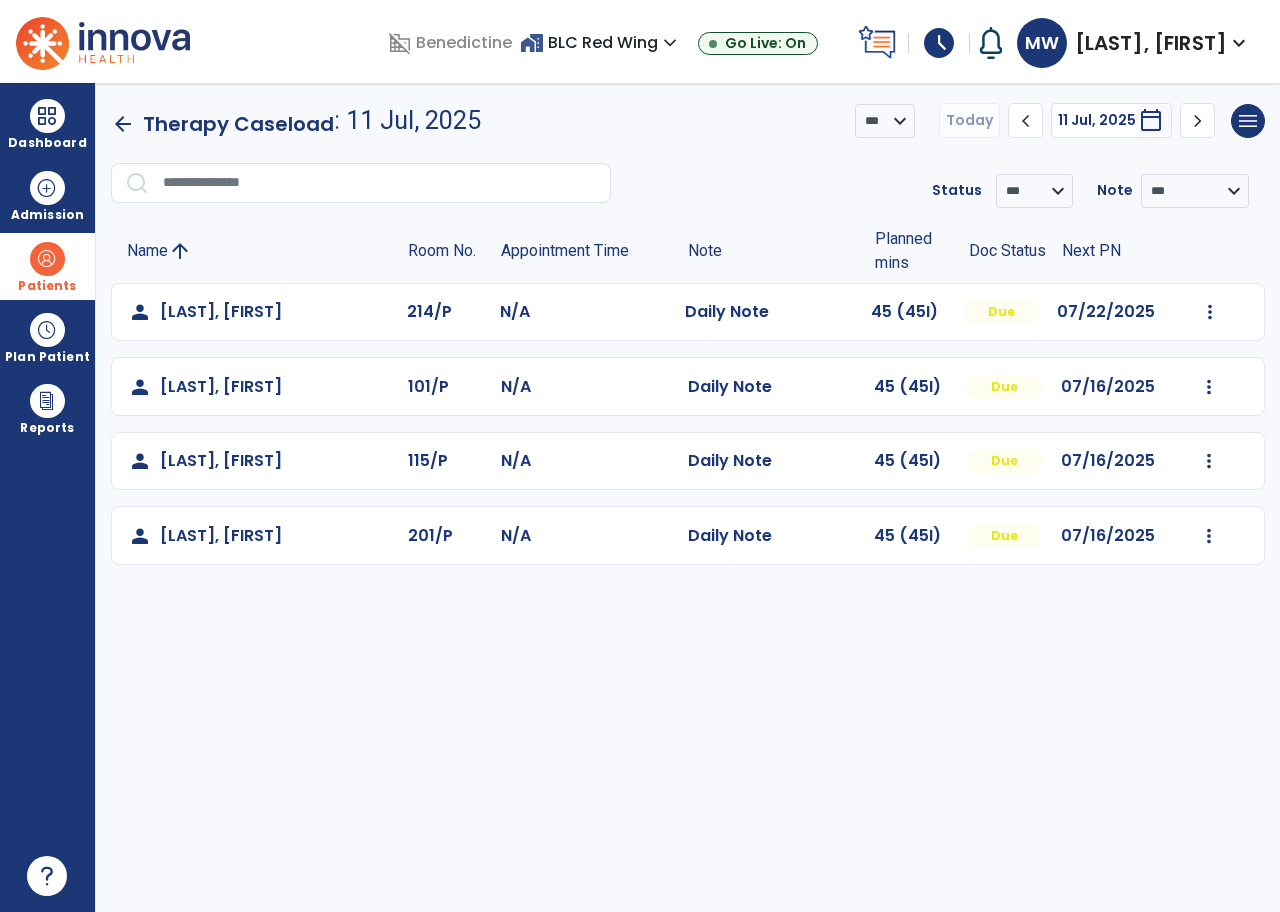 click at bounding box center [47, 259] 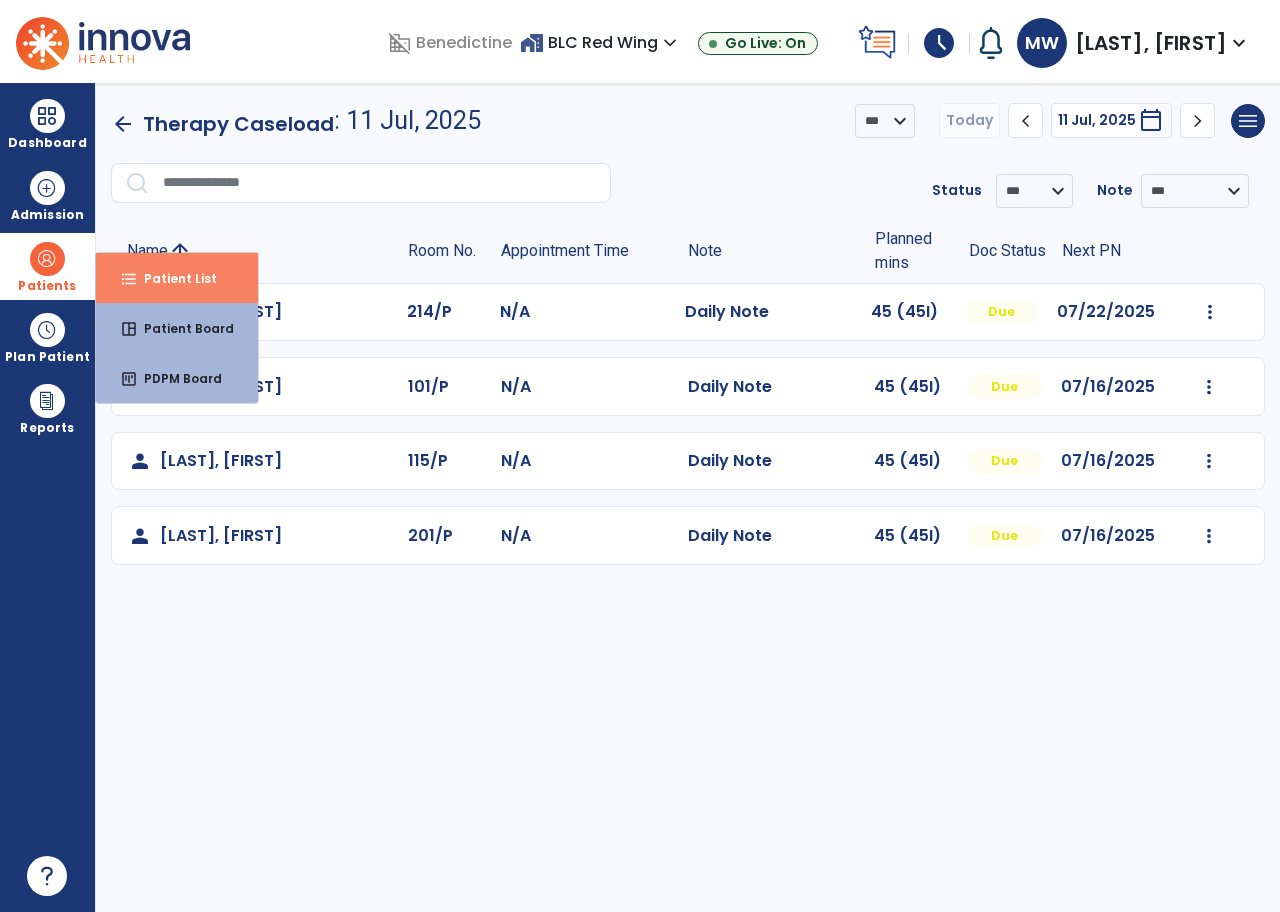 click on "format_list_bulleted  Patient List" at bounding box center [177, 278] 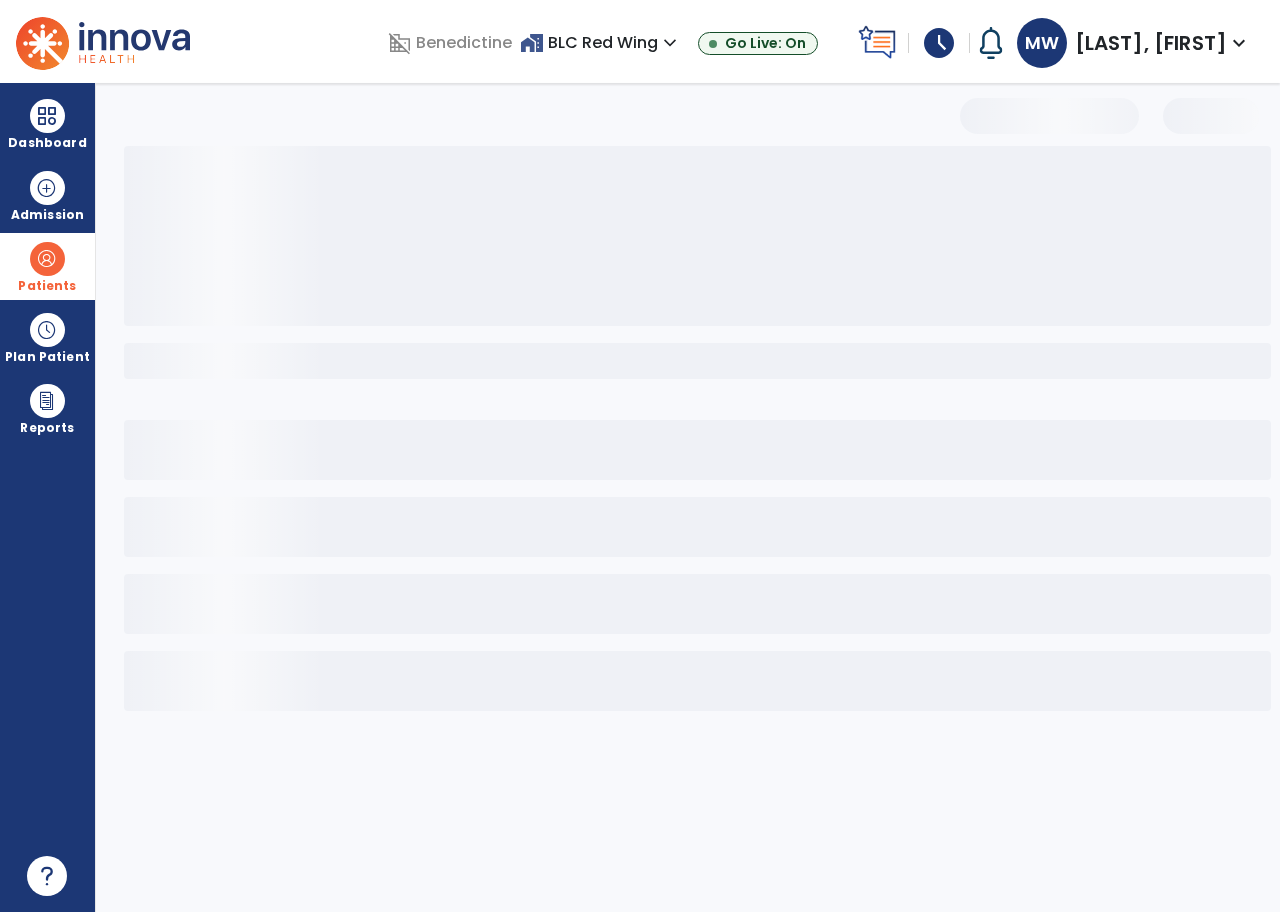 select on "***" 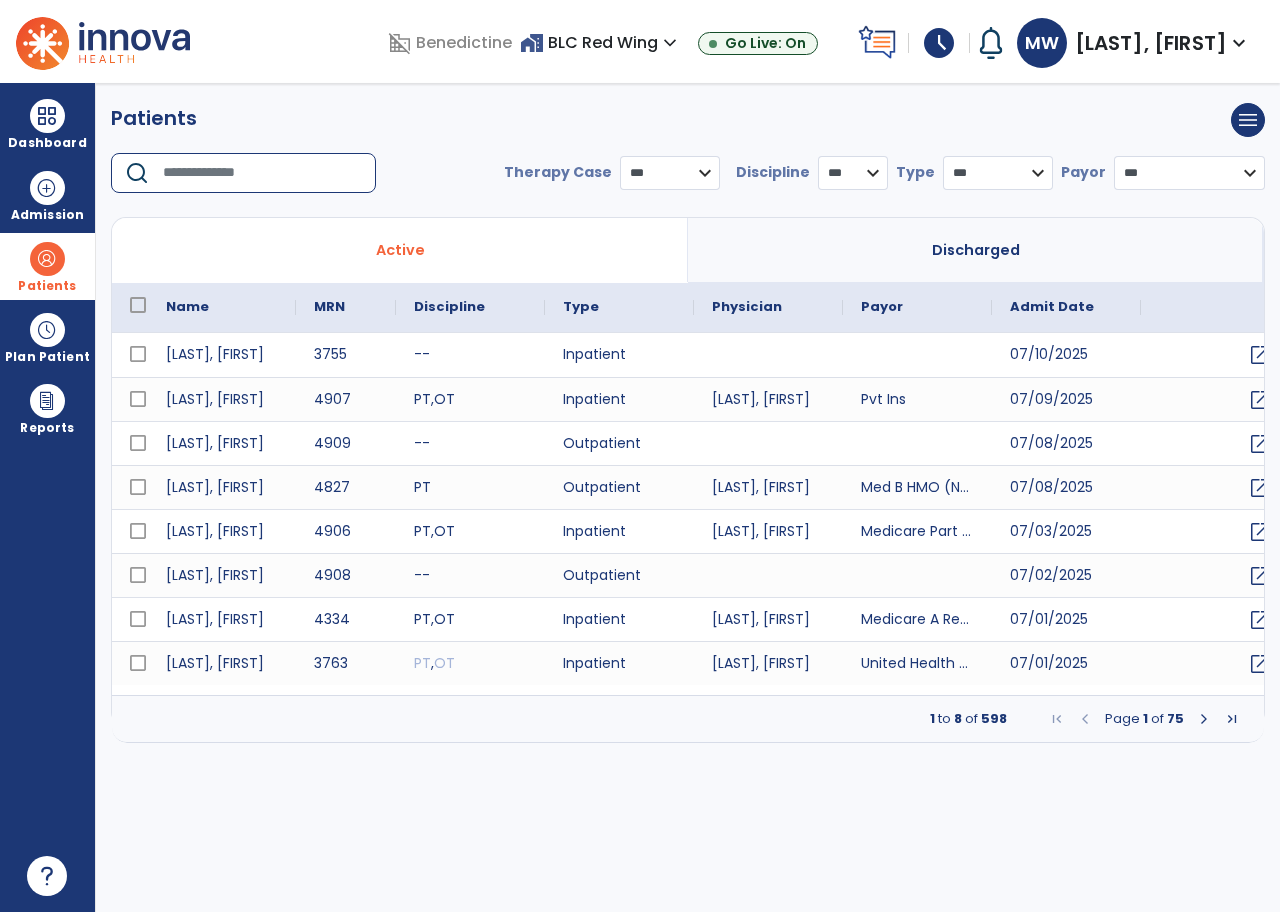 click at bounding box center (262, 173) 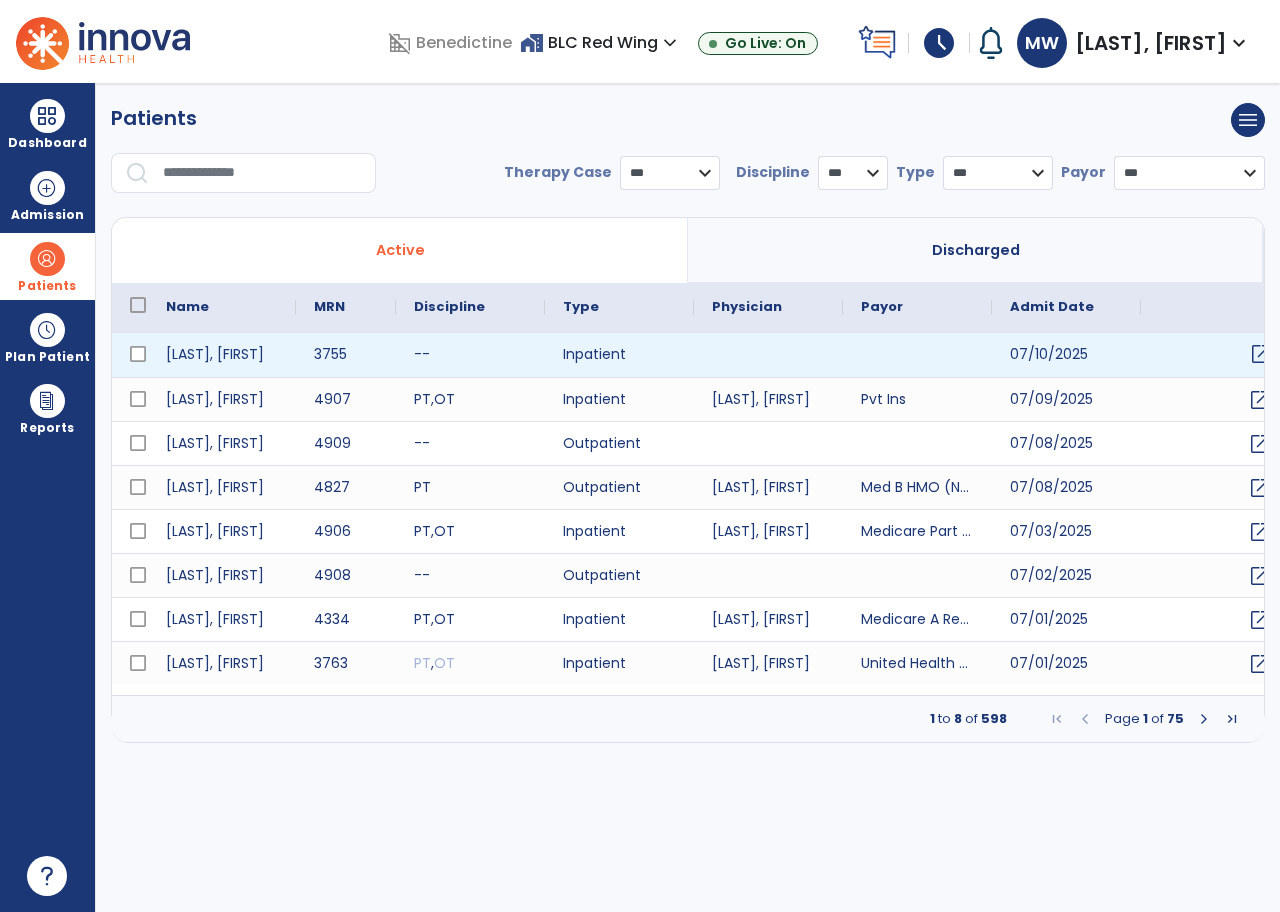 click on "open_in_new" at bounding box center [1261, 354] 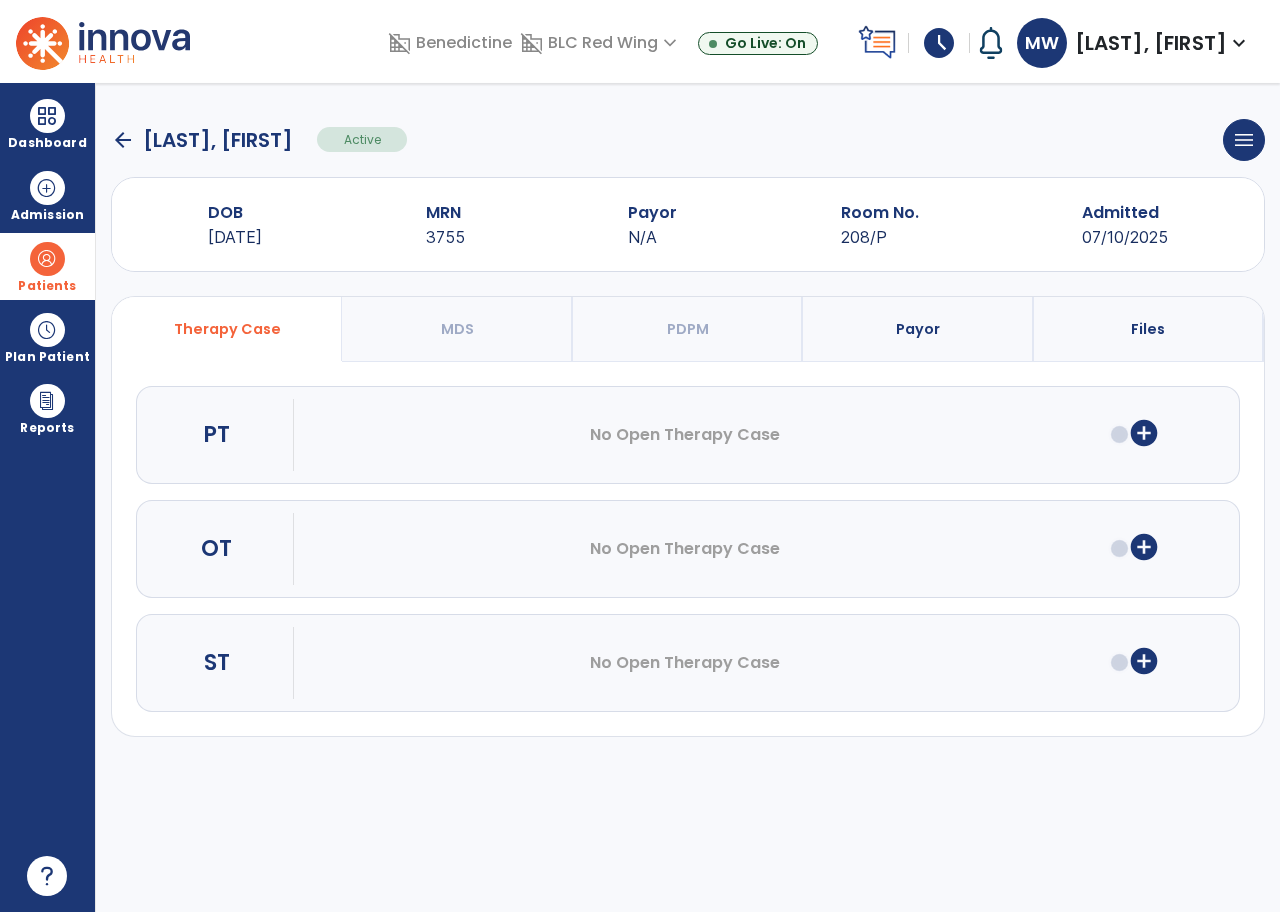 click on "add_circle" at bounding box center [1144, 547] 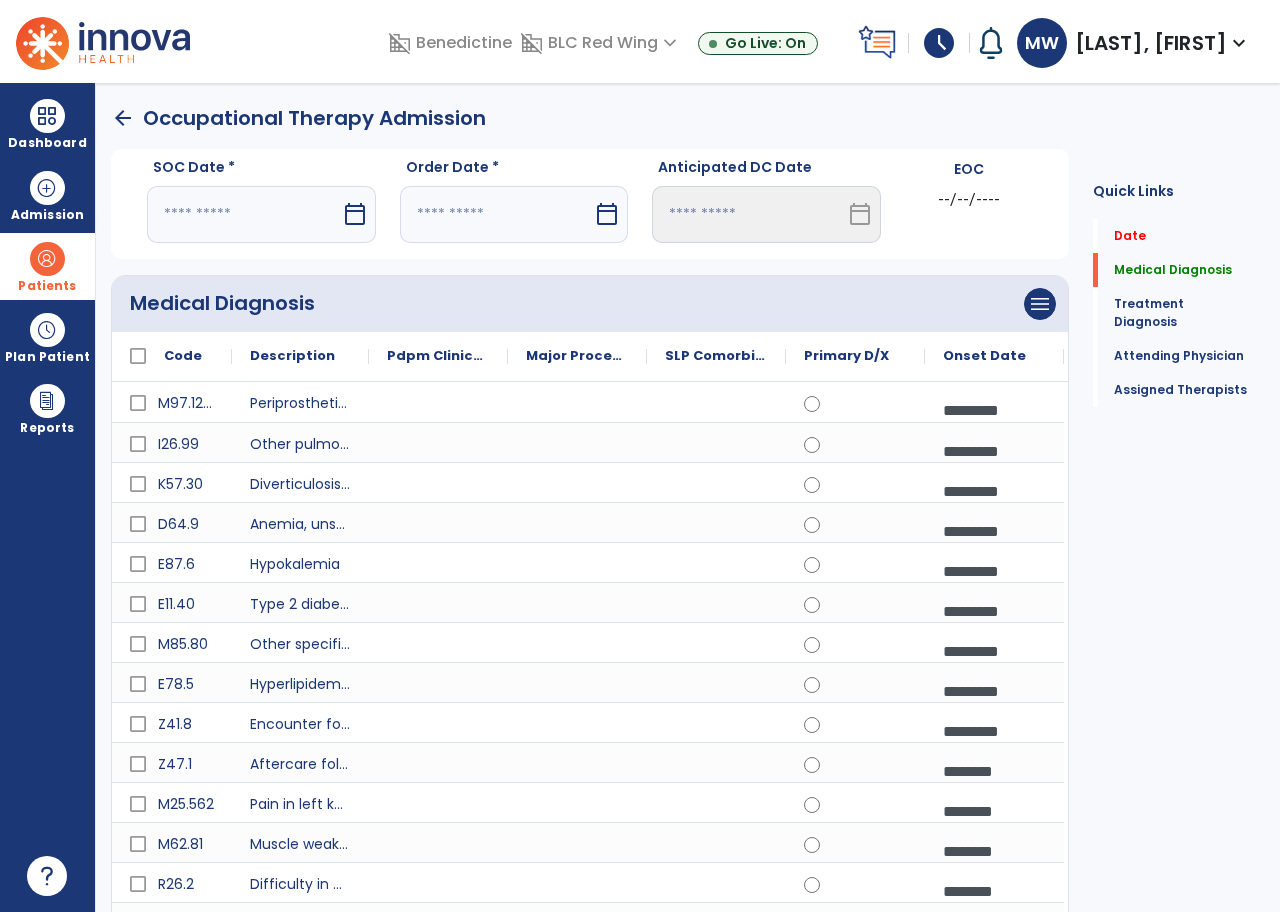 click on "calendar_today" at bounding box center (355, 214) 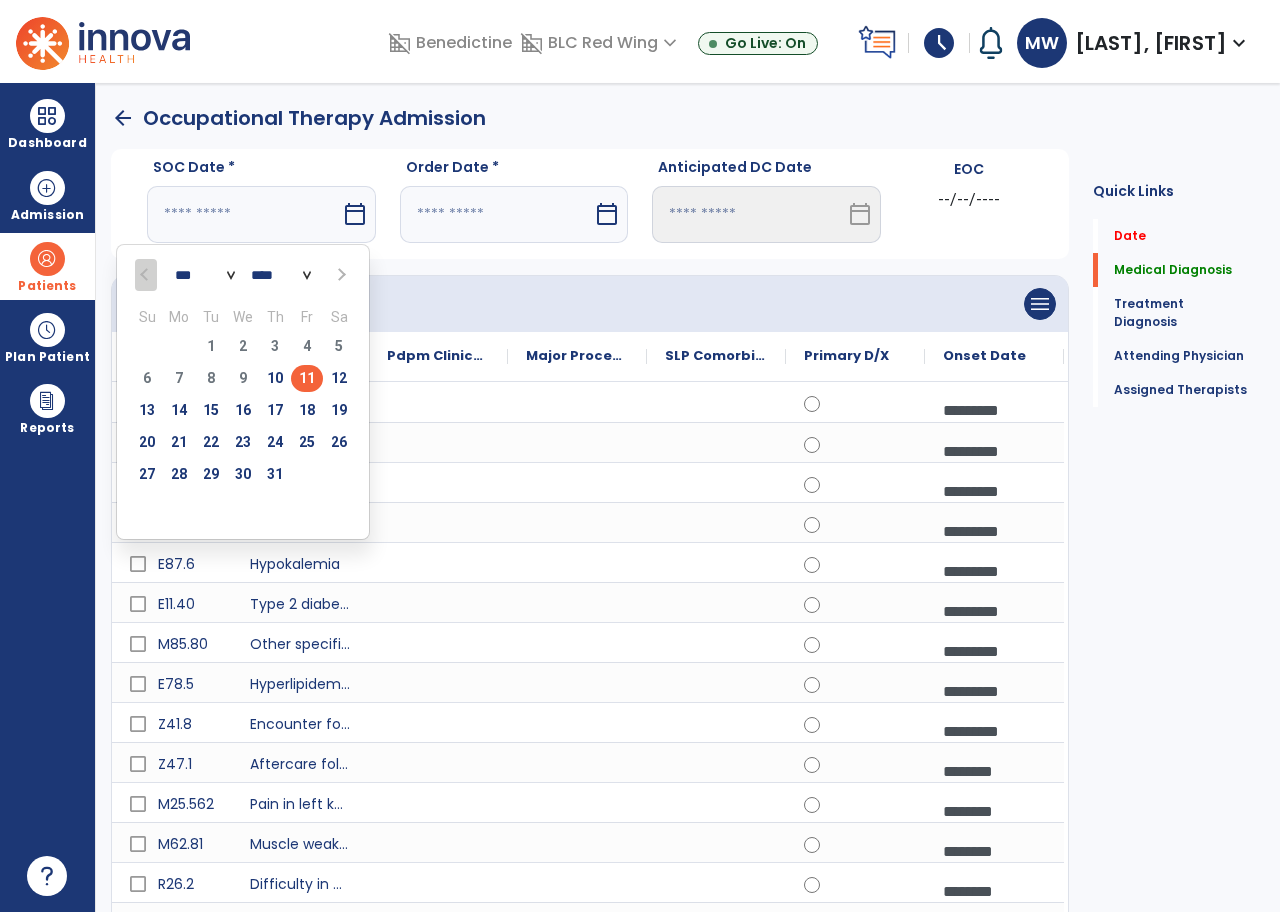 click on "11" at bounding box center [307, 378] 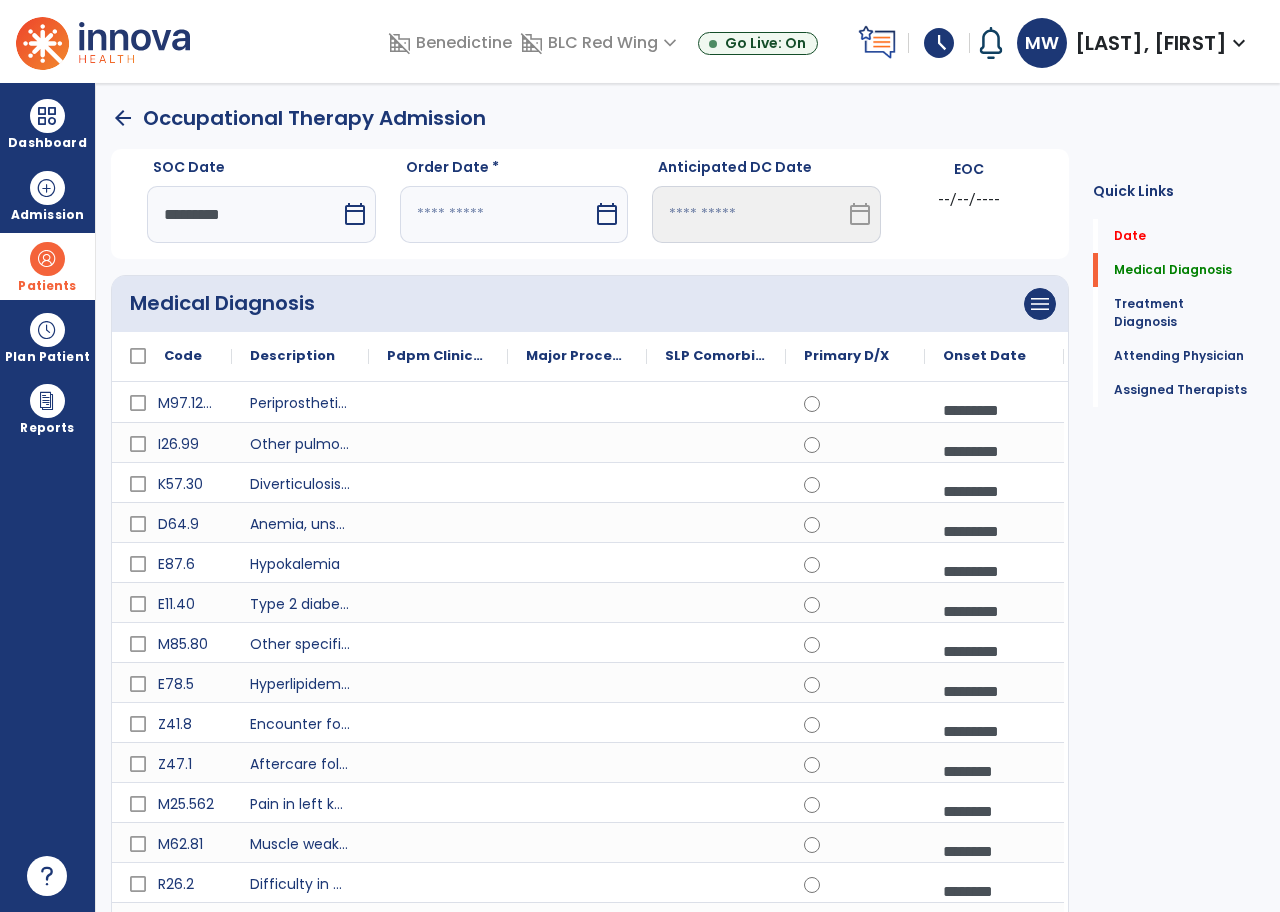 click on "calendar_today" at bounding box center (607, 214) 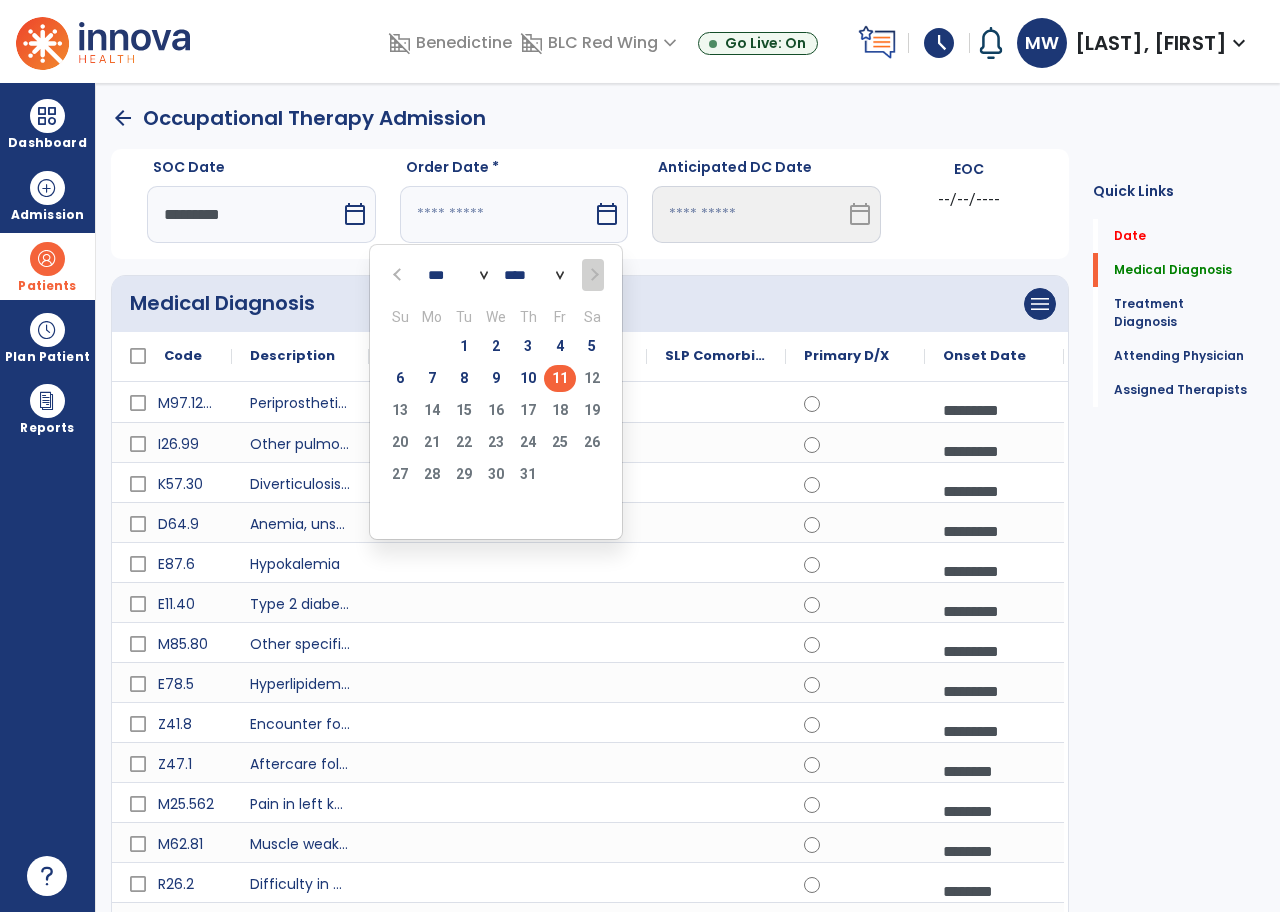 click on "11" at bounding box center (560, 378) 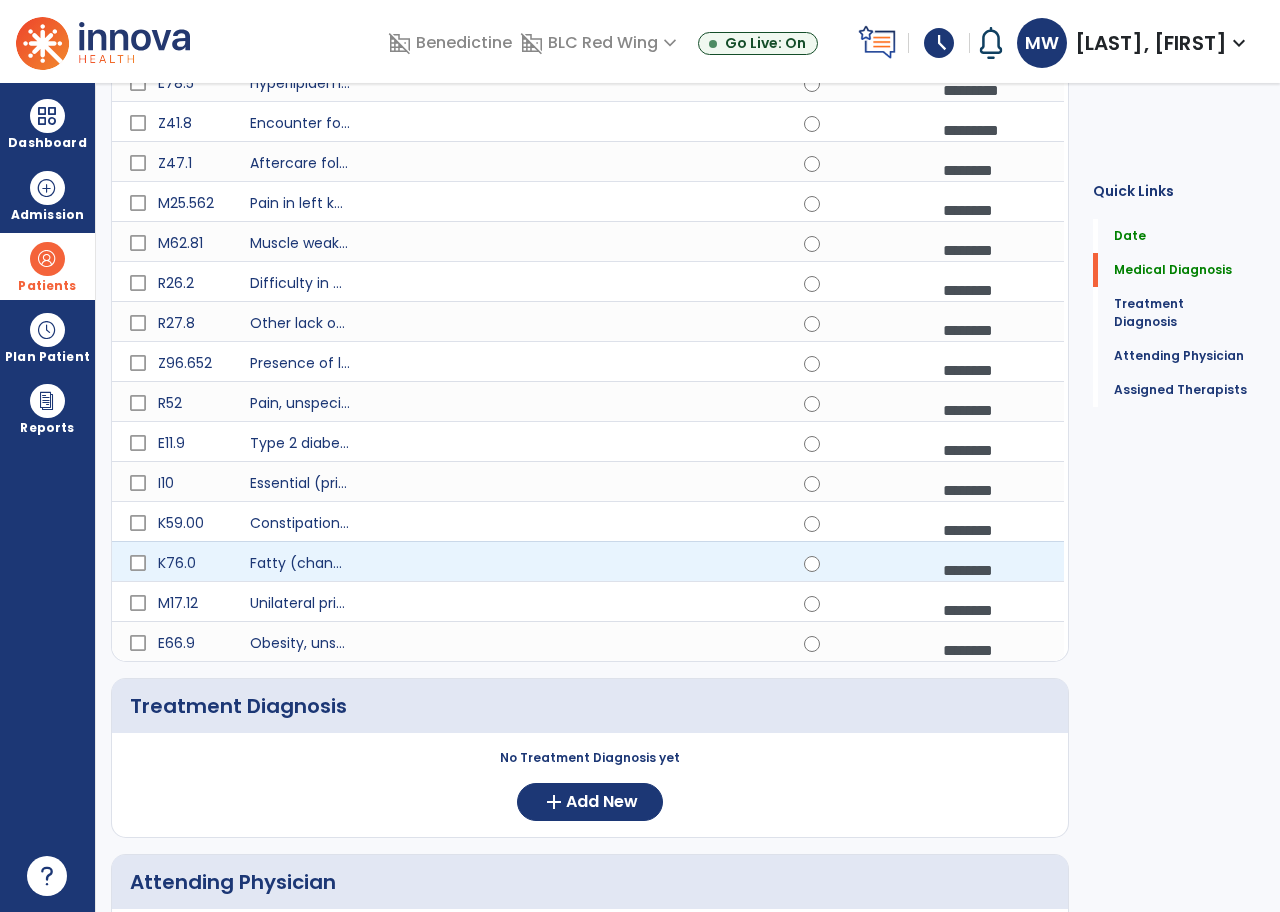 scroll, scrollTop: 600, scrollLeft: 0, axis: vertical 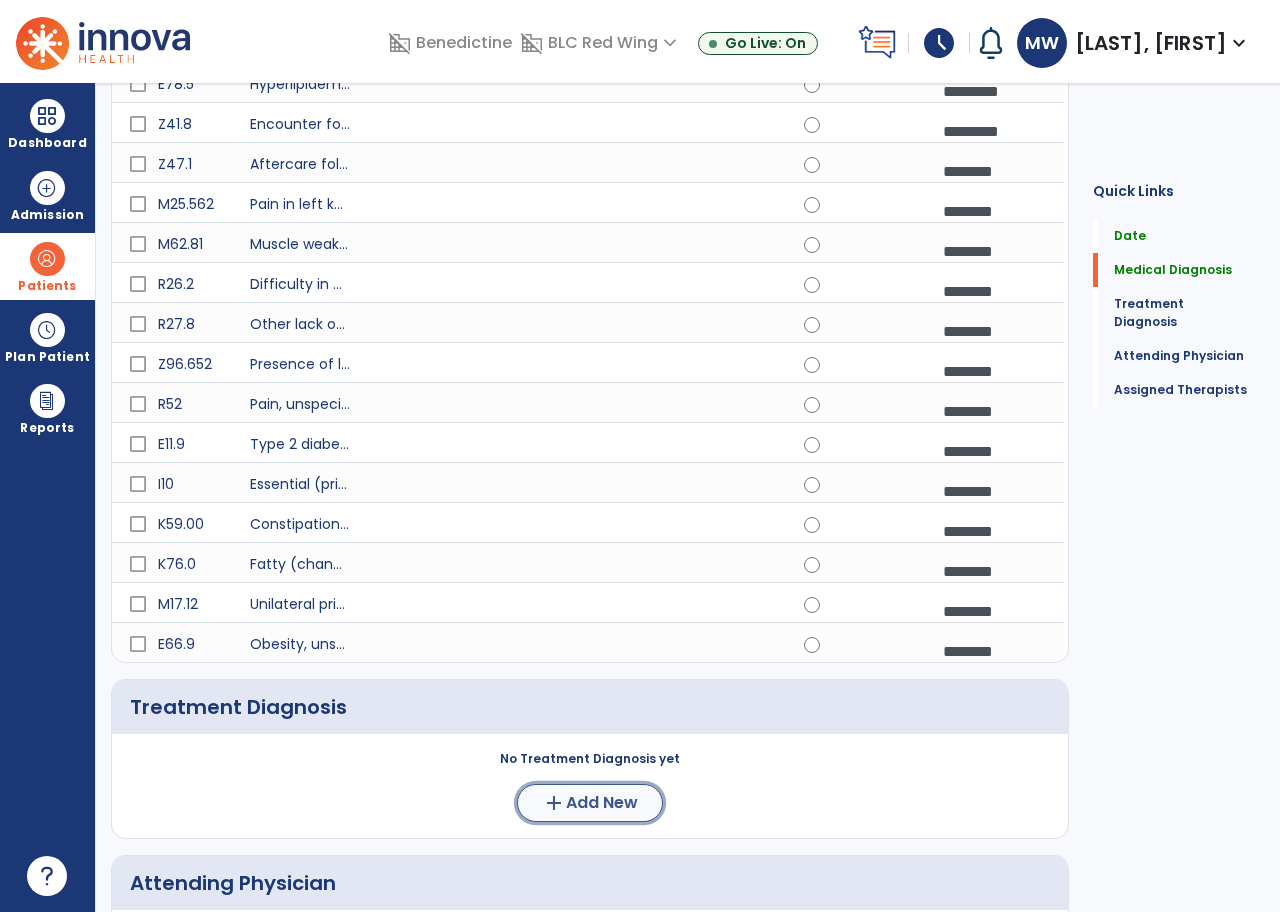 click on "Add New" 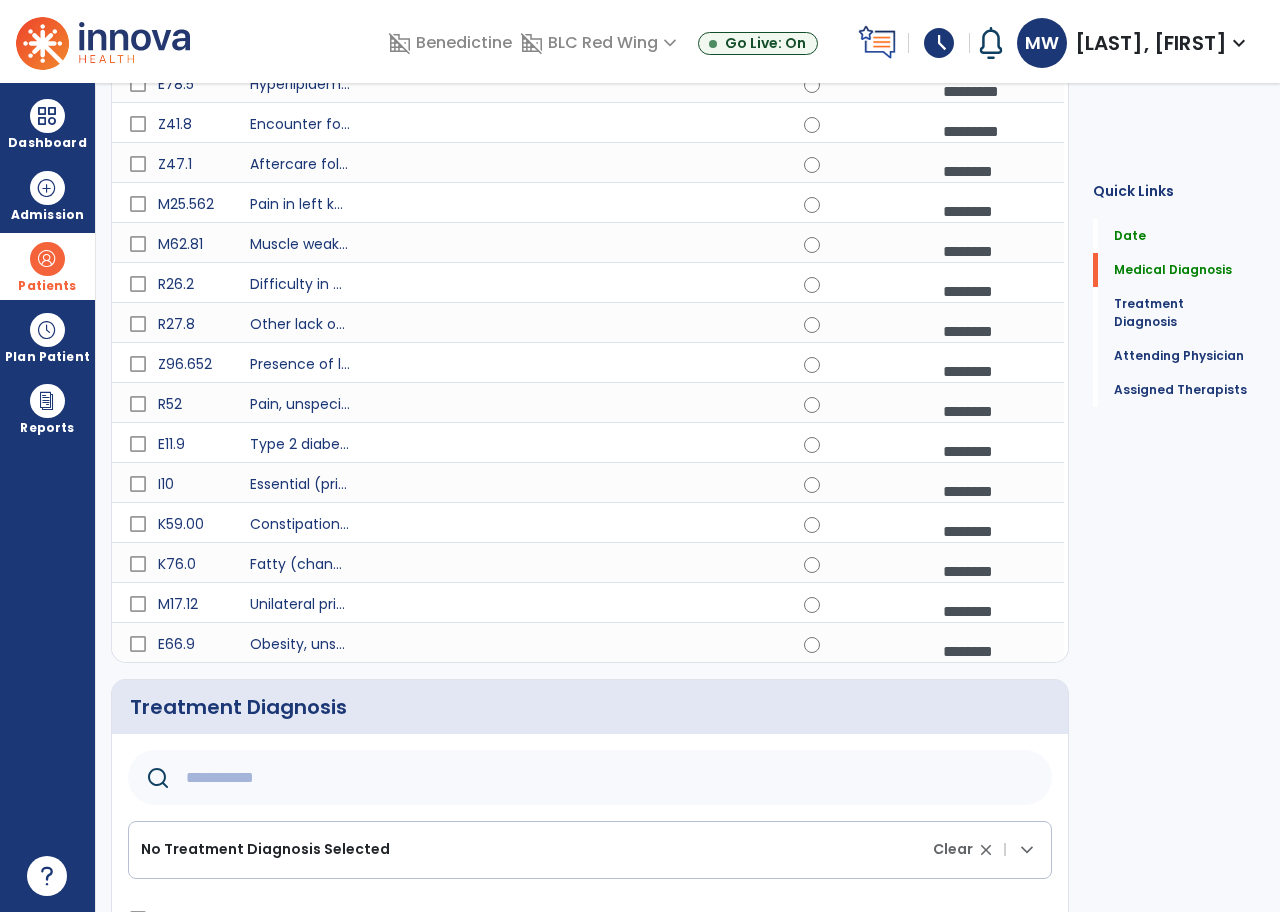 click 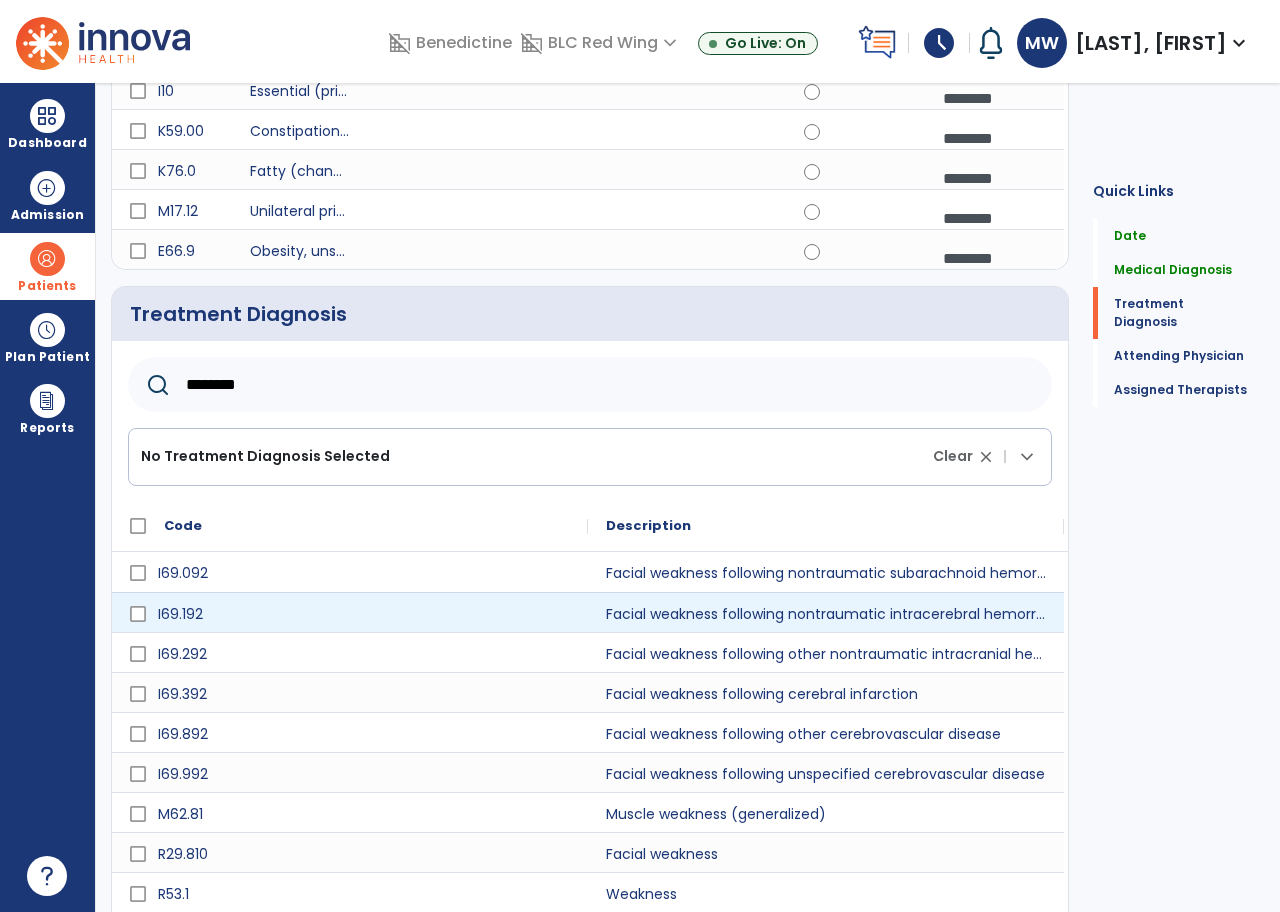 scroll, scrollTop: 1000, scrollLeft: 0, axis: vertical 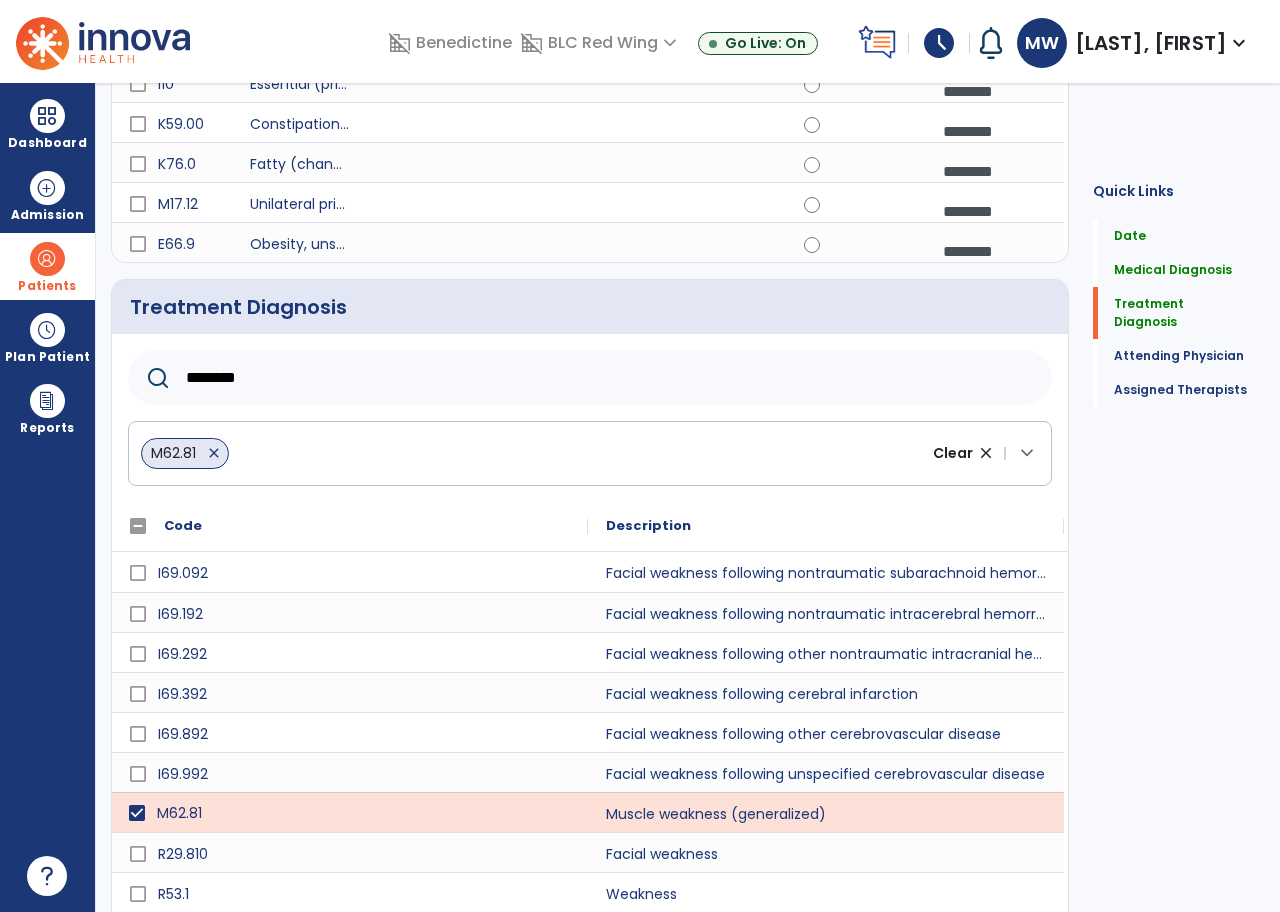 click on "M62.81   close" 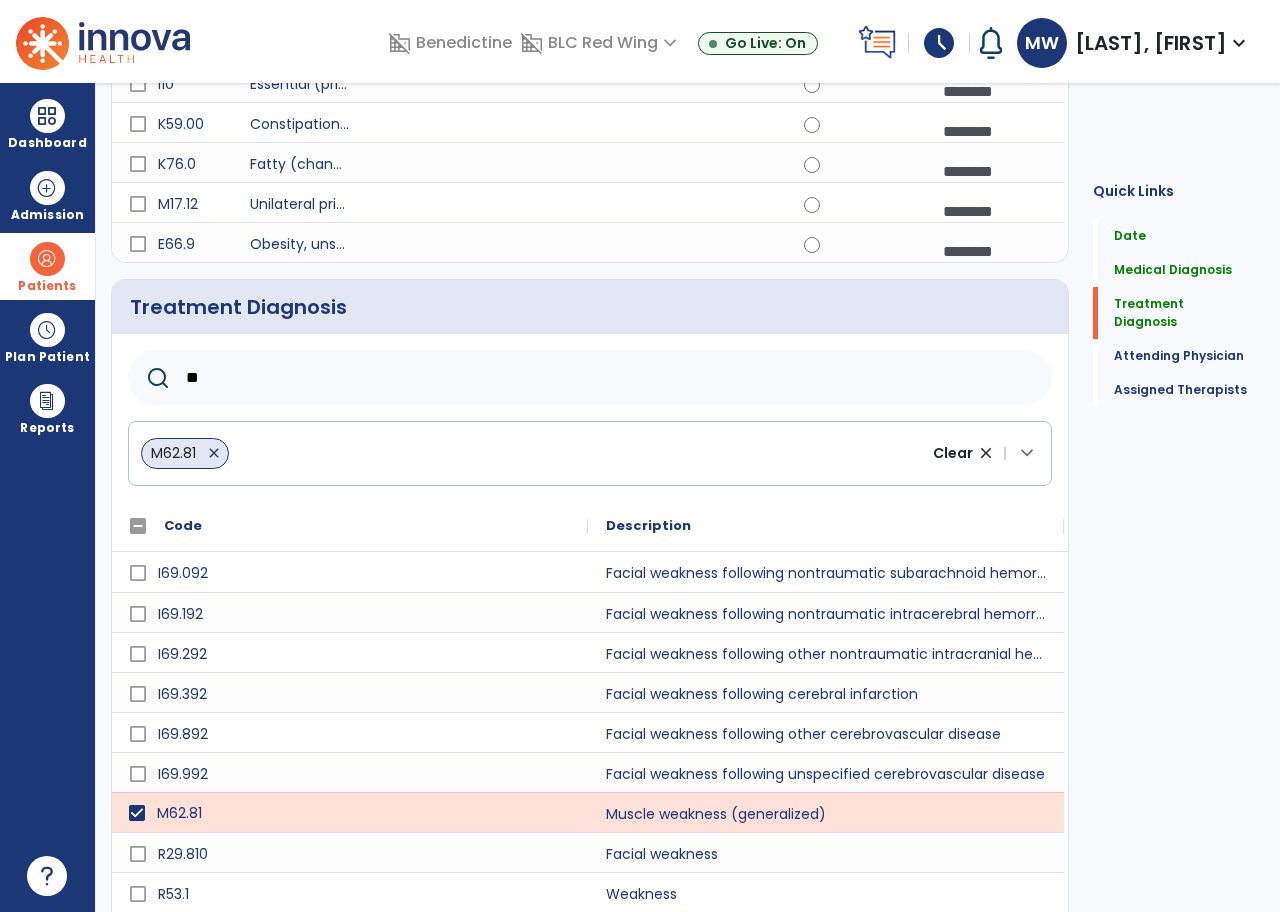 type on "*" 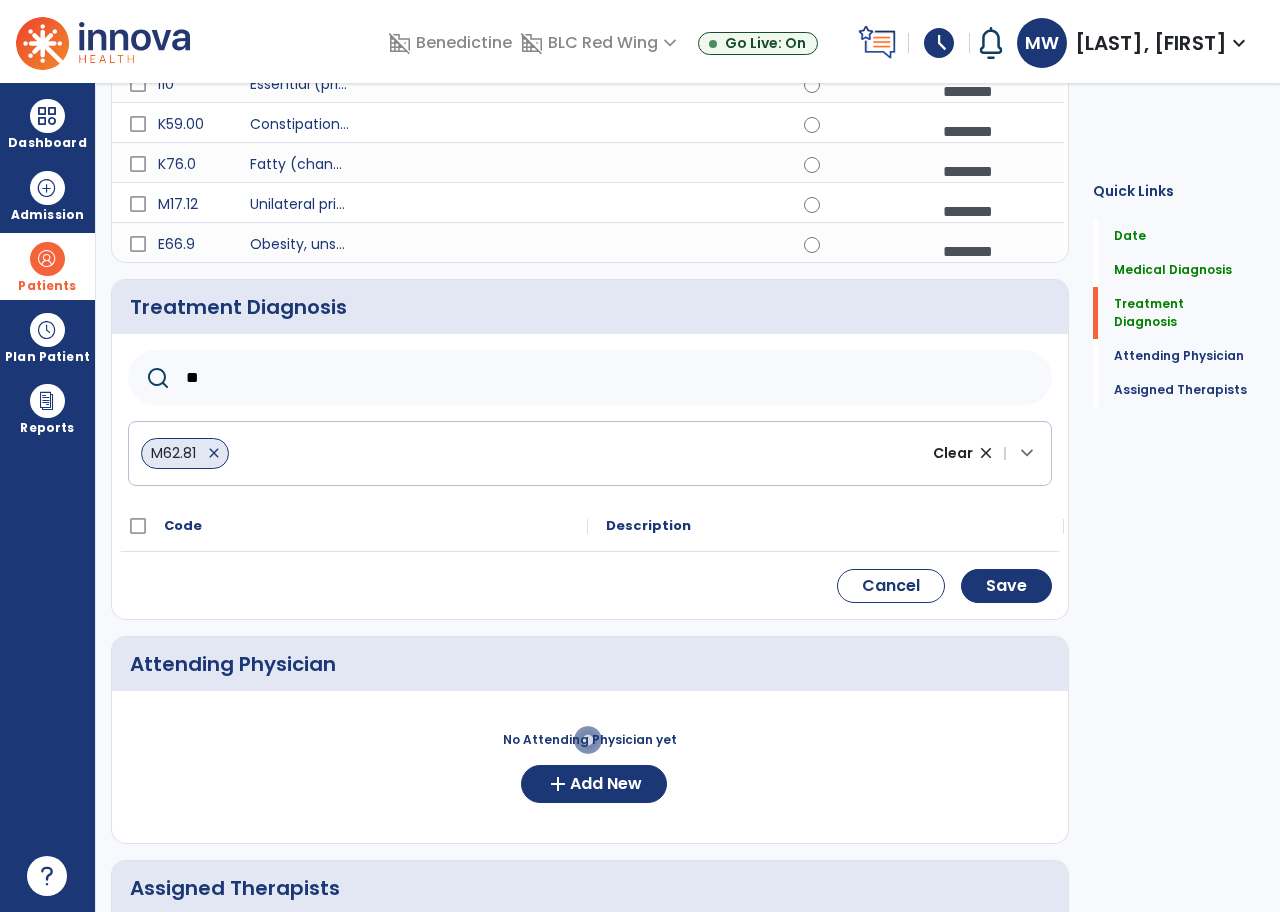 type on "*" 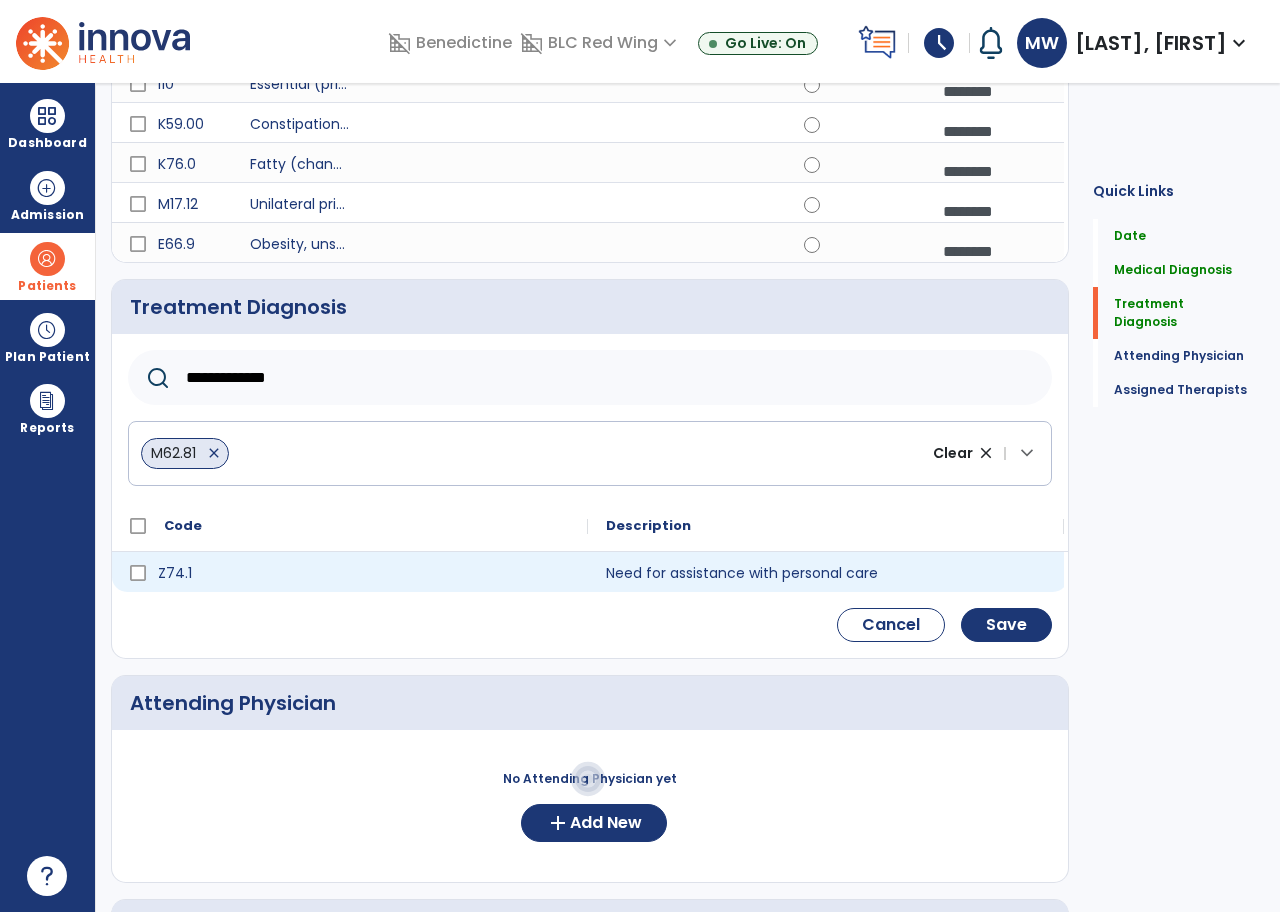 type on "**********" 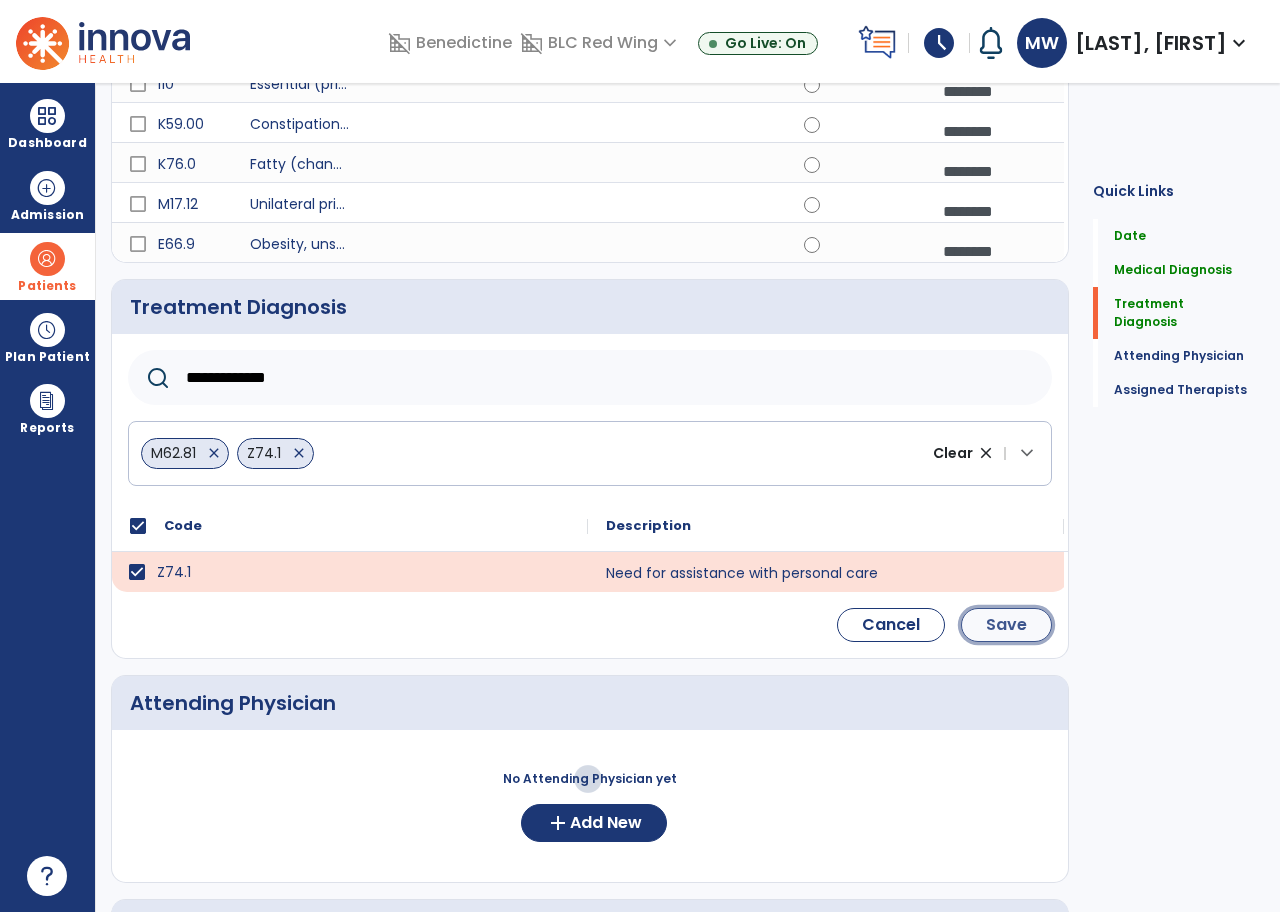 click on "Save" 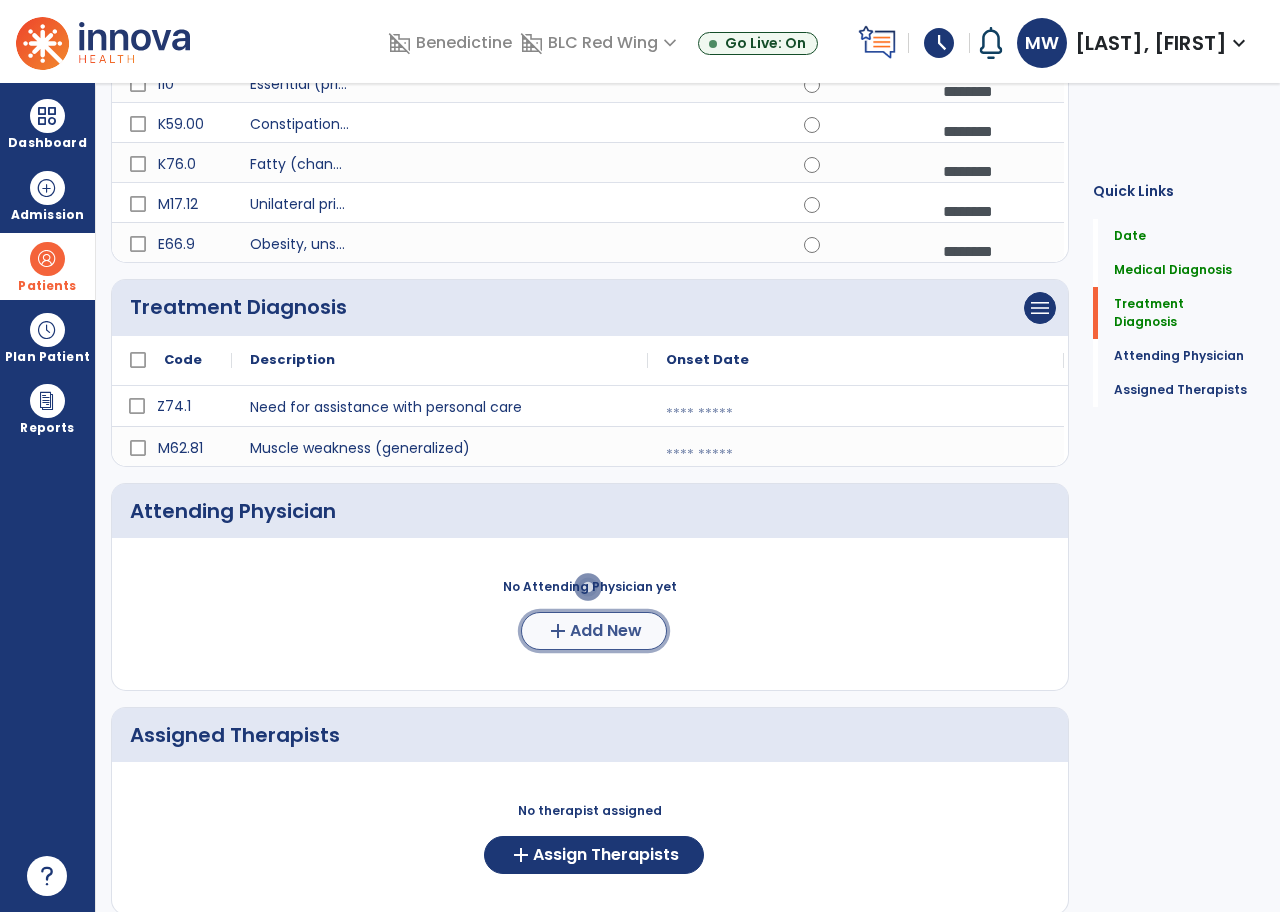 click on "add" 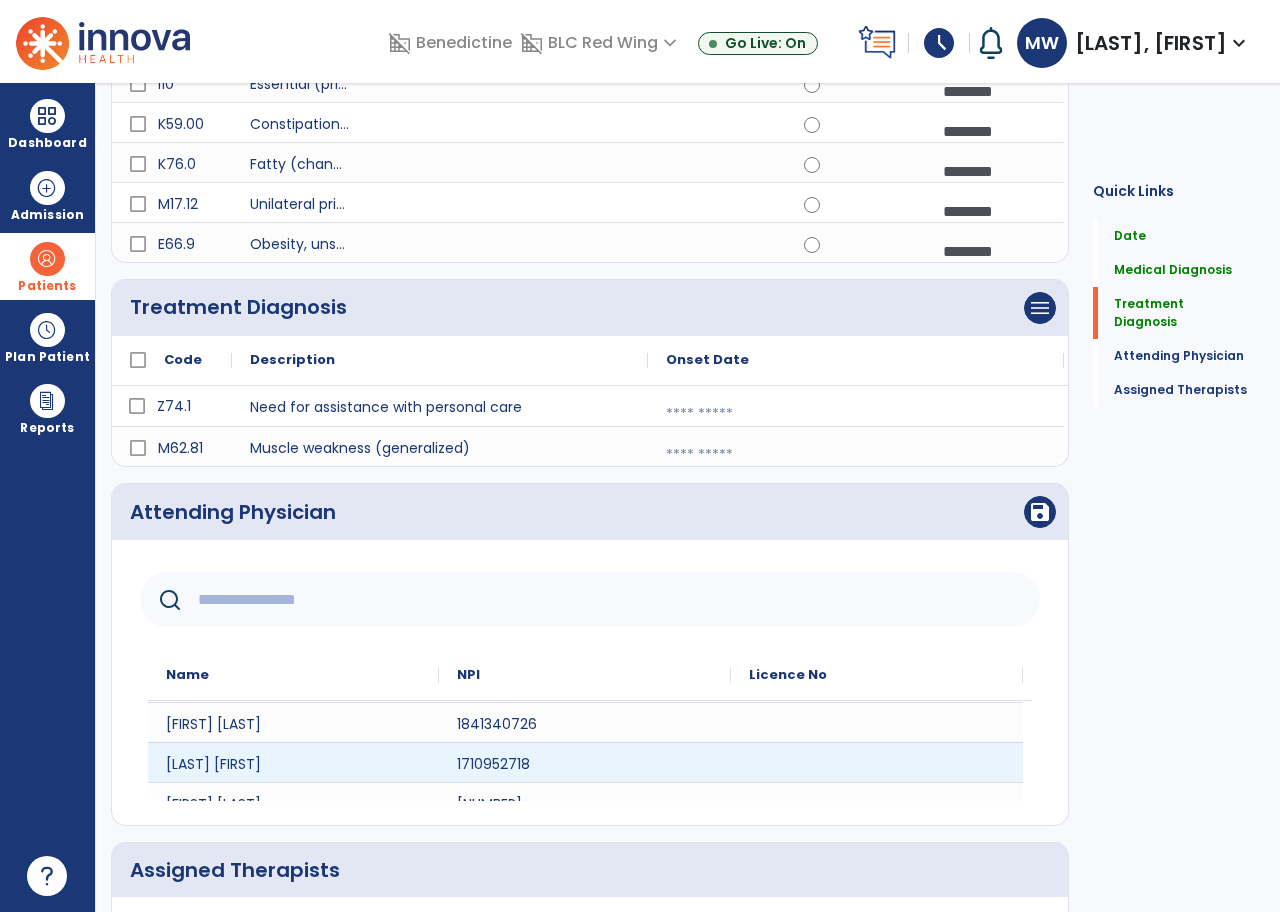 scroll, scrollTop: 600, scrollLeft: 0, axis: vertical 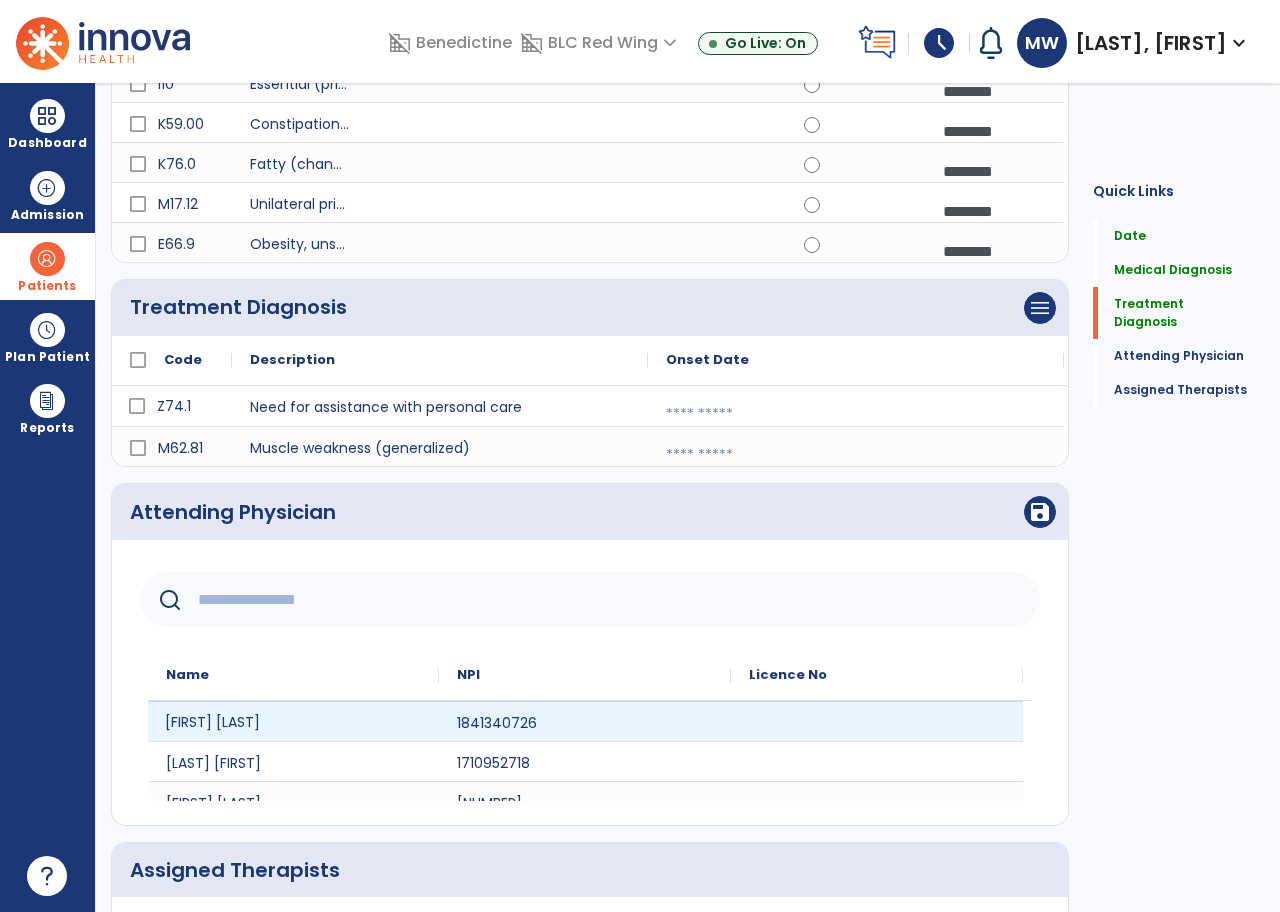click on "[FIRST] [LAST]" 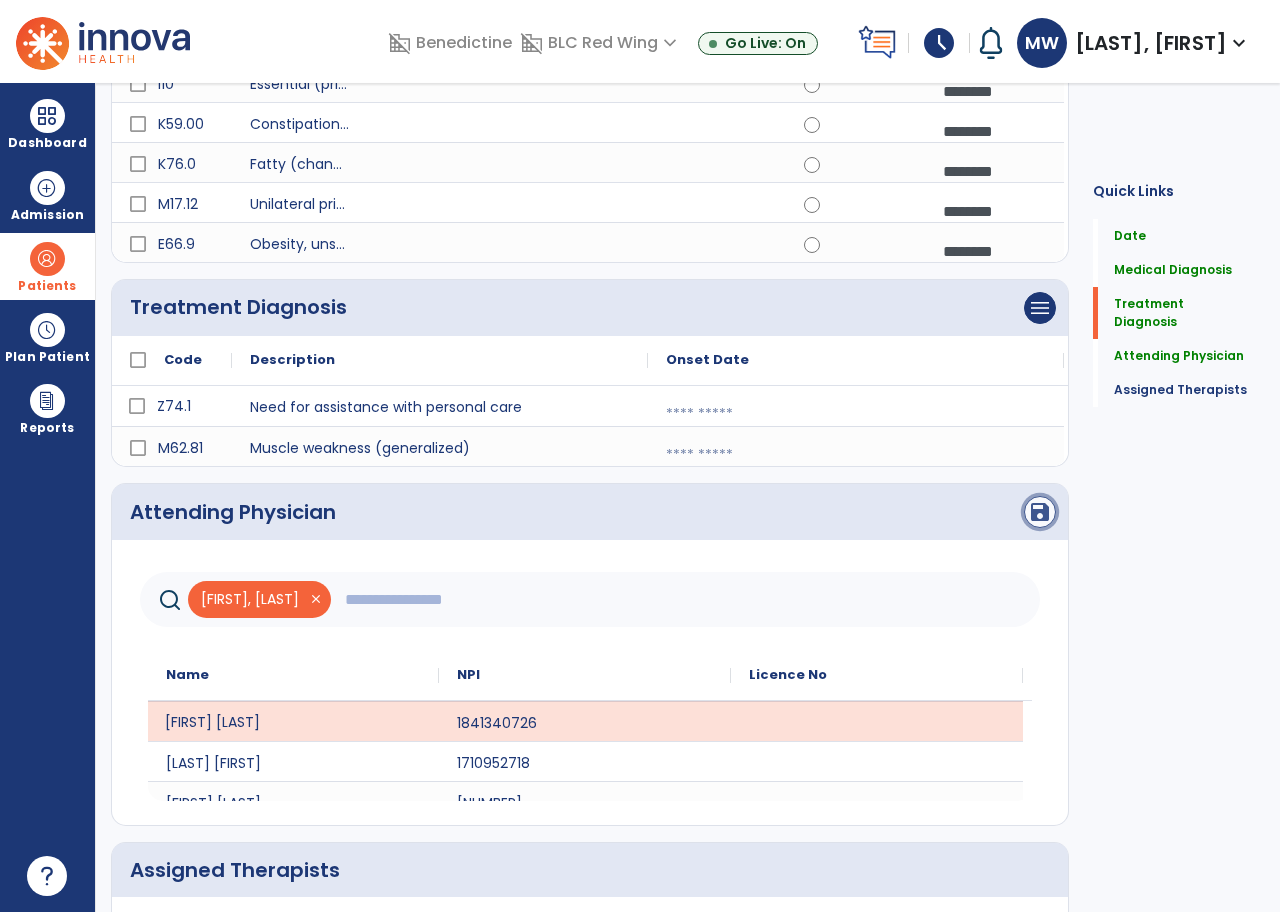 click on "save" 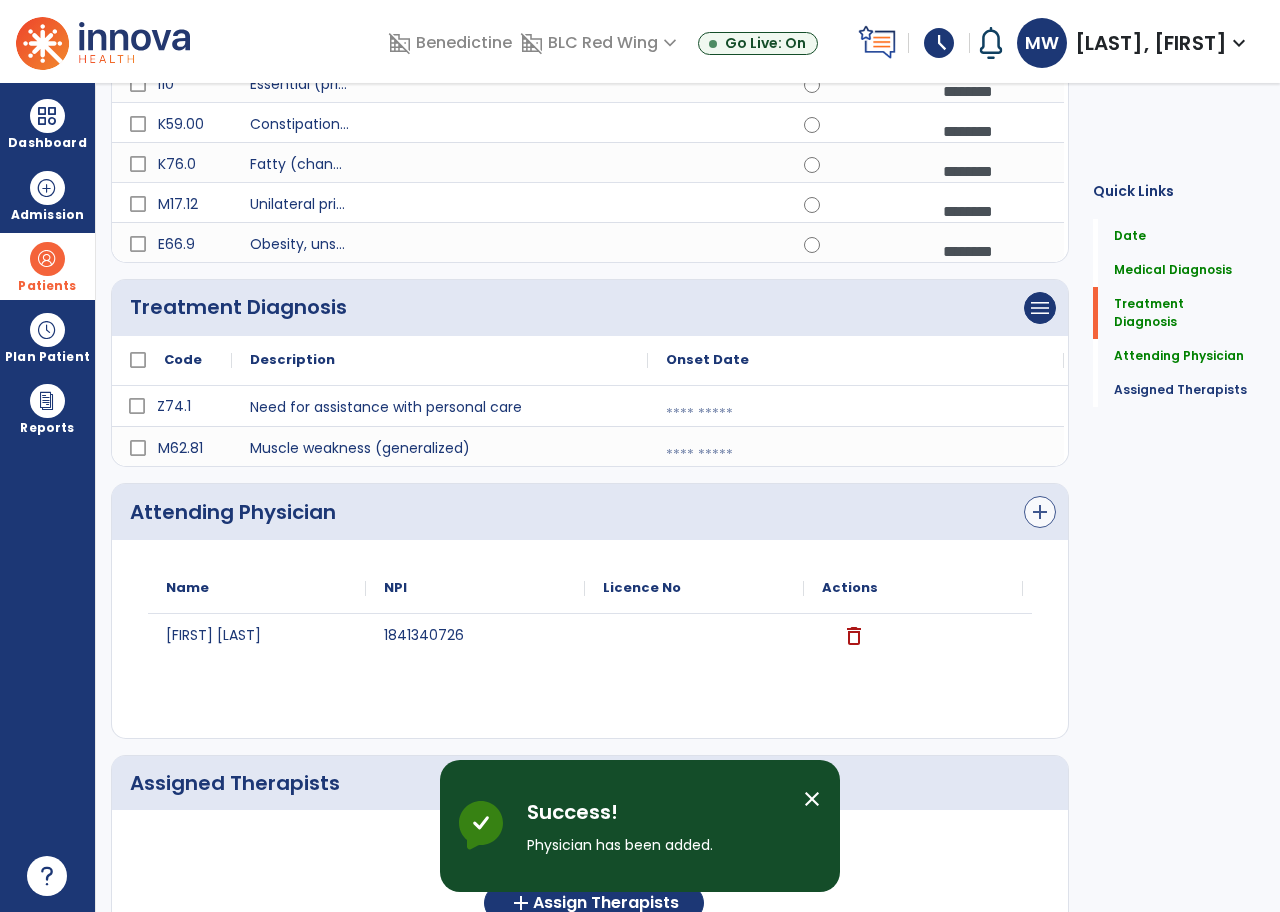 scroll, scrollTop: 0, scrollLeft: 0, axis: both 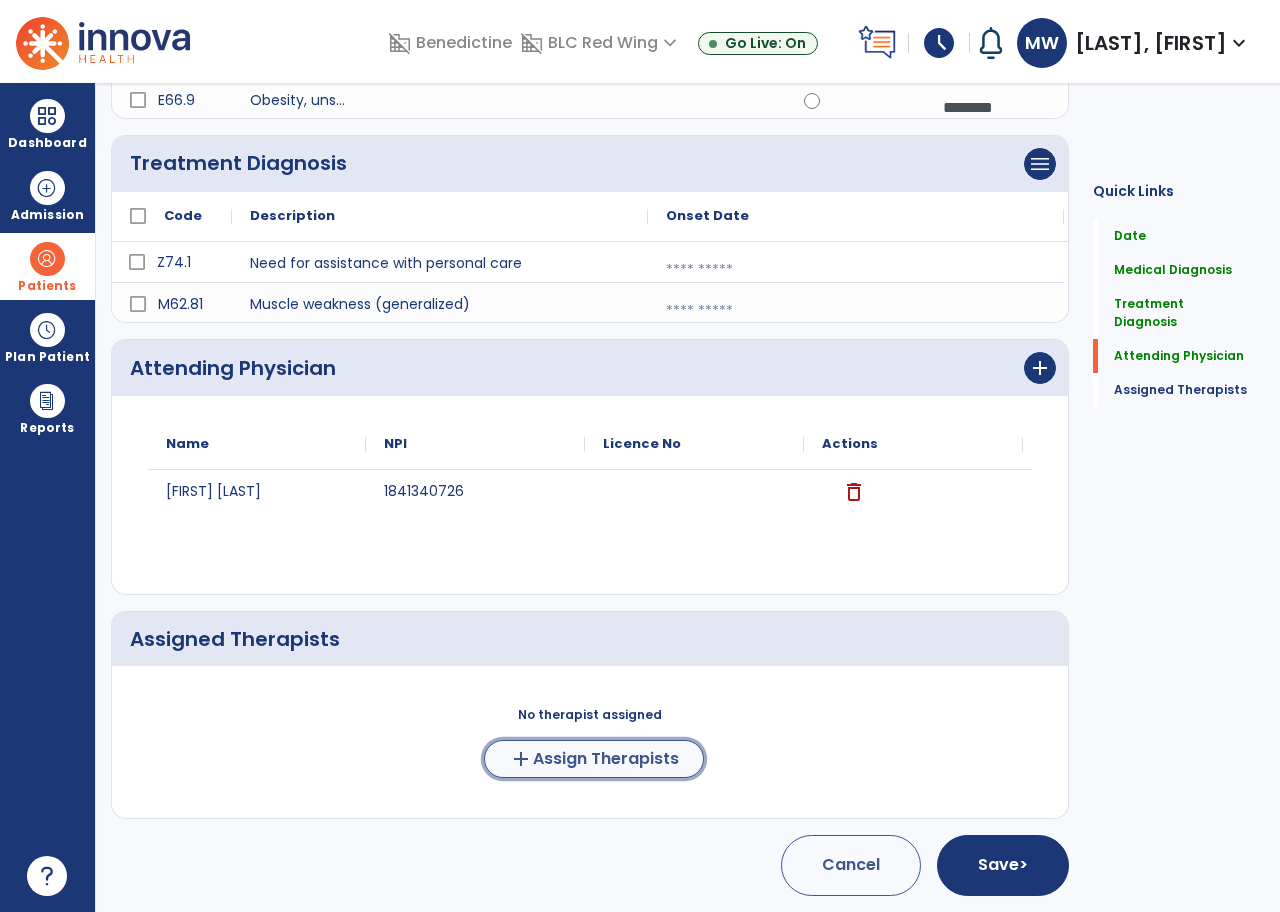 click on "add" 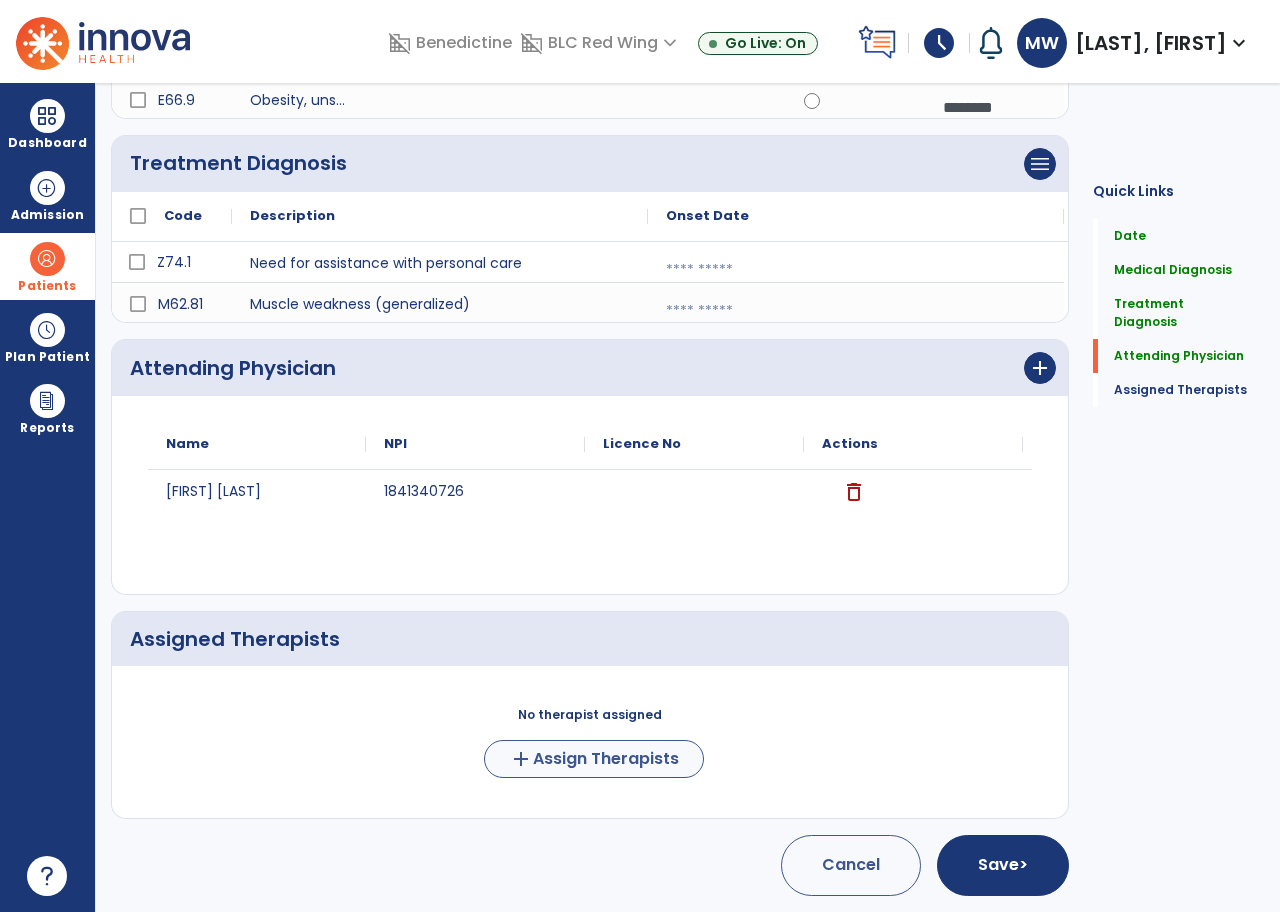 scroll, scrollTop: 1140, scrollLeft: 0, axis: vertical 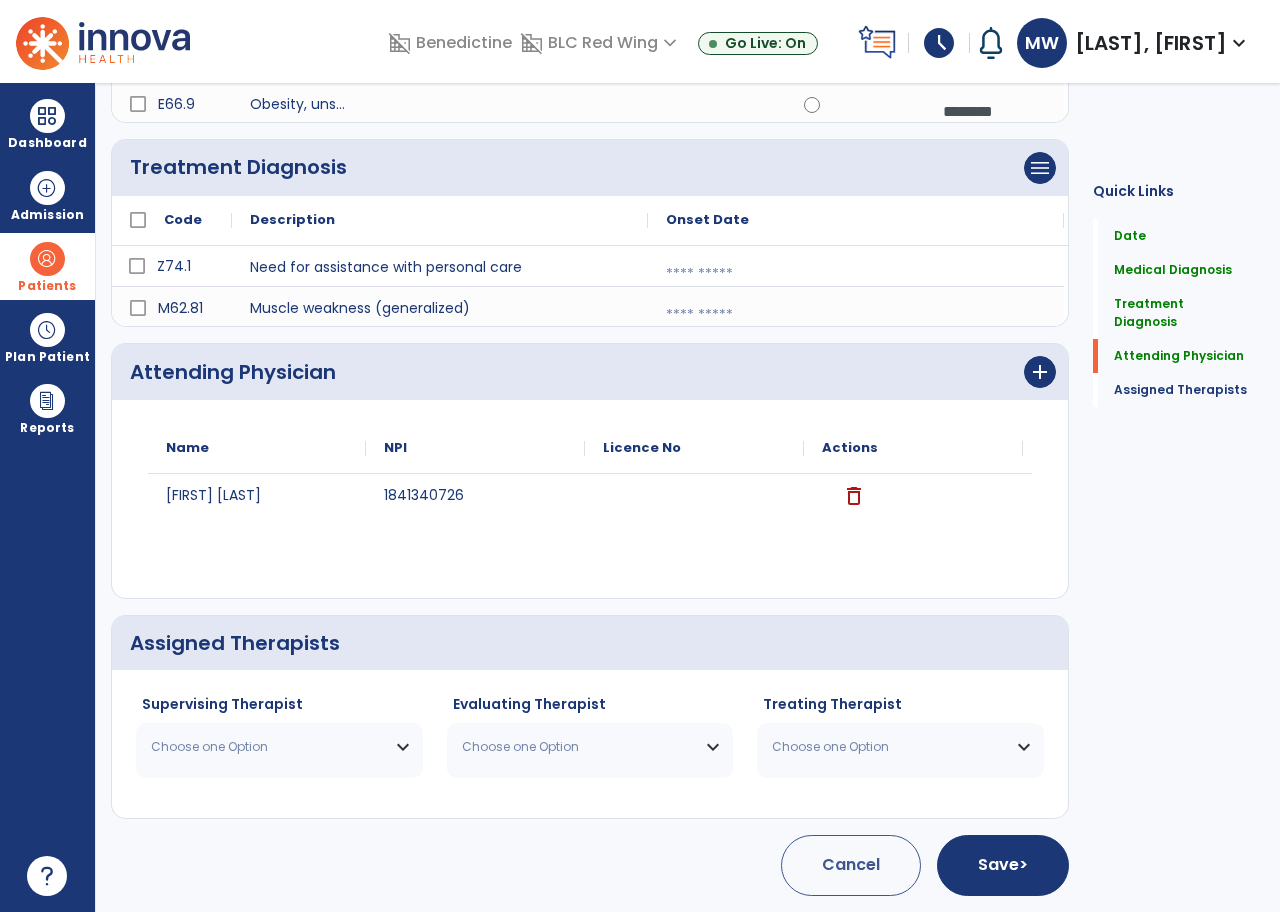 click on "Choose one Option" at bounding box center (279, 747) 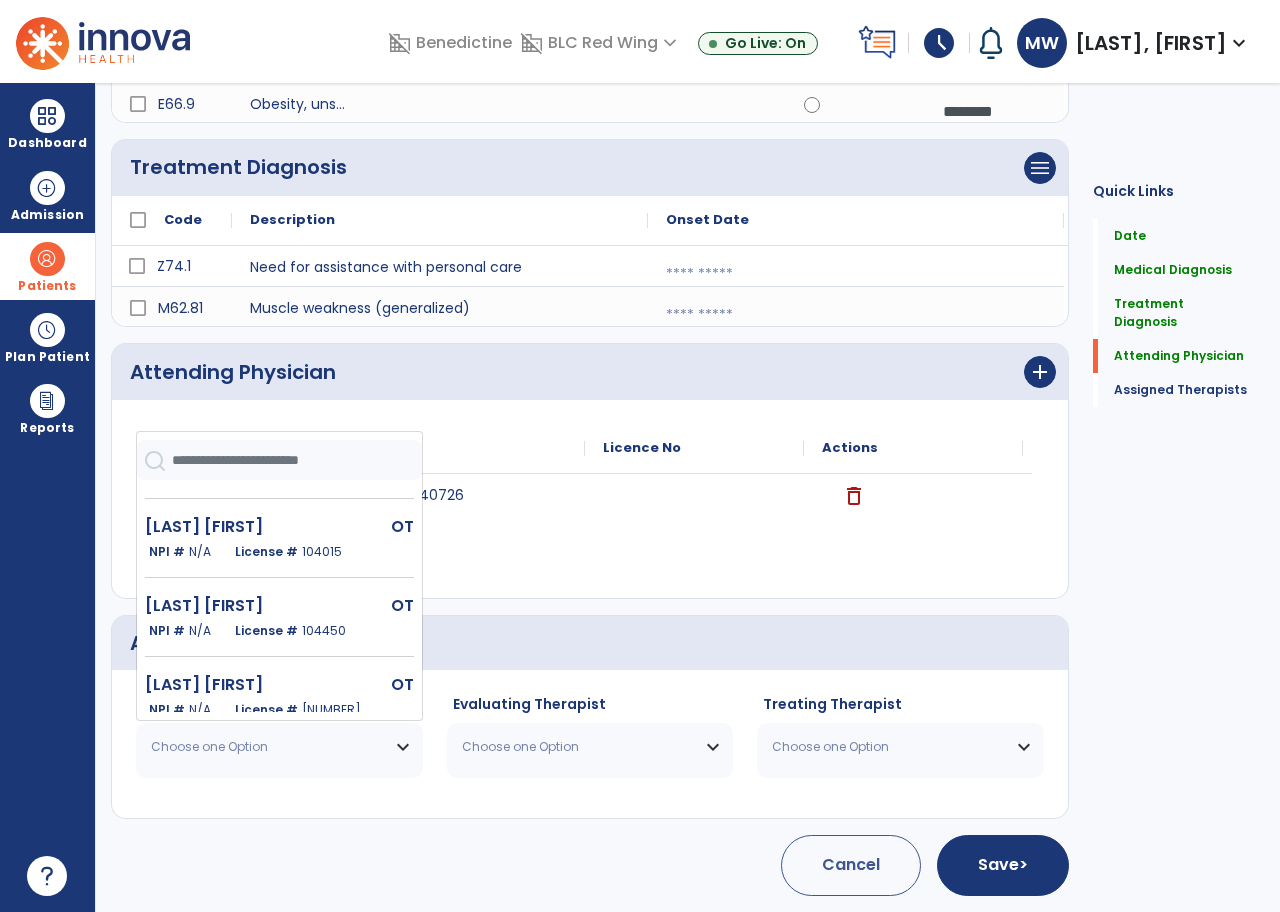 scroll, scrollTop: 590, scrollLeft: 0, axis: vertical 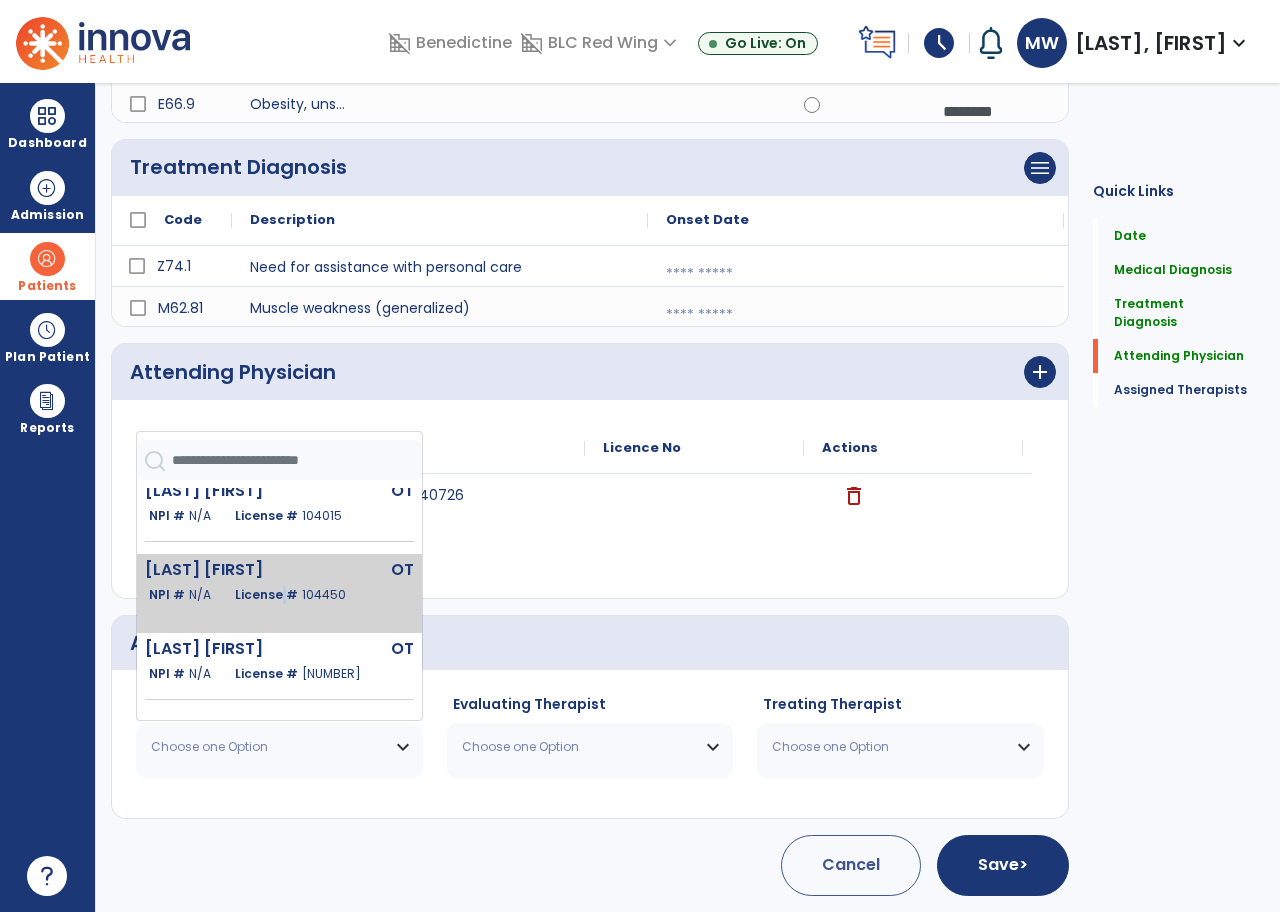 click on "License #  [NUMBER]" 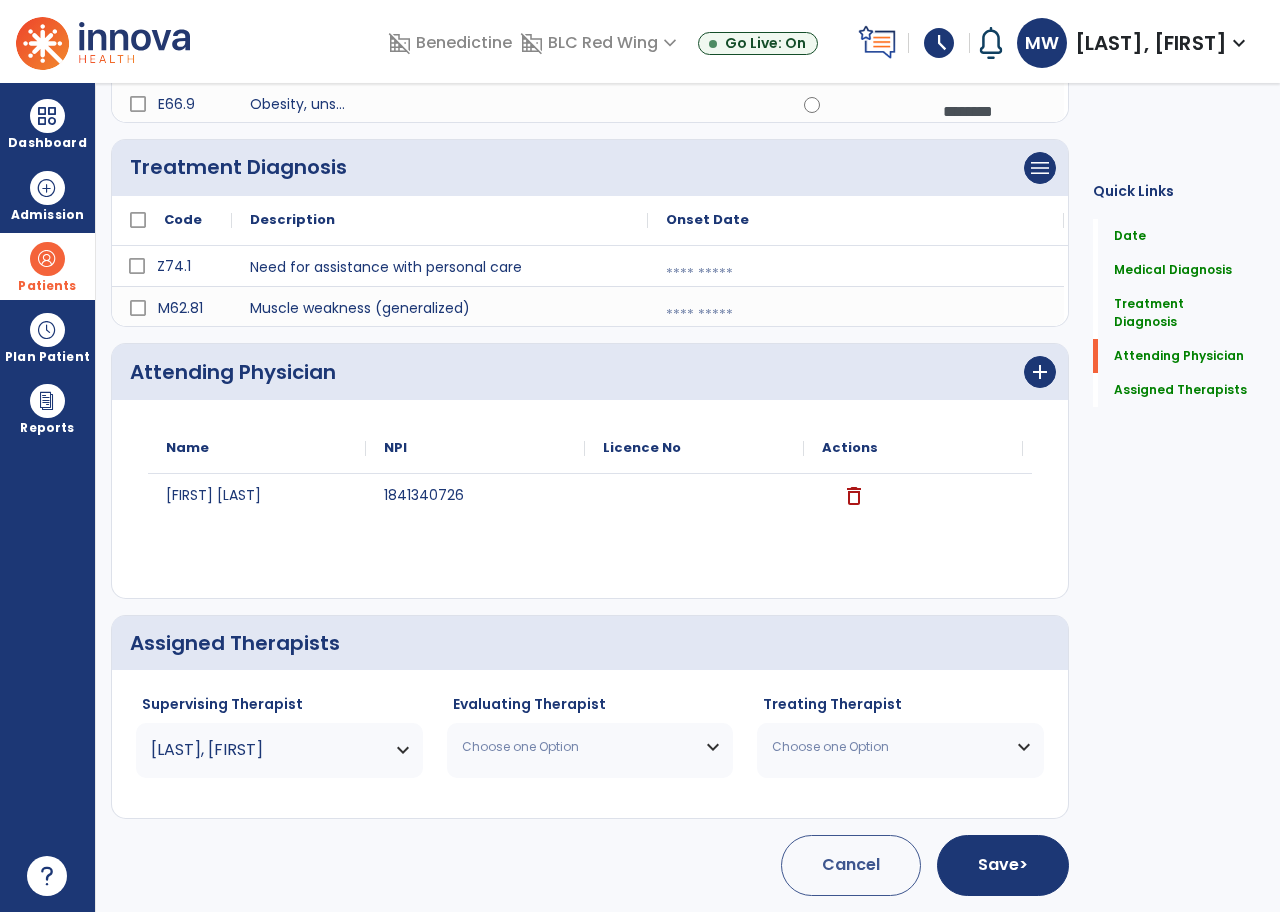click on "Choose one Option" at bounding box center [590, 747] 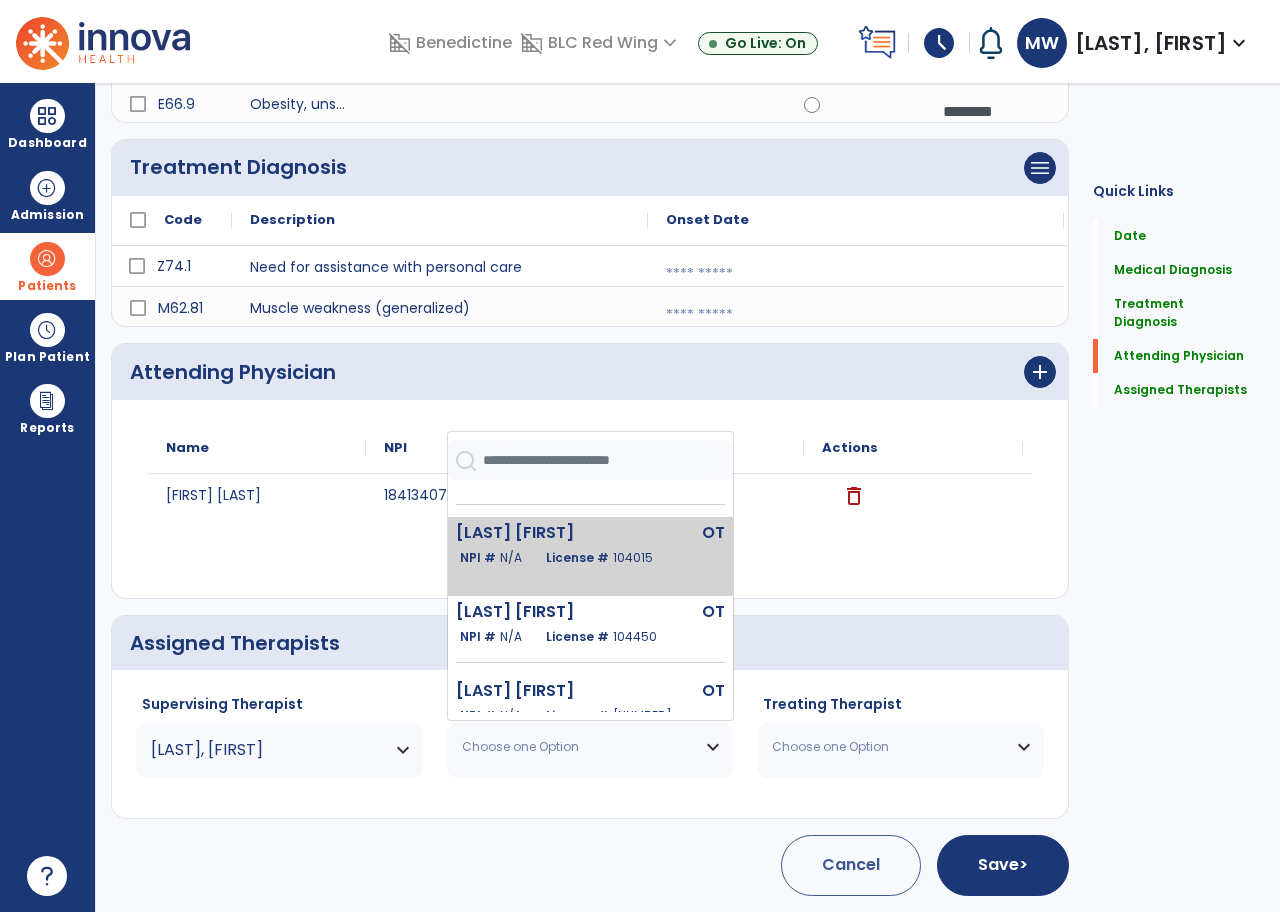 scroll, scrollTop: 590, scrollLeft: 0, axis: vertical 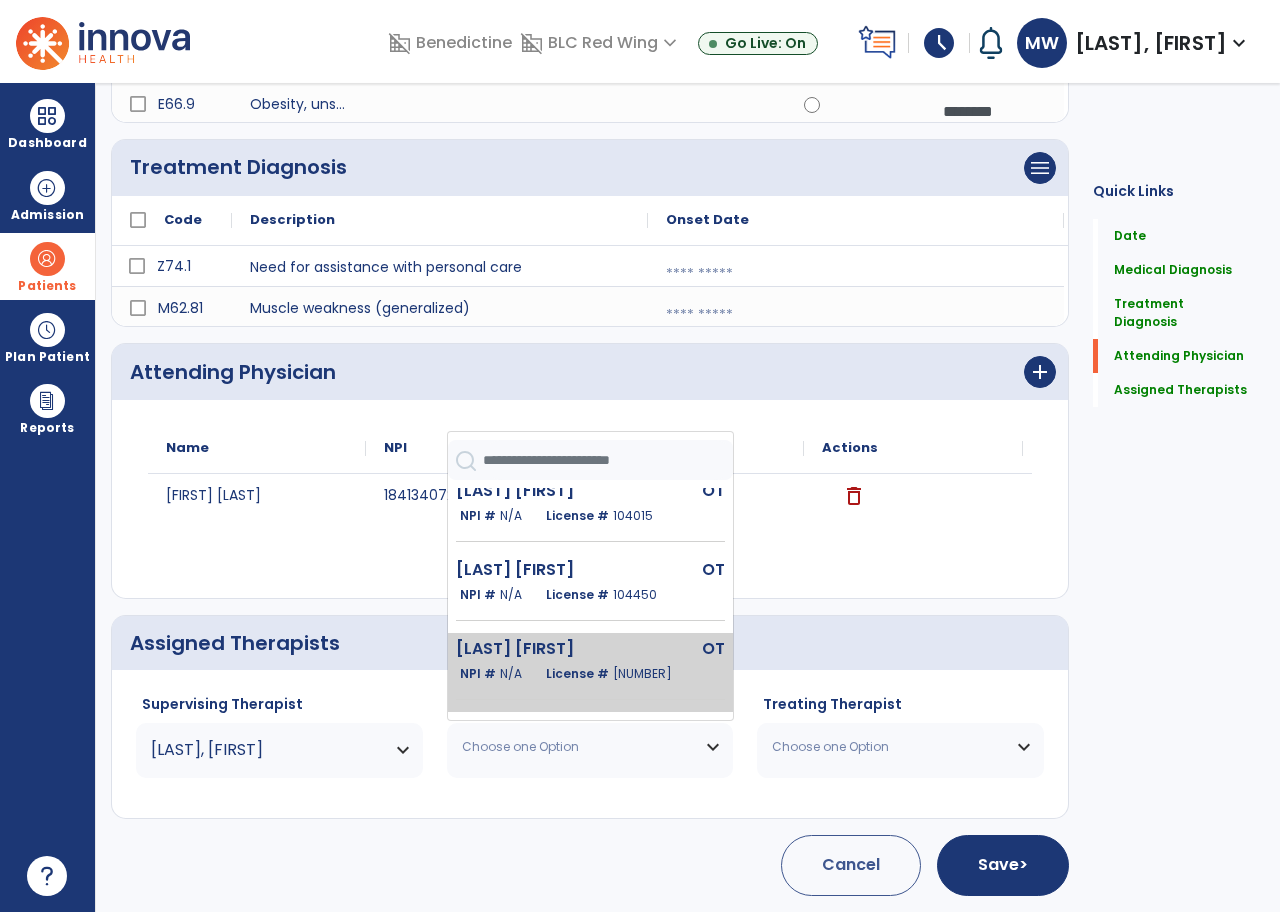 click on "License #  [NUMBER]" 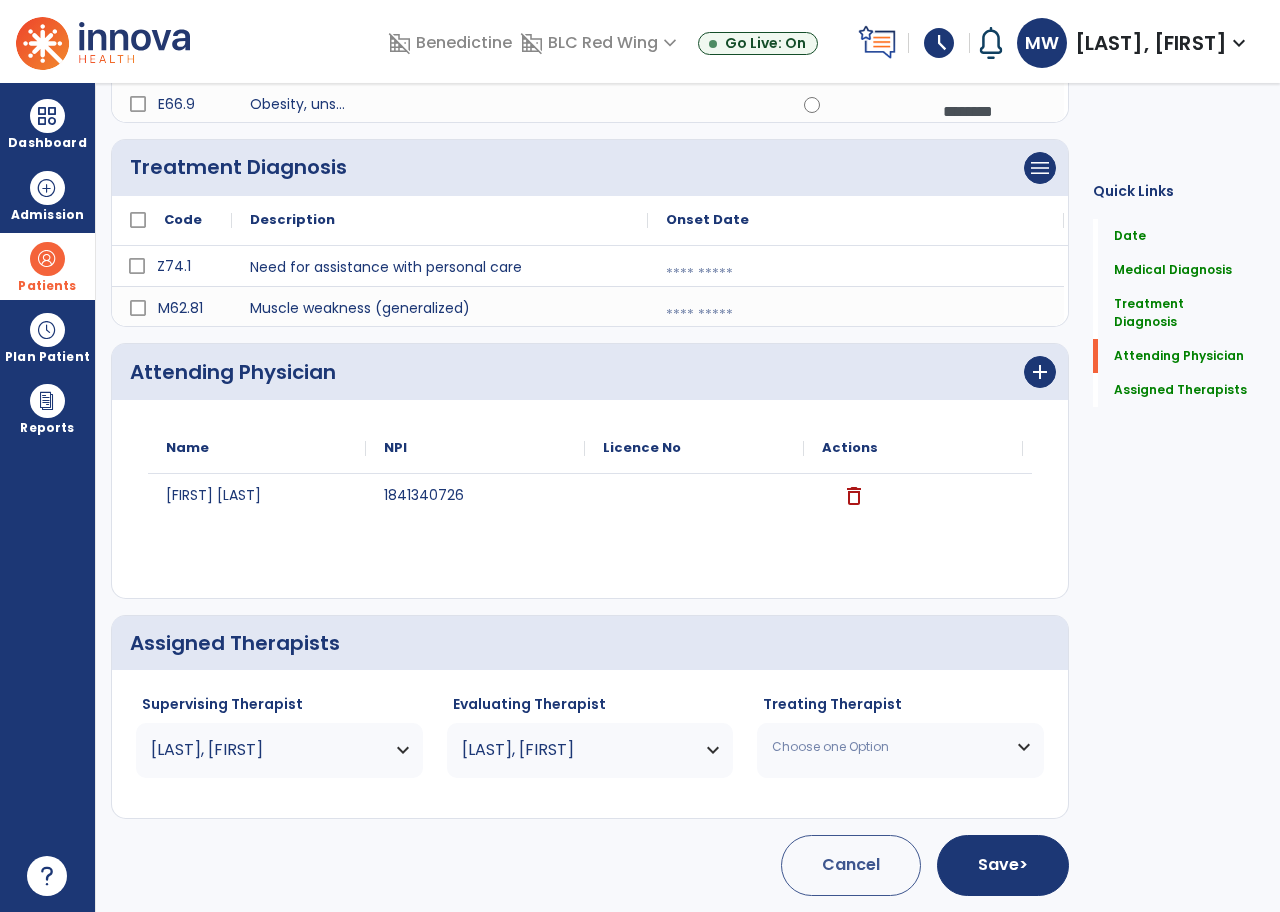 click on "Choose one Option" at bounding box center (900, 747) 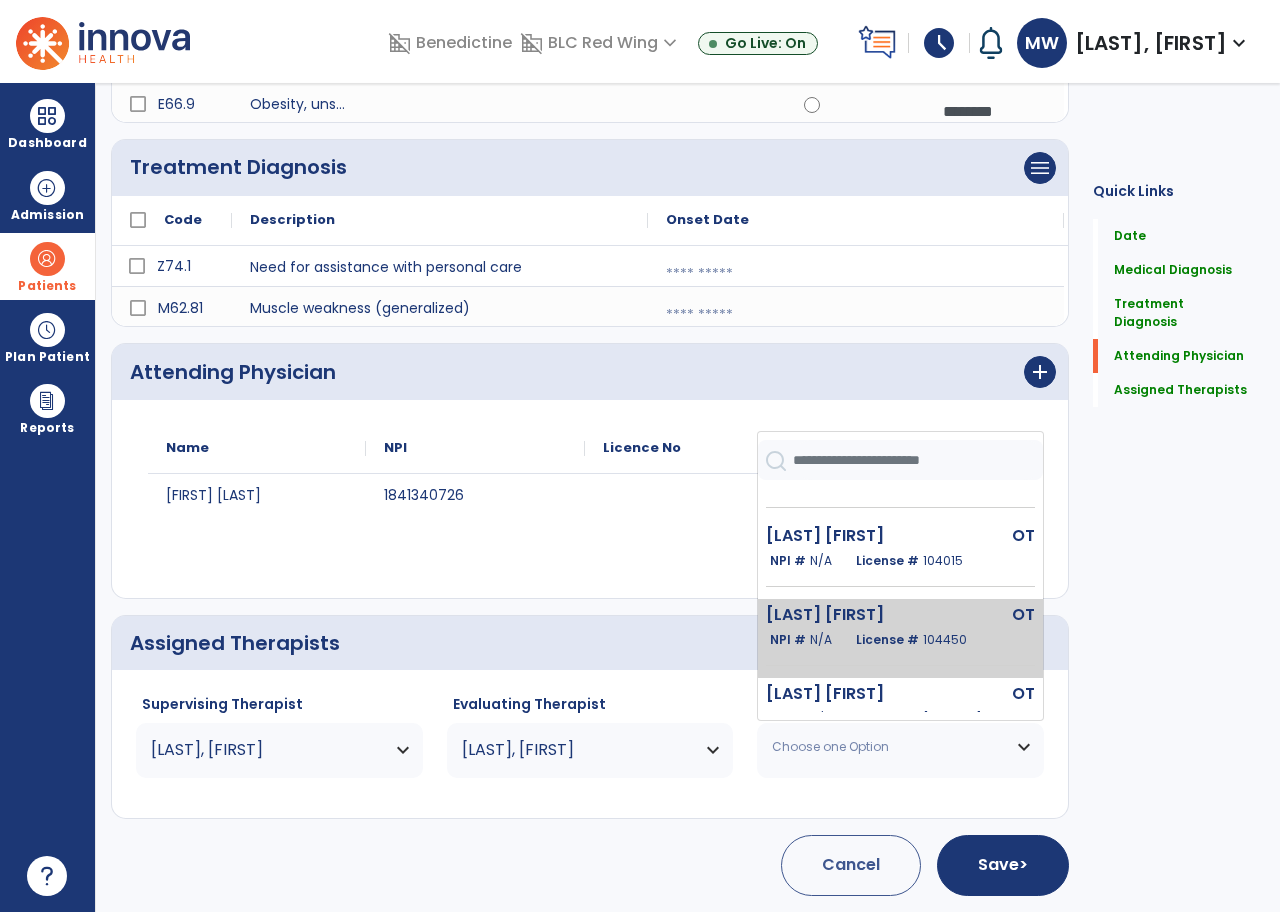 scroll, scrollTop: 906, scrollLeft: 0, axis: vertical 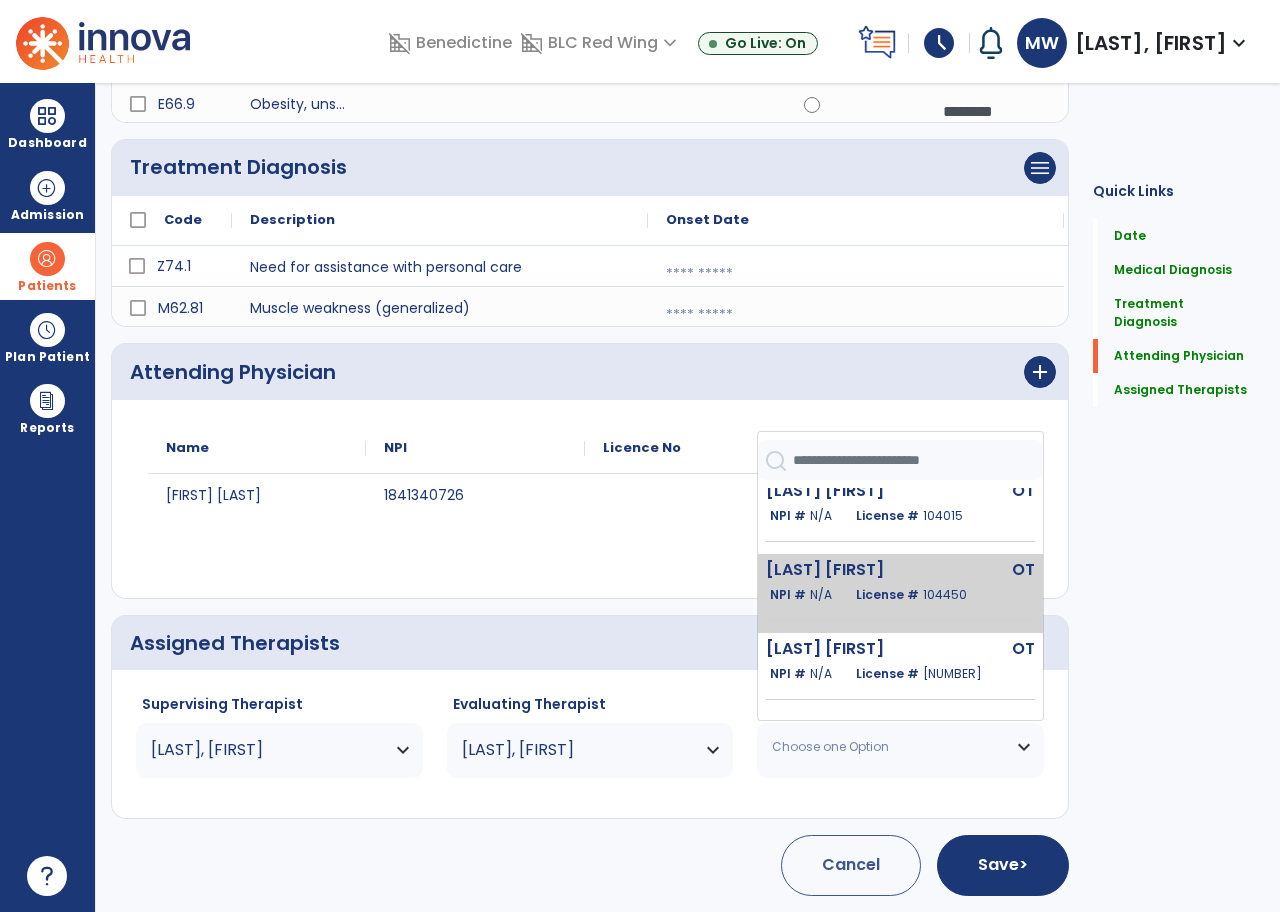click on "[FIRST] [LAST]   OT   NPI #  N/A   License #  [NUMBER]" 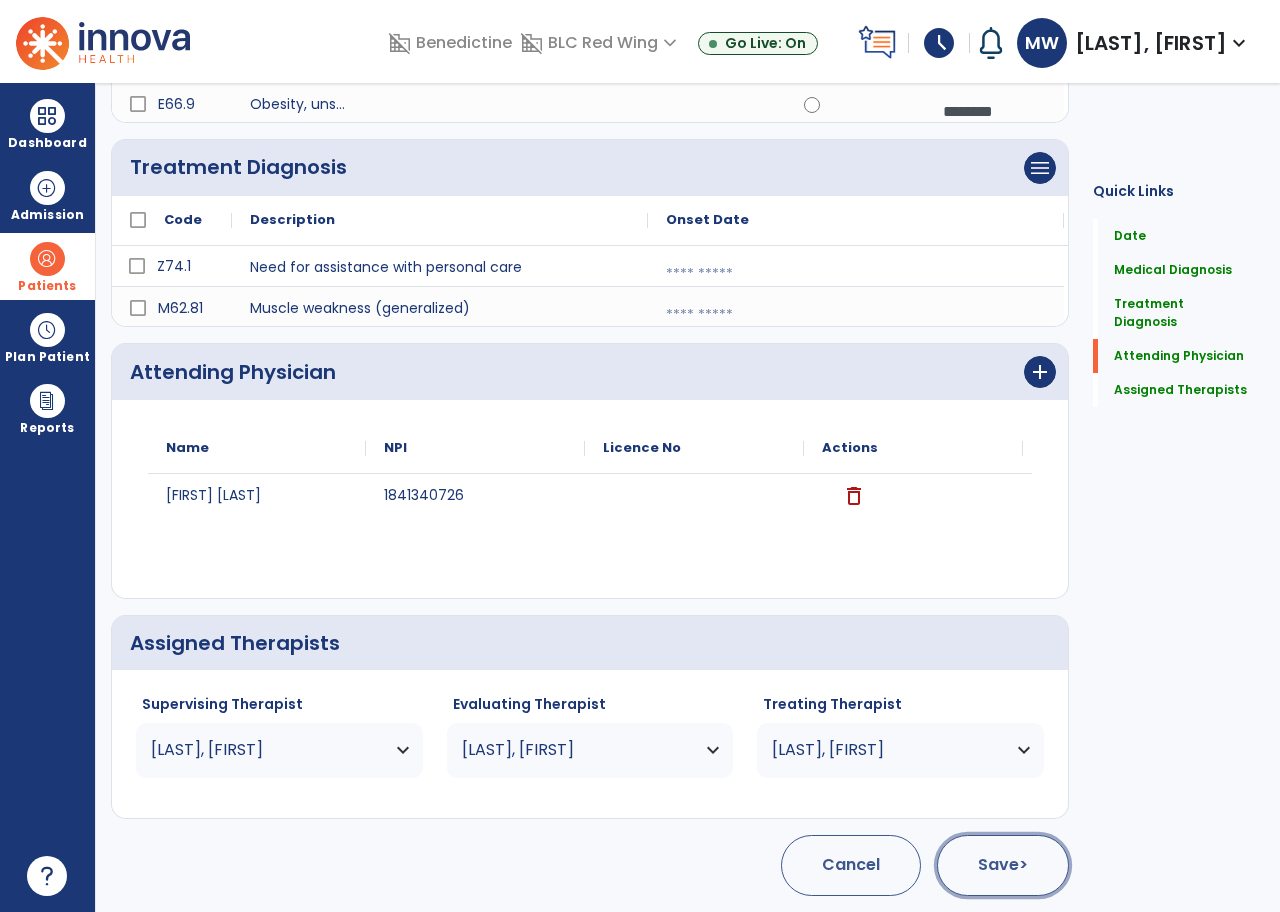 click on "Save  >" 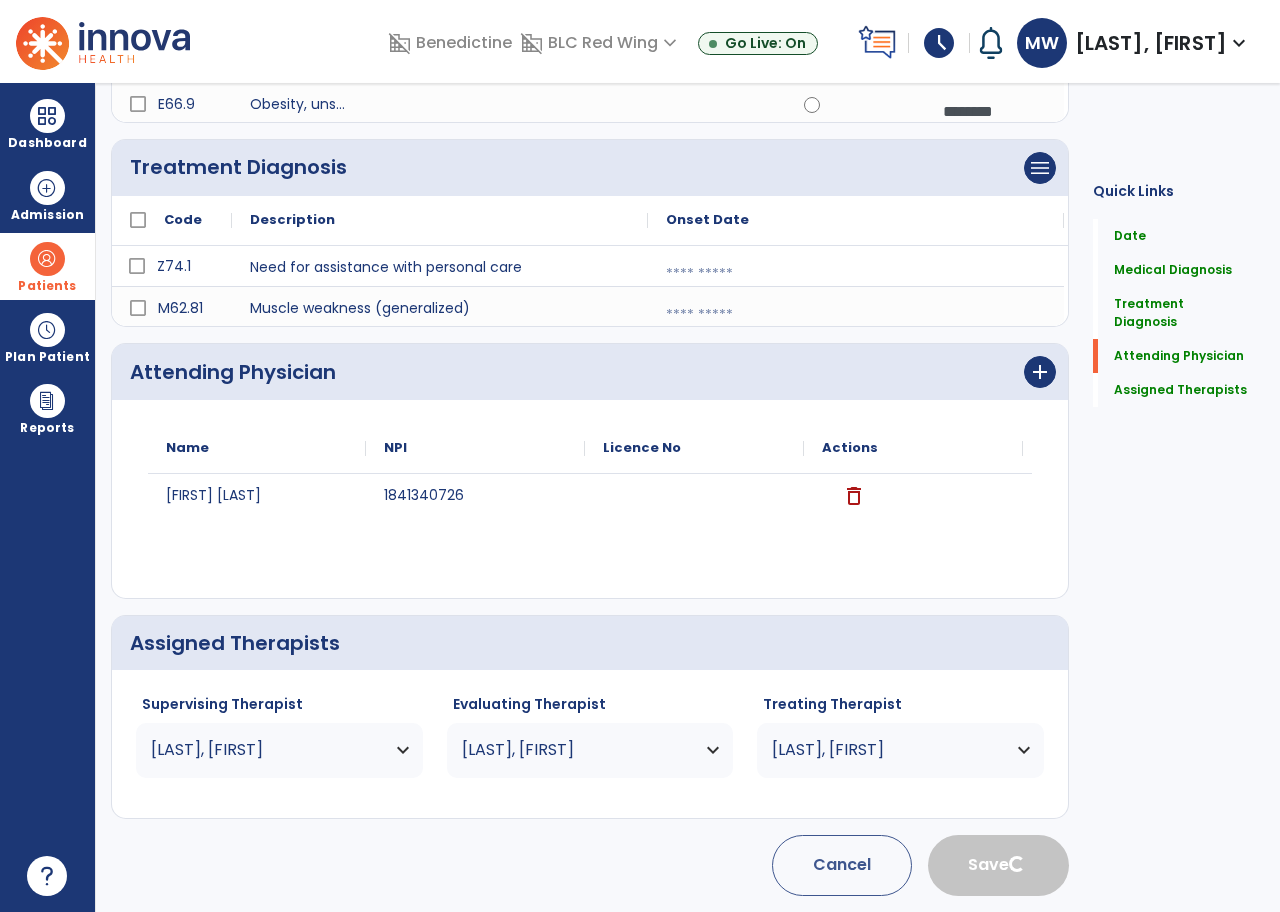 type 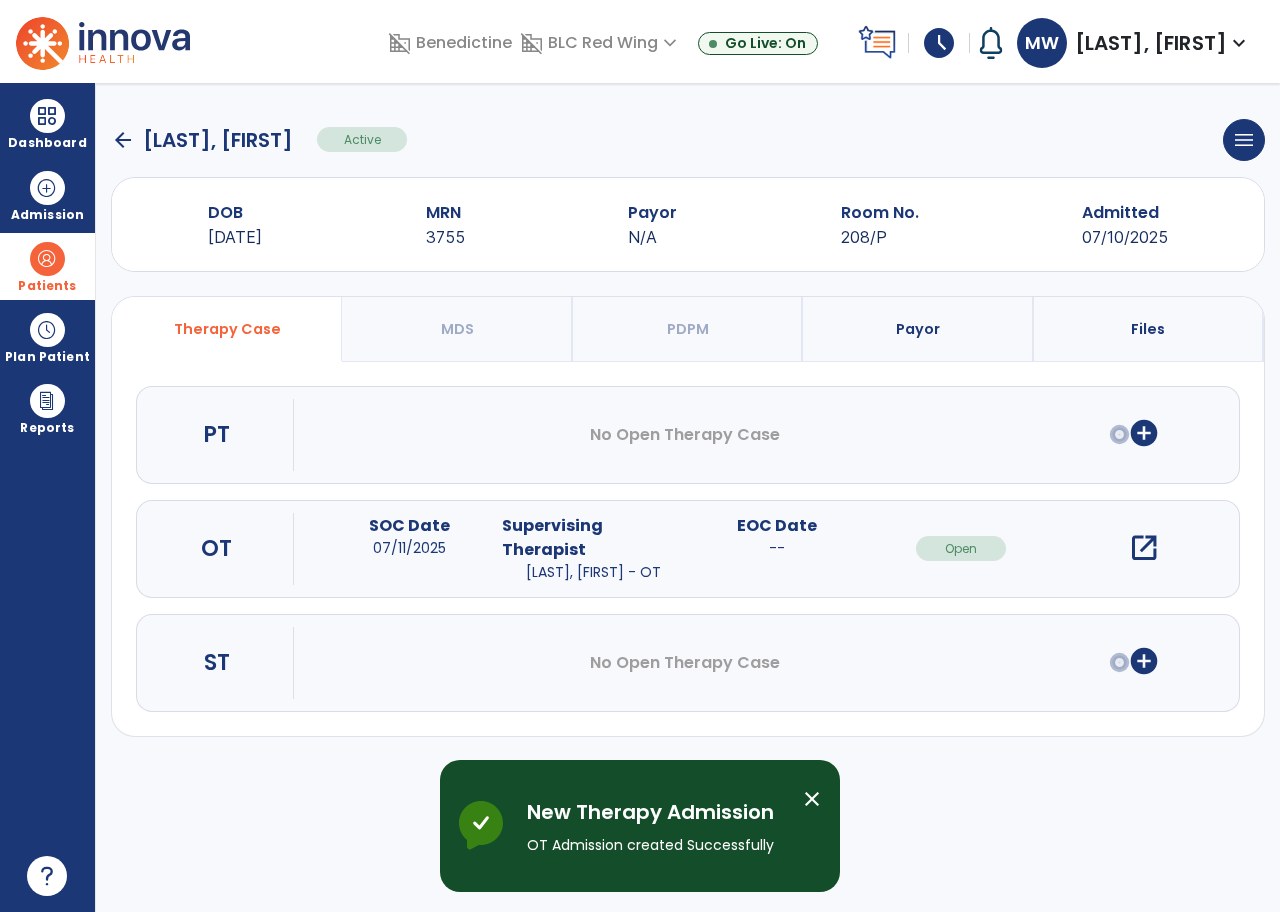 scroll, scrollTop: 0, scrollLeft: 0, axis: both 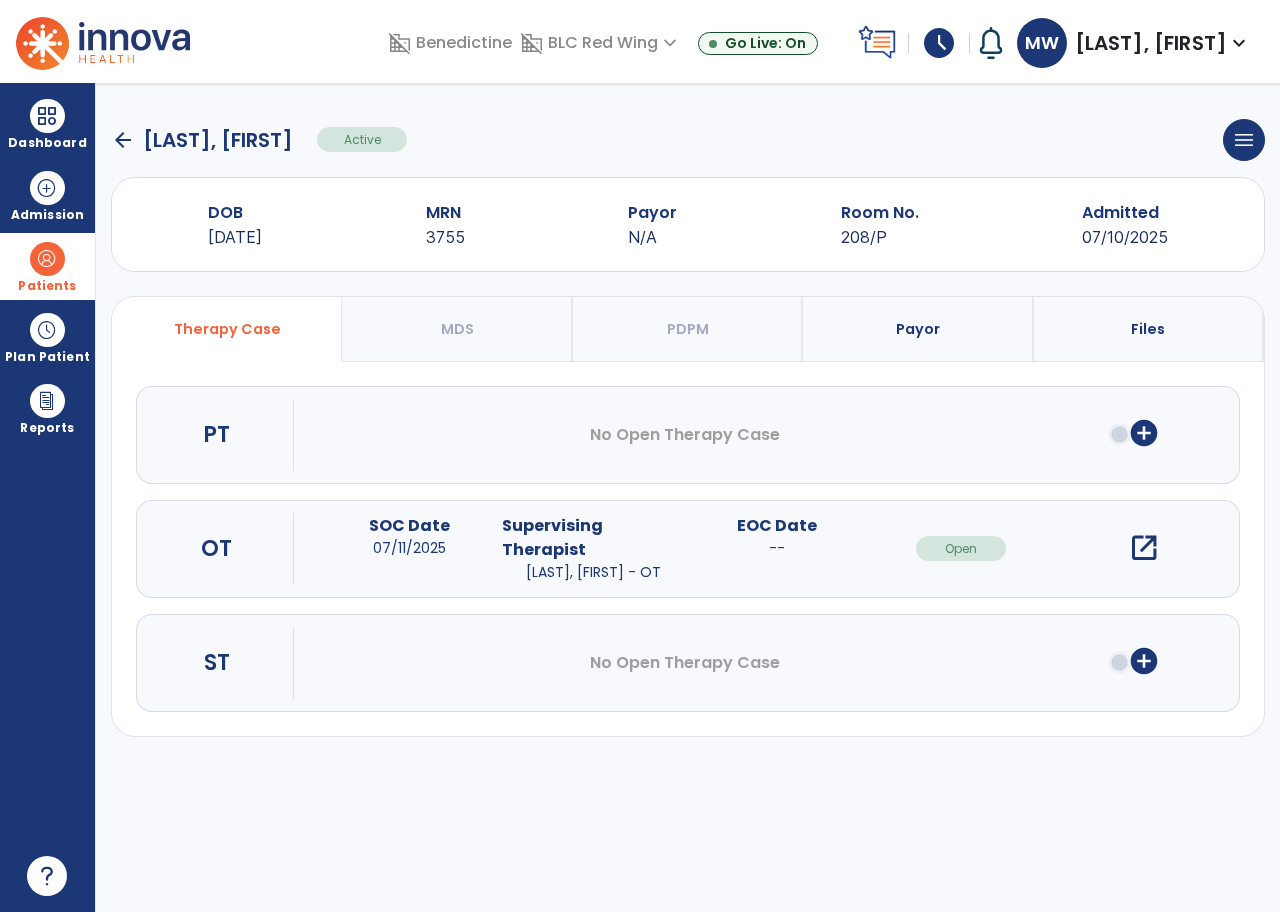click on "open_in_new" at bounding box center [1144, 548] 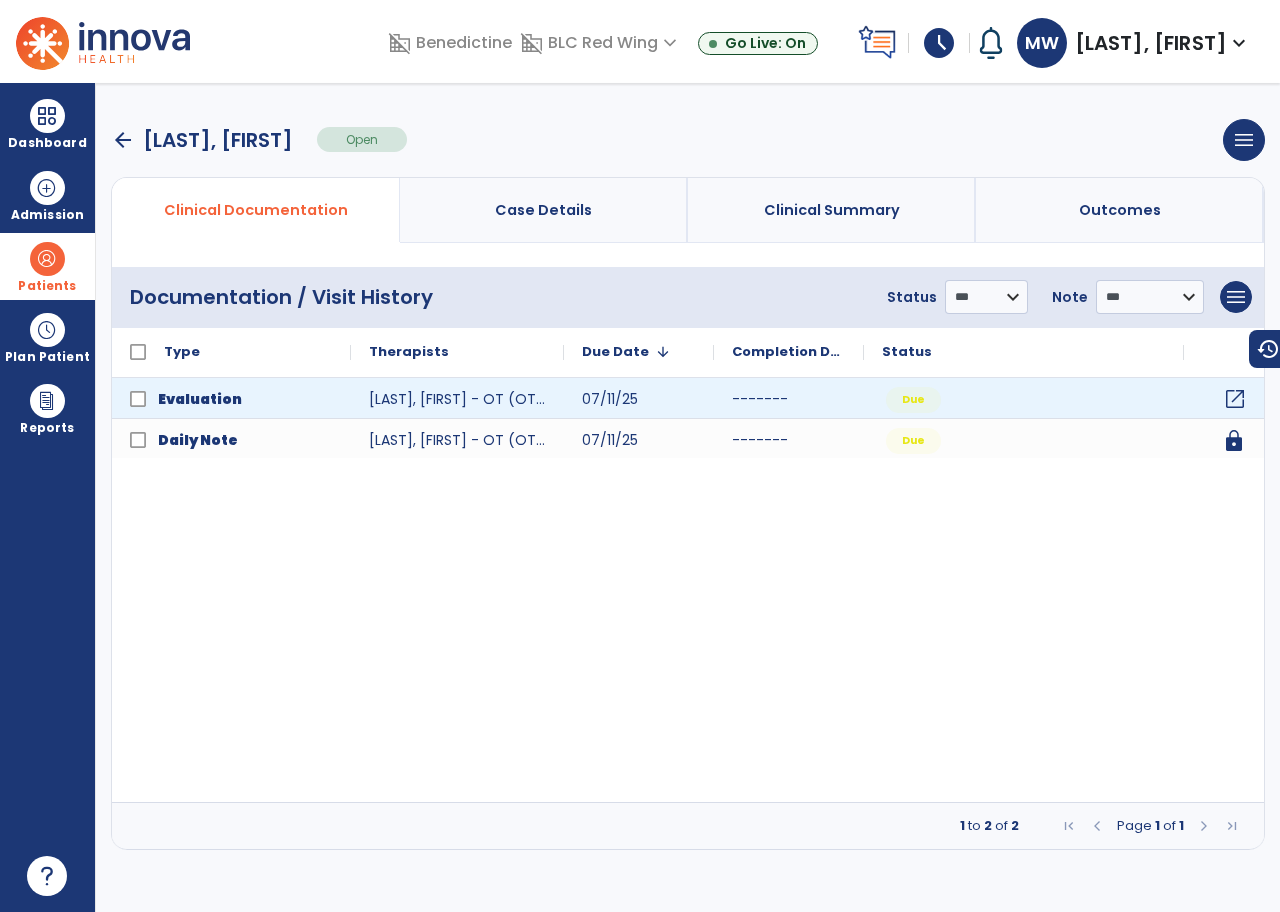 click on "open_in_new" 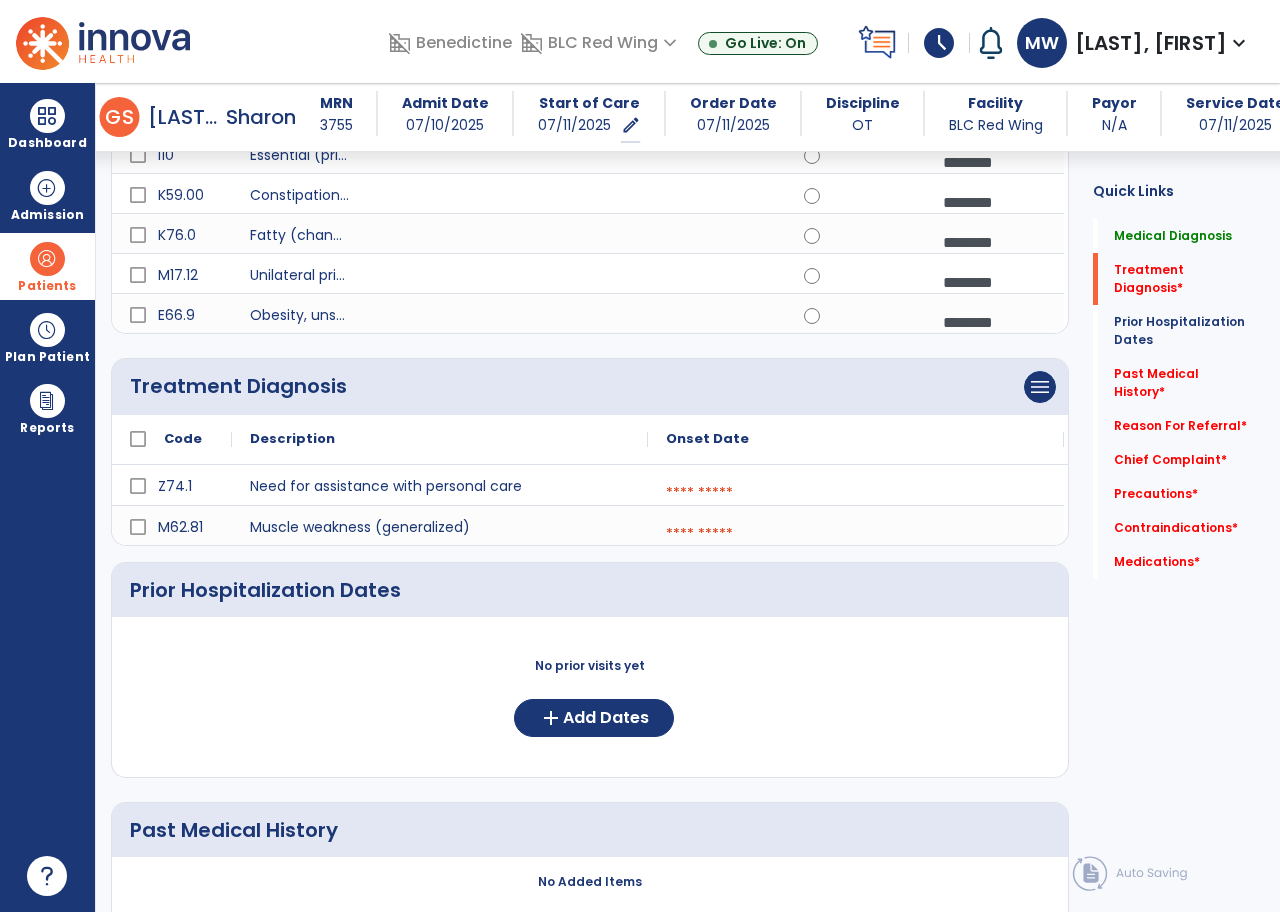scroll, scrollTop: 1000, scrollLeft: 0, axis: vertical 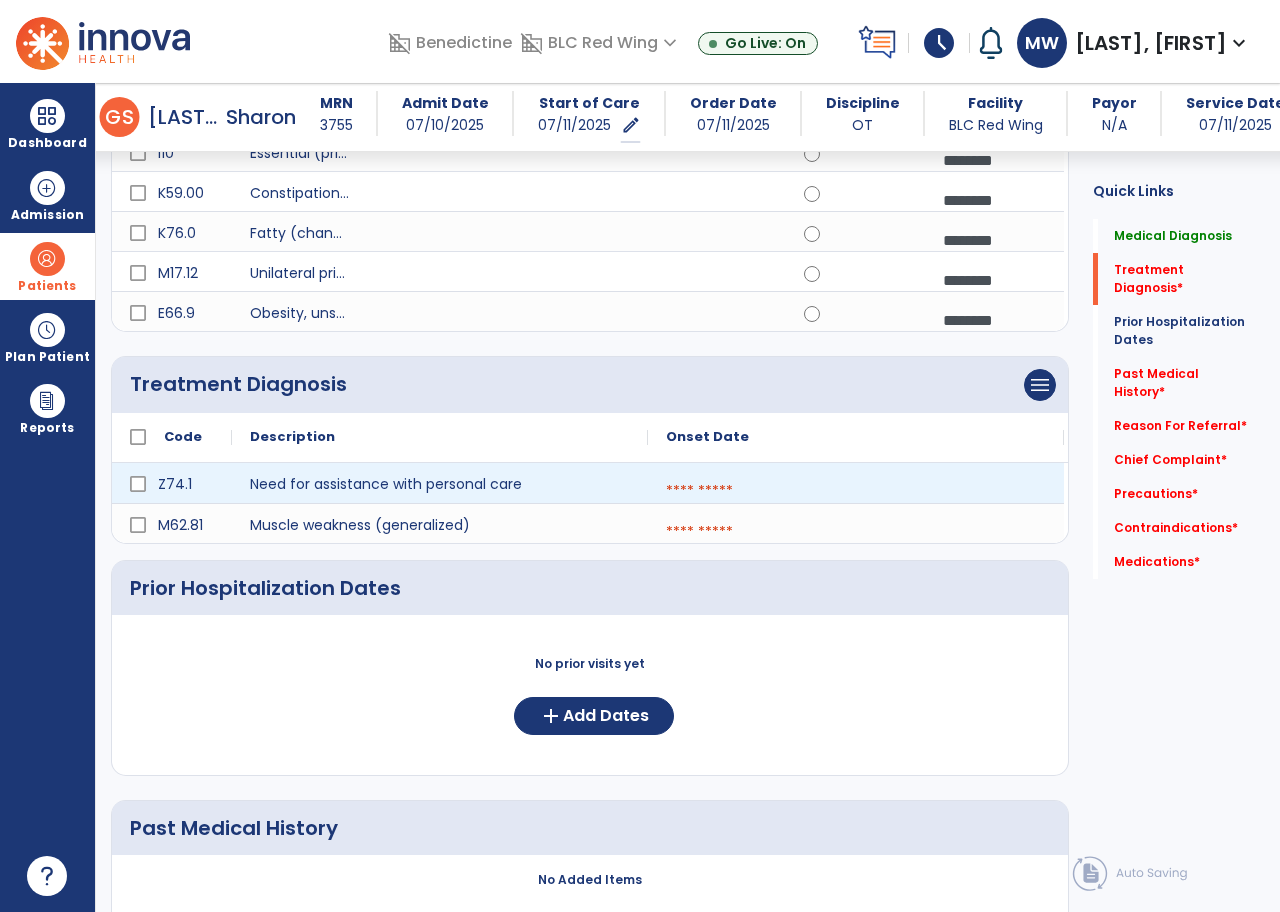 click at bounding box center (856, 491) 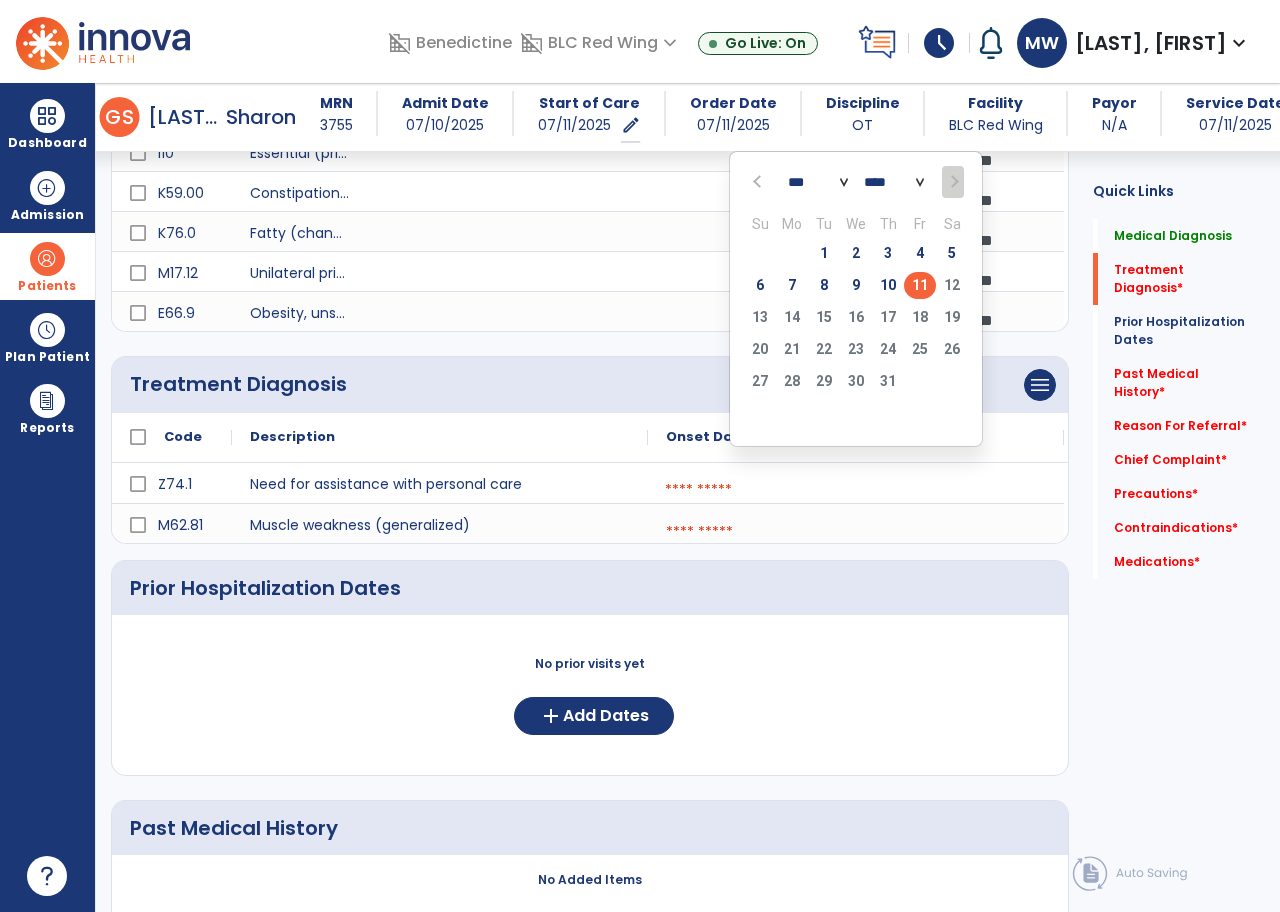 click on "11" 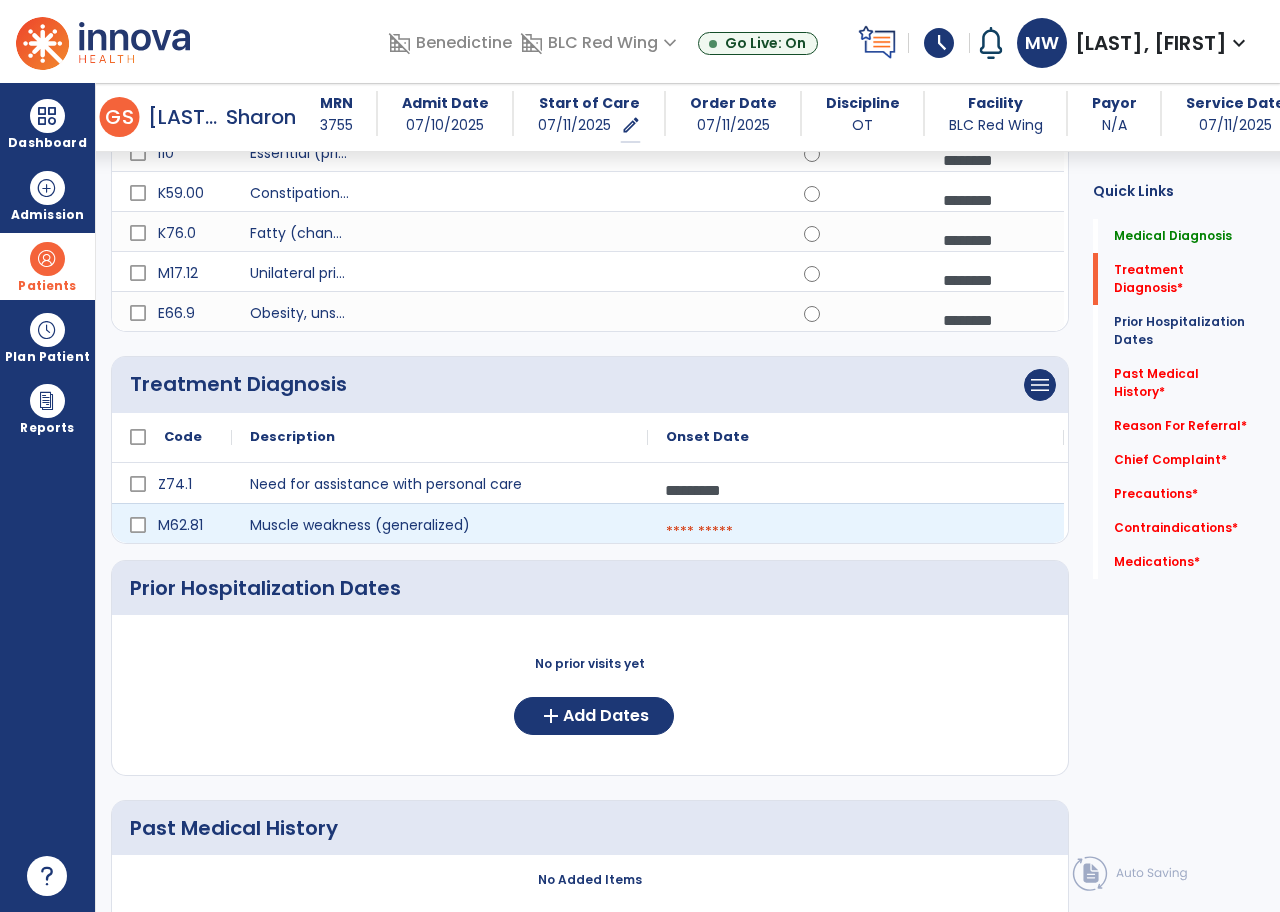 click at bounding box center [856, 532] 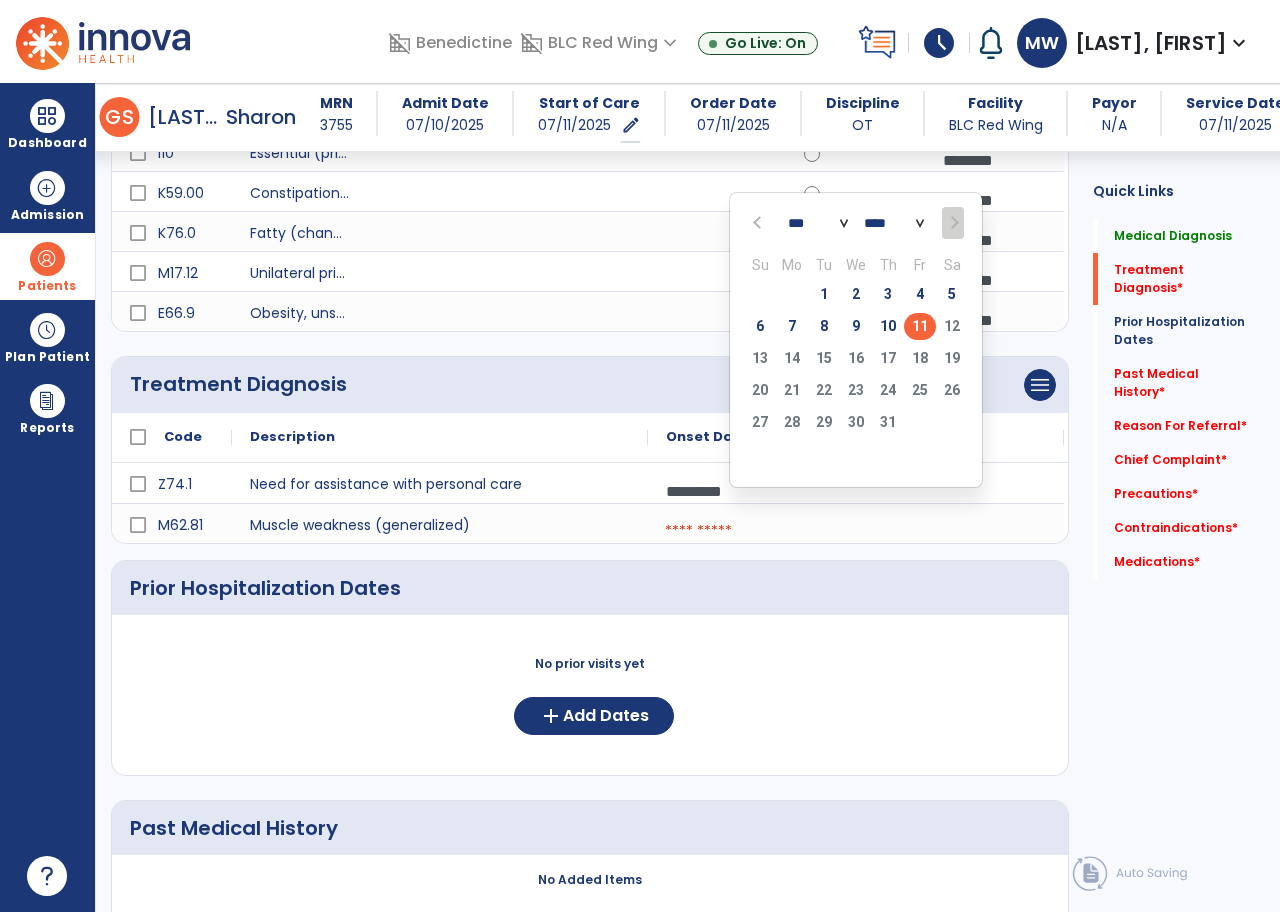 click on "11" 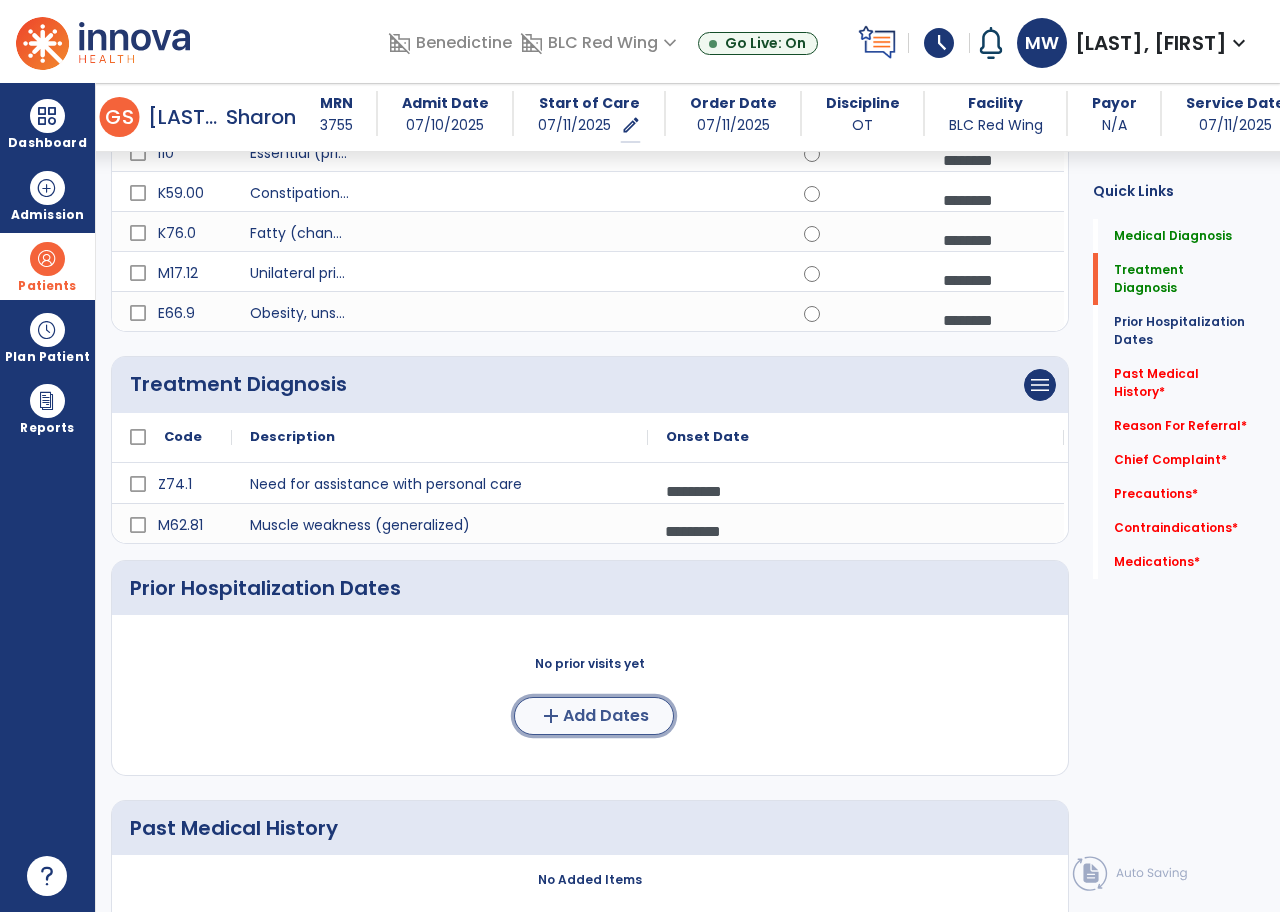 click on "Add Dates" 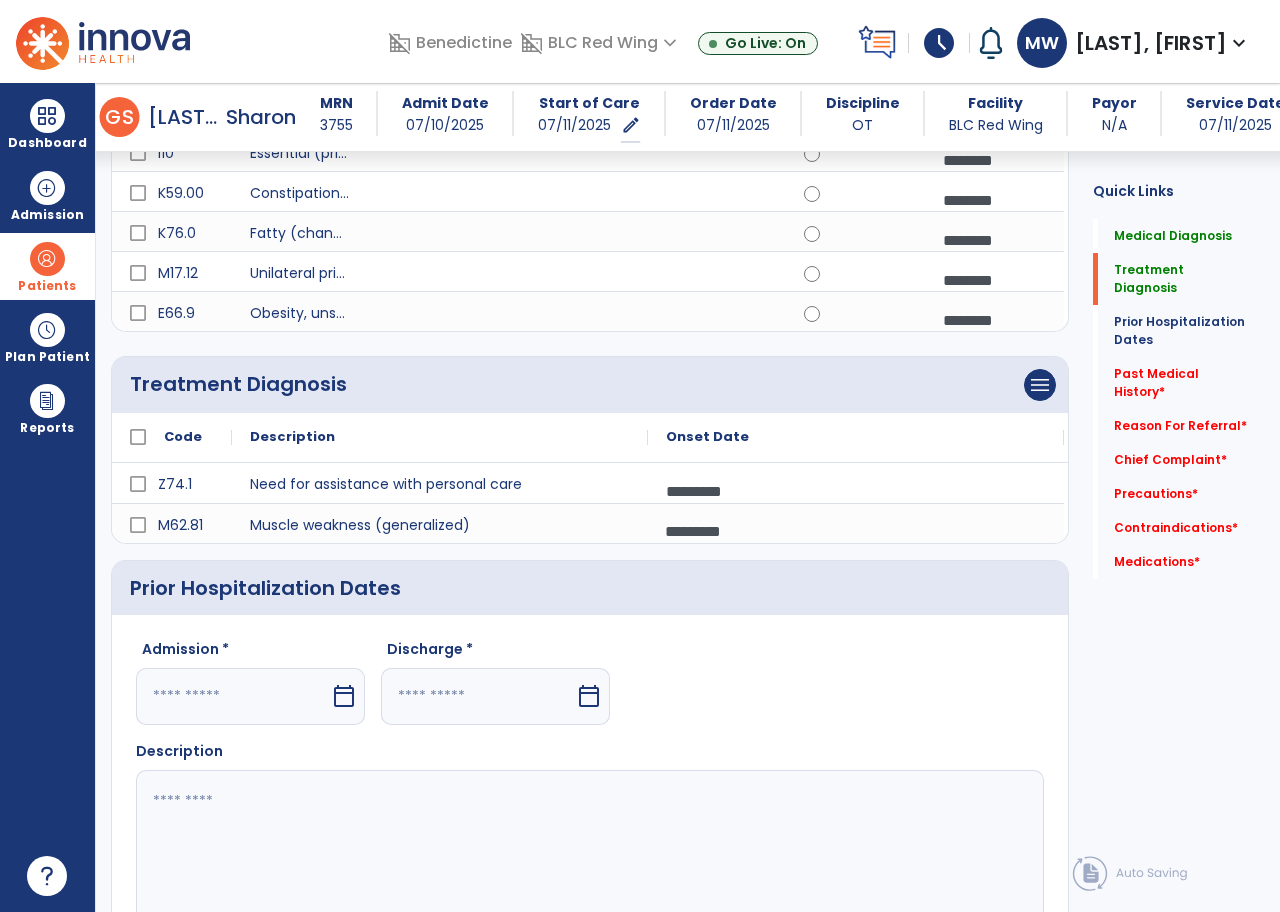 click on "calendar_today" at bounding box center [344, 696] 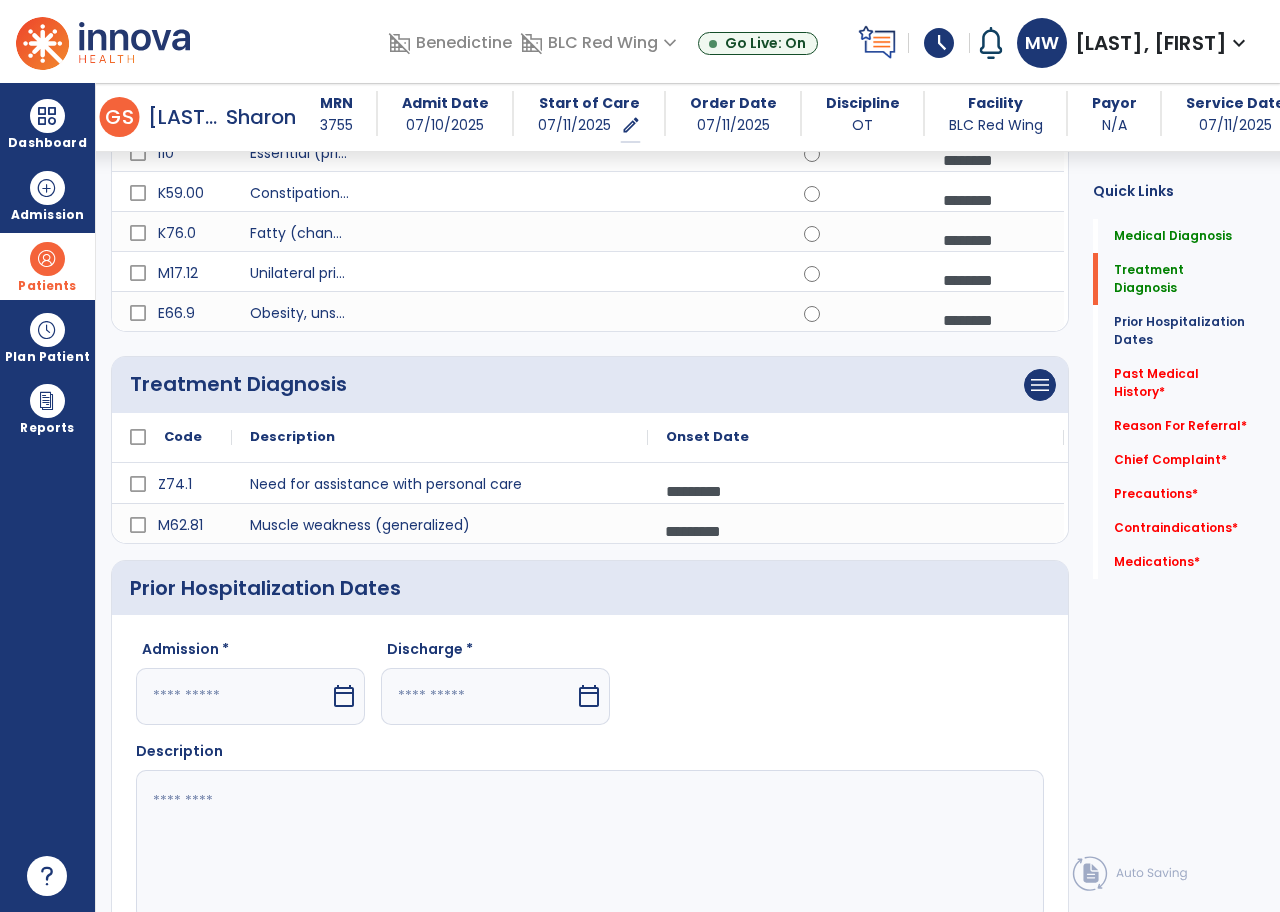 select on "*" 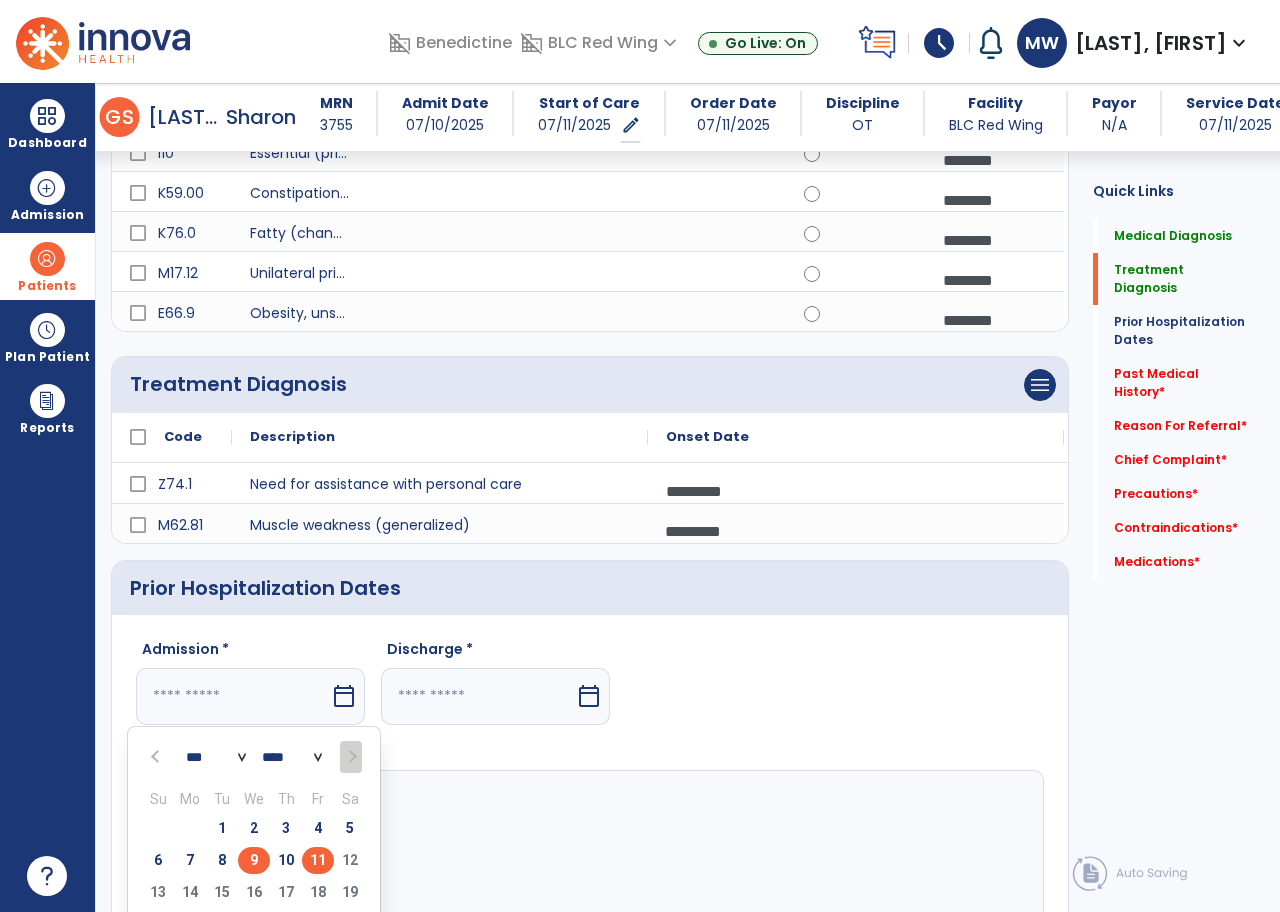 click on "9" at bounding box center (254, 860) 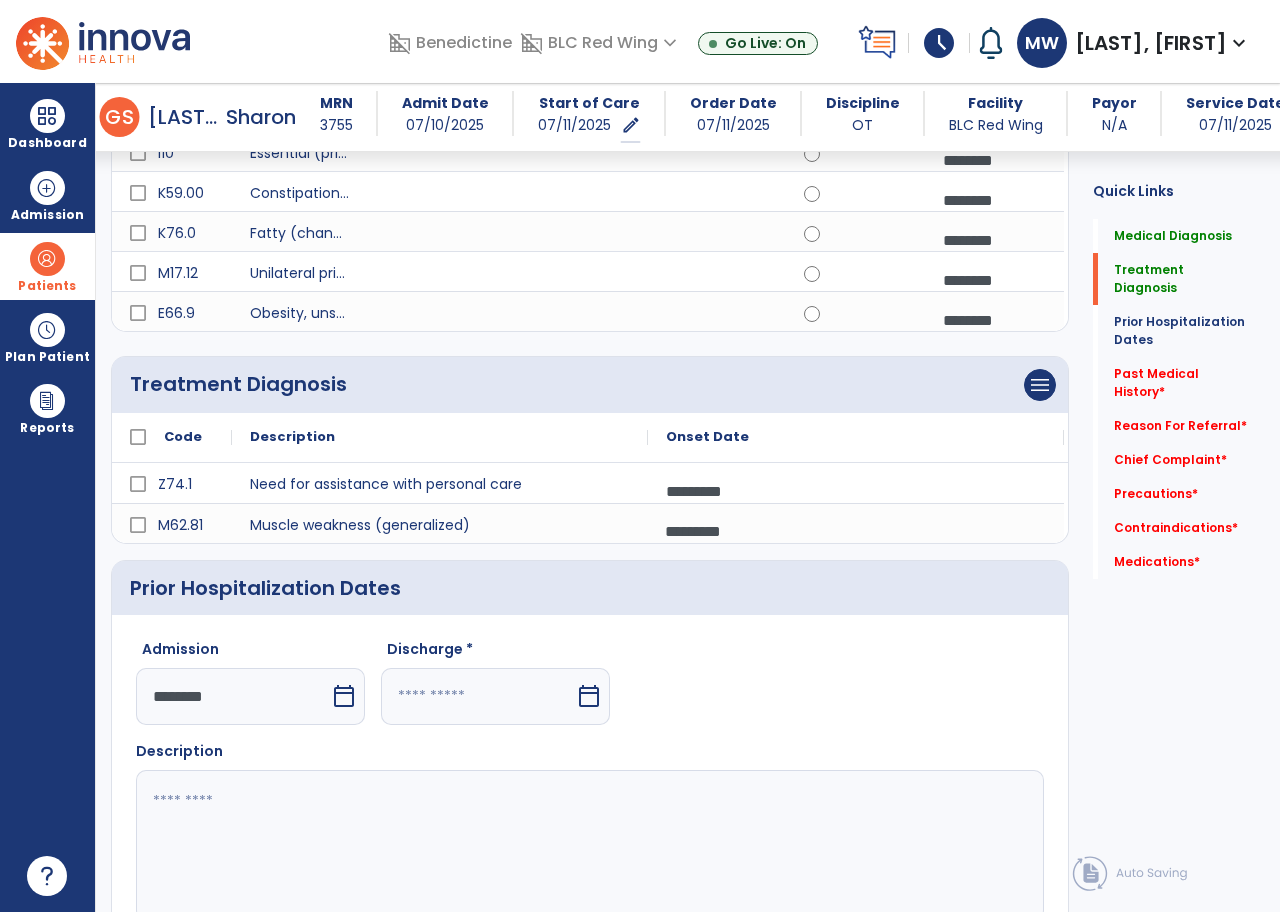 click on "calendar_today" at bounding box center [589, 696] 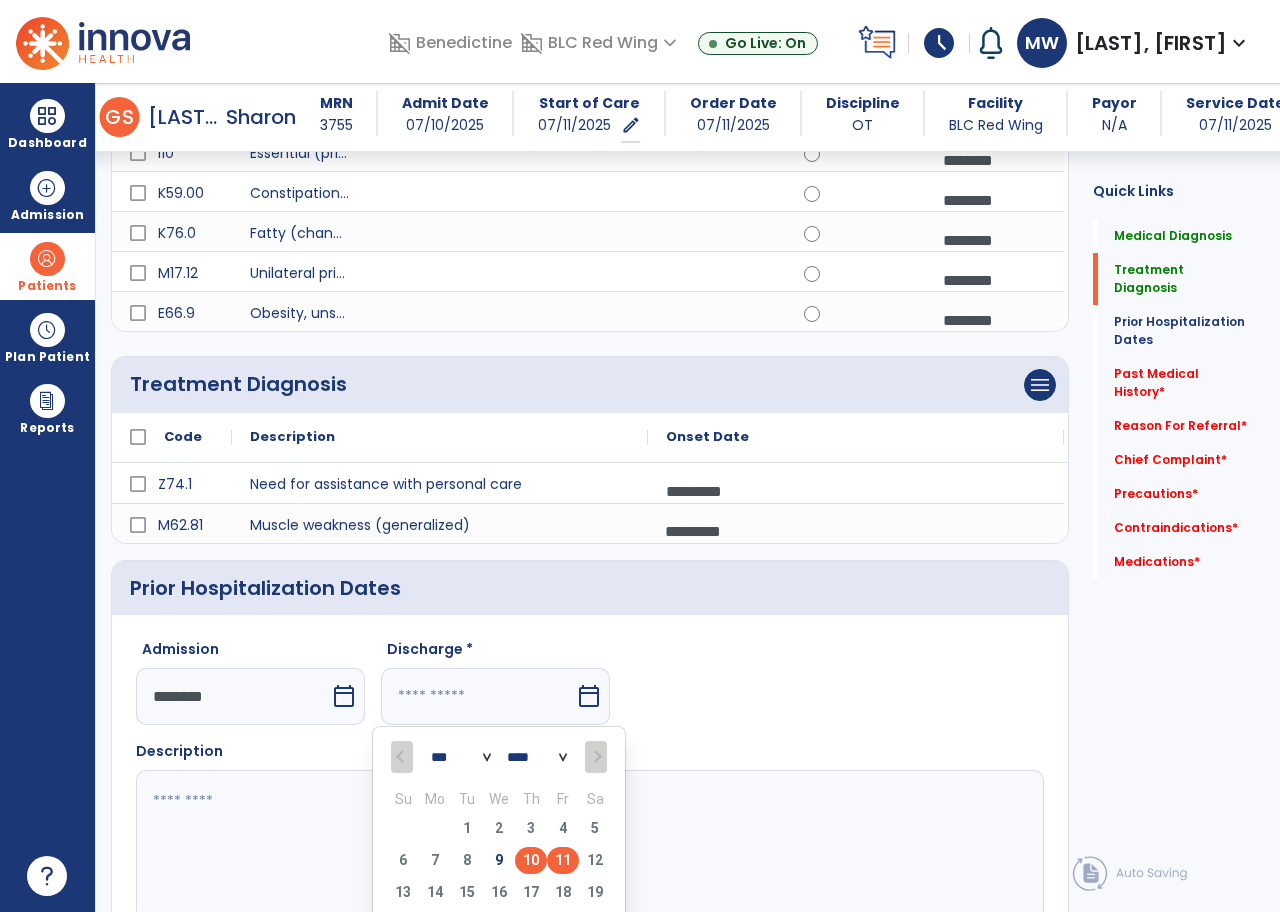 click on "10" at bounding box center (531, 860) 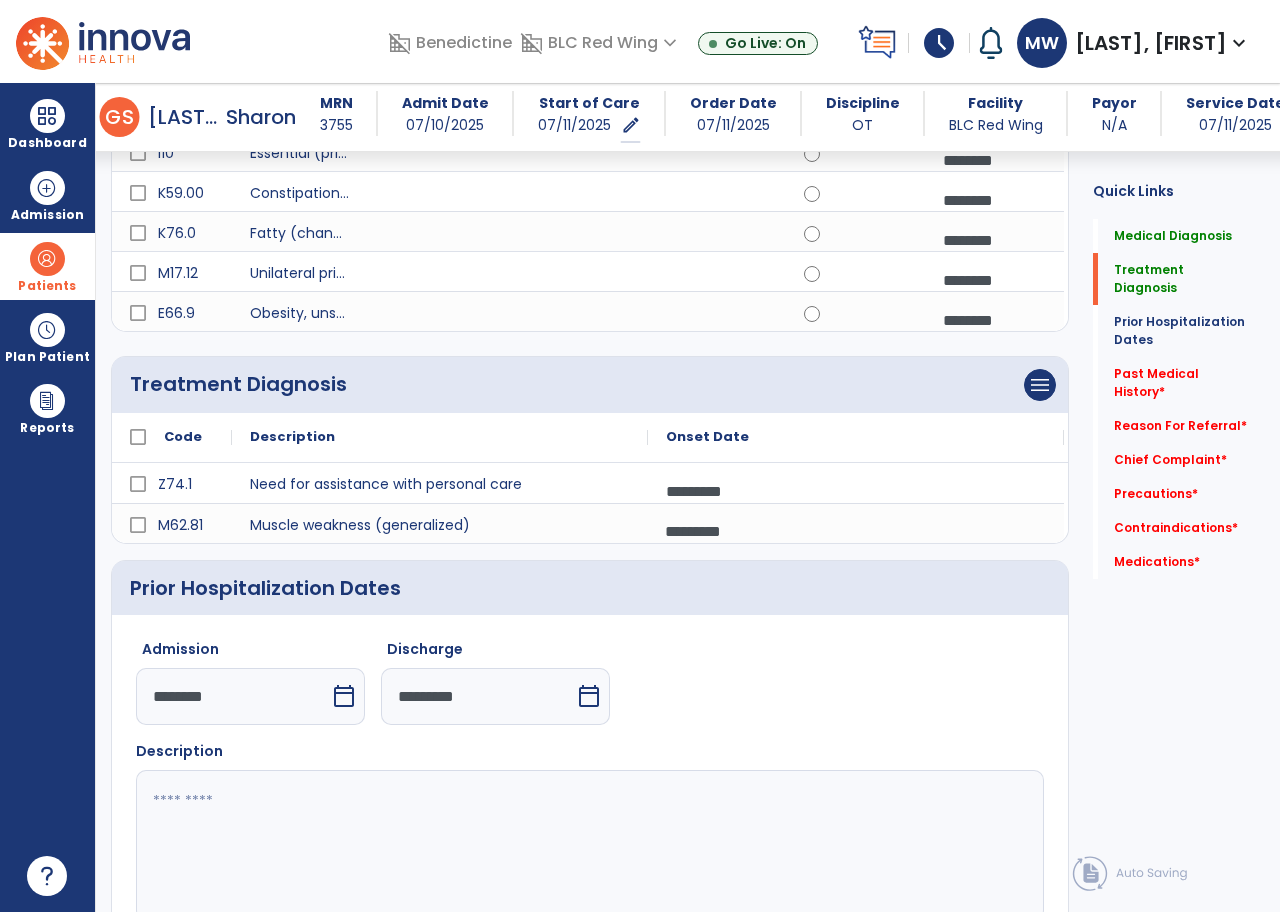 click 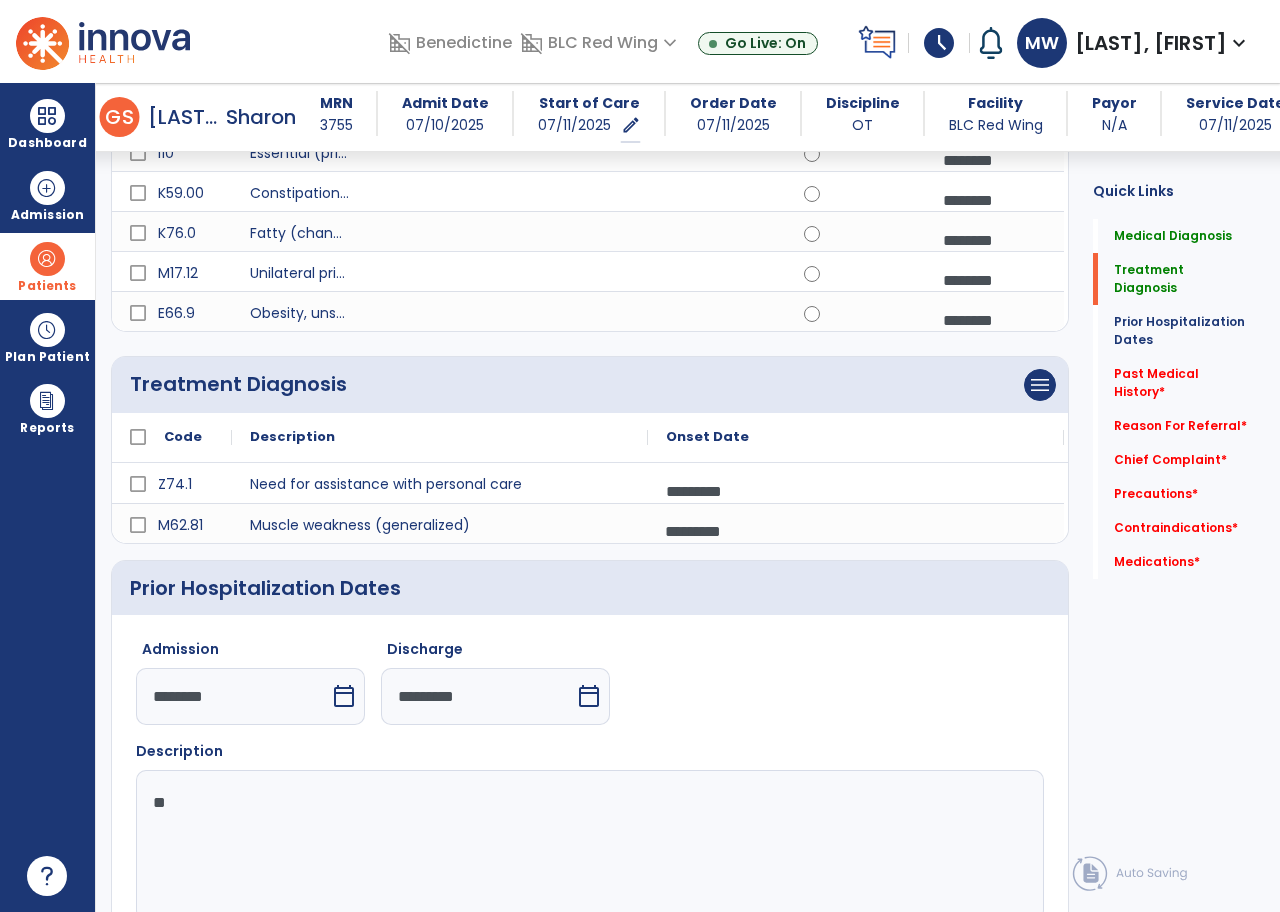 type on "*" 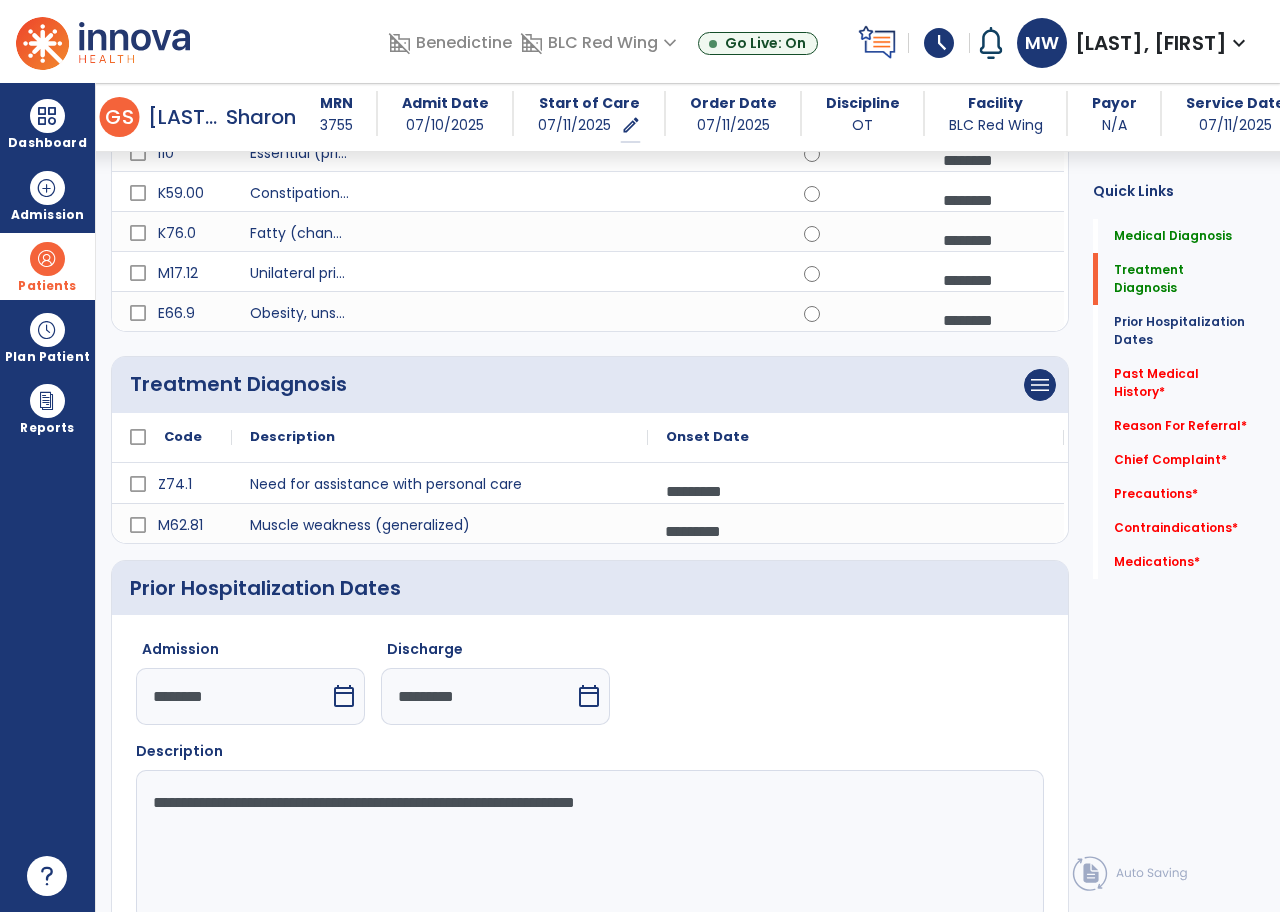 scroll, scrollTop: 1400, scrollLeft: 0, axis: vertical 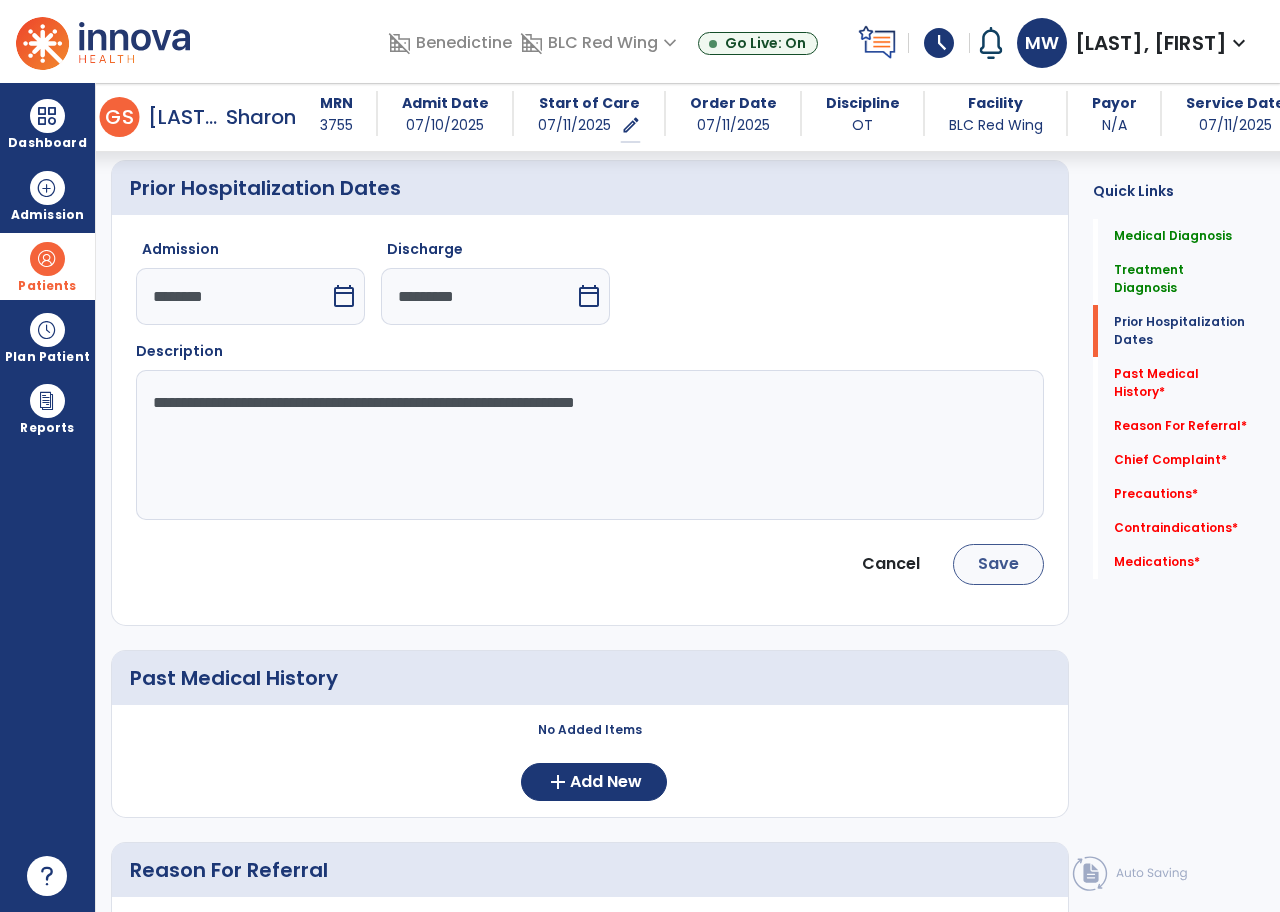 type on "**********" 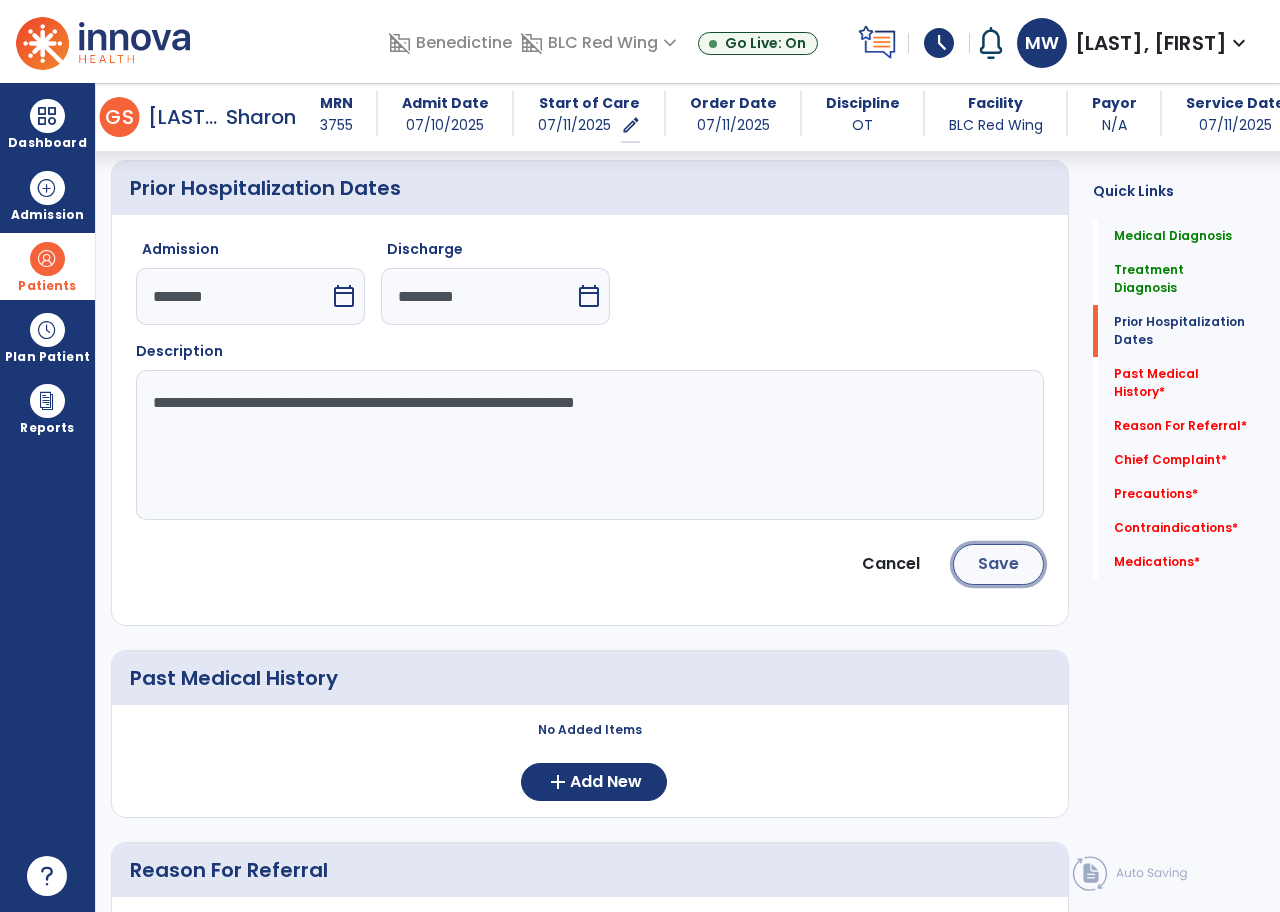 click on "Save" 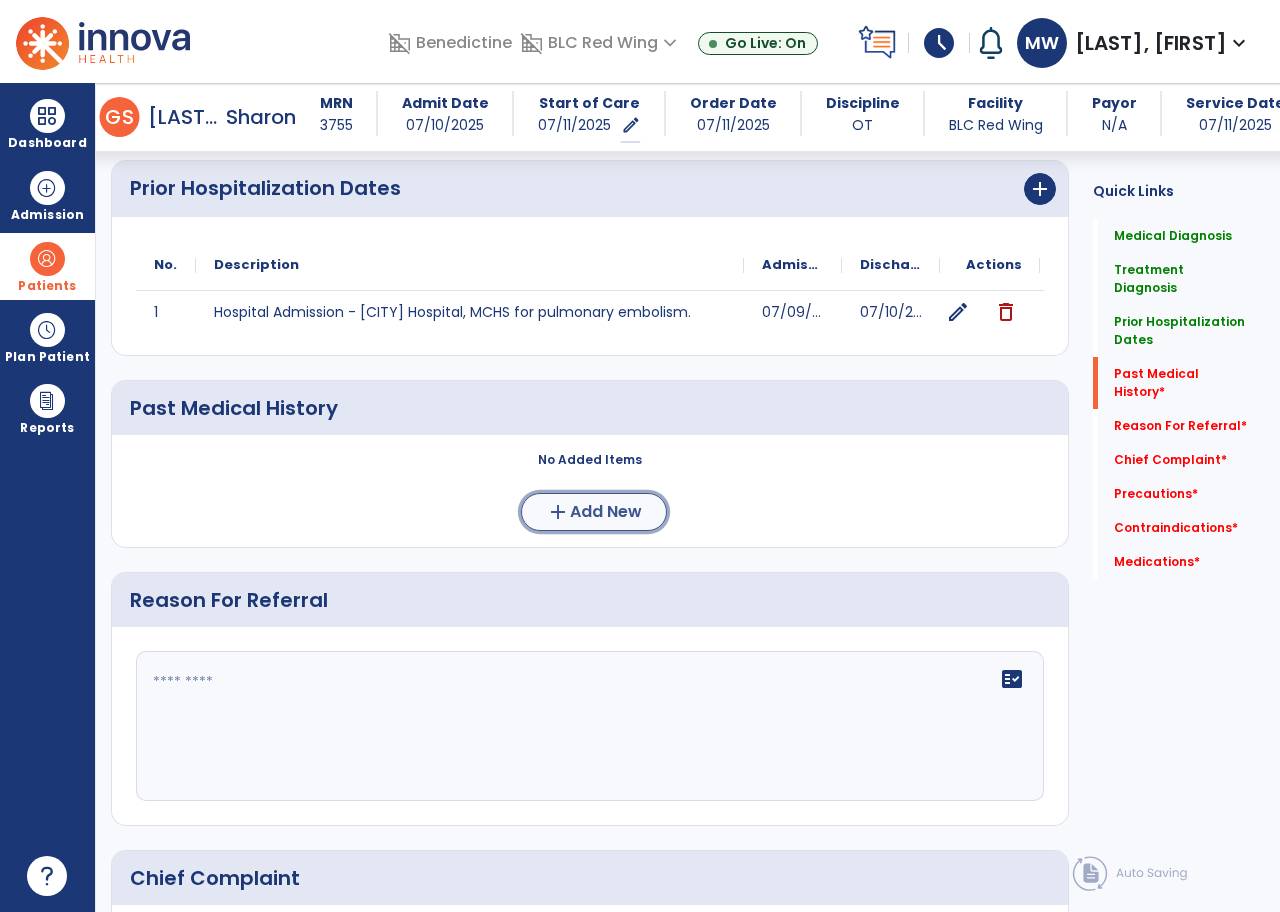 click on "Add New" 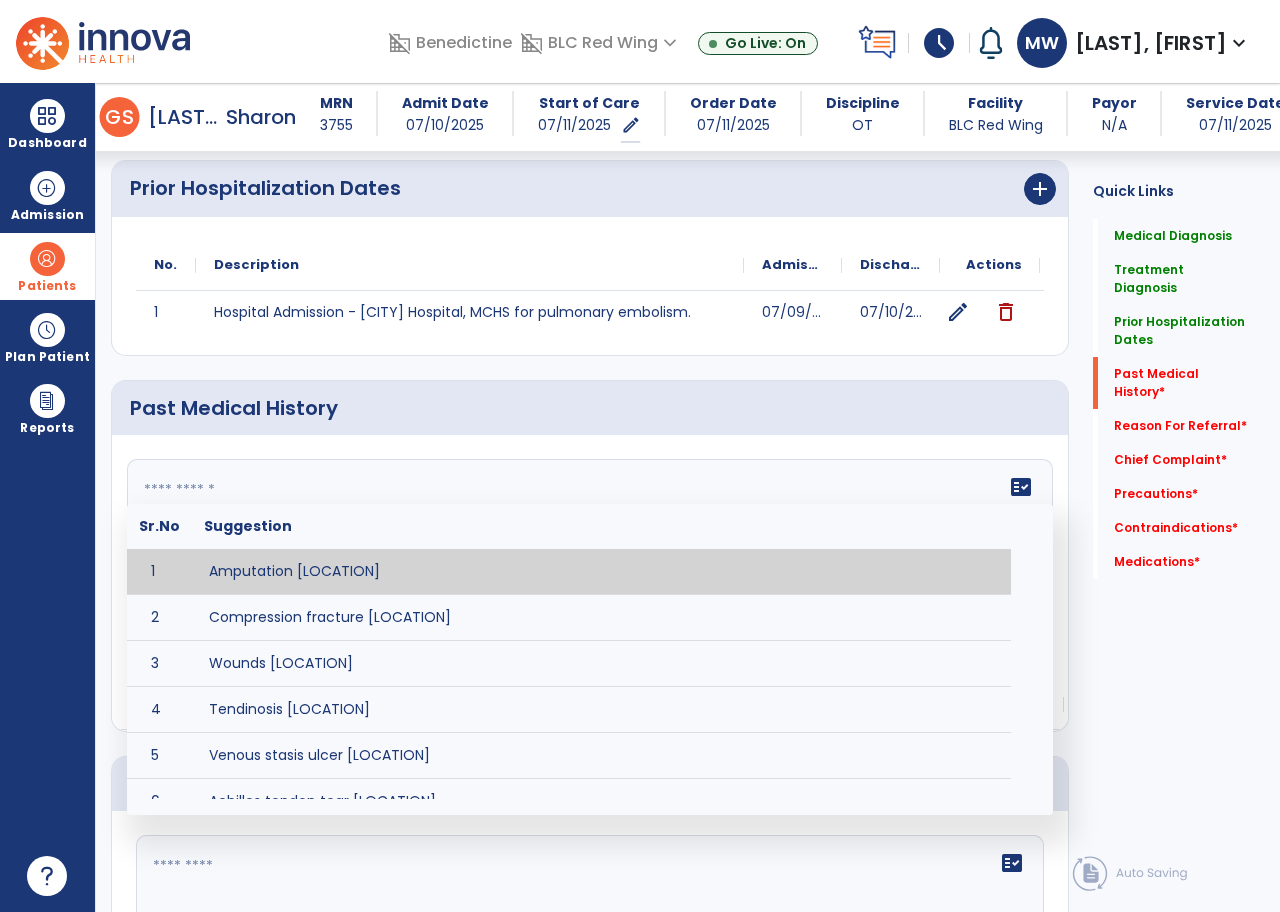 drag, startPoint x: 167, startPoint y: 474, endPoint x: 94, endPoint y: 445, distance: 78.54935 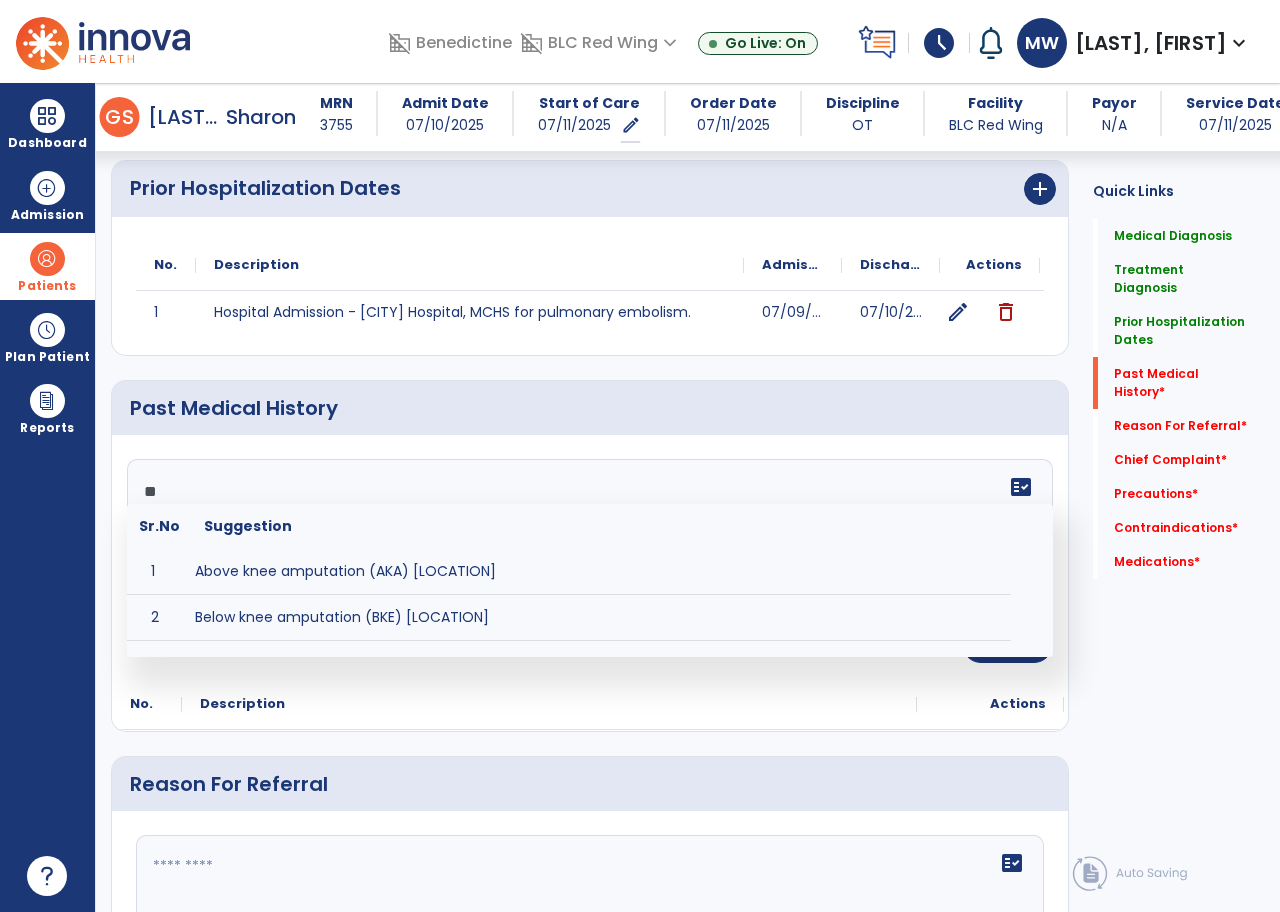 type on "*" 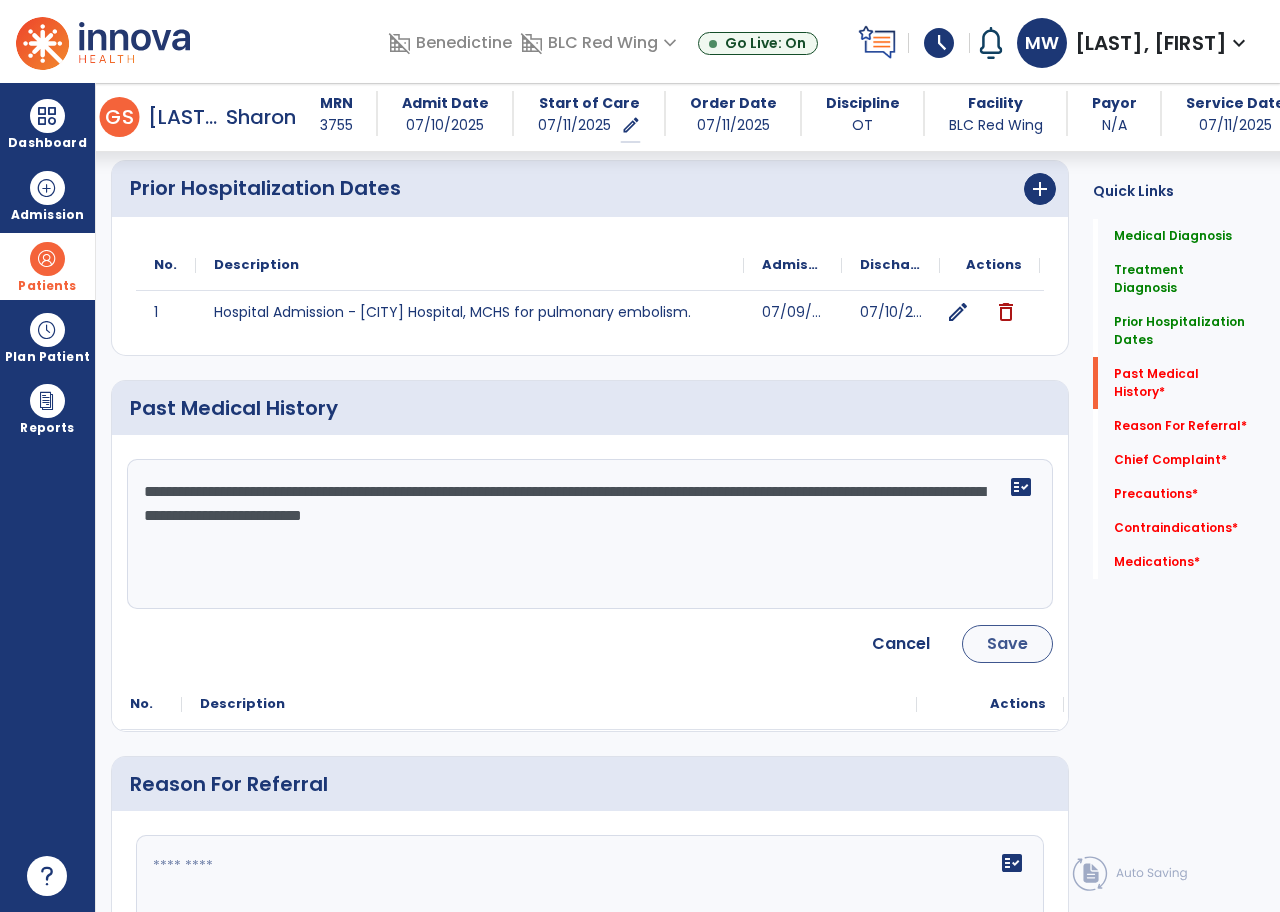 type on "**********" 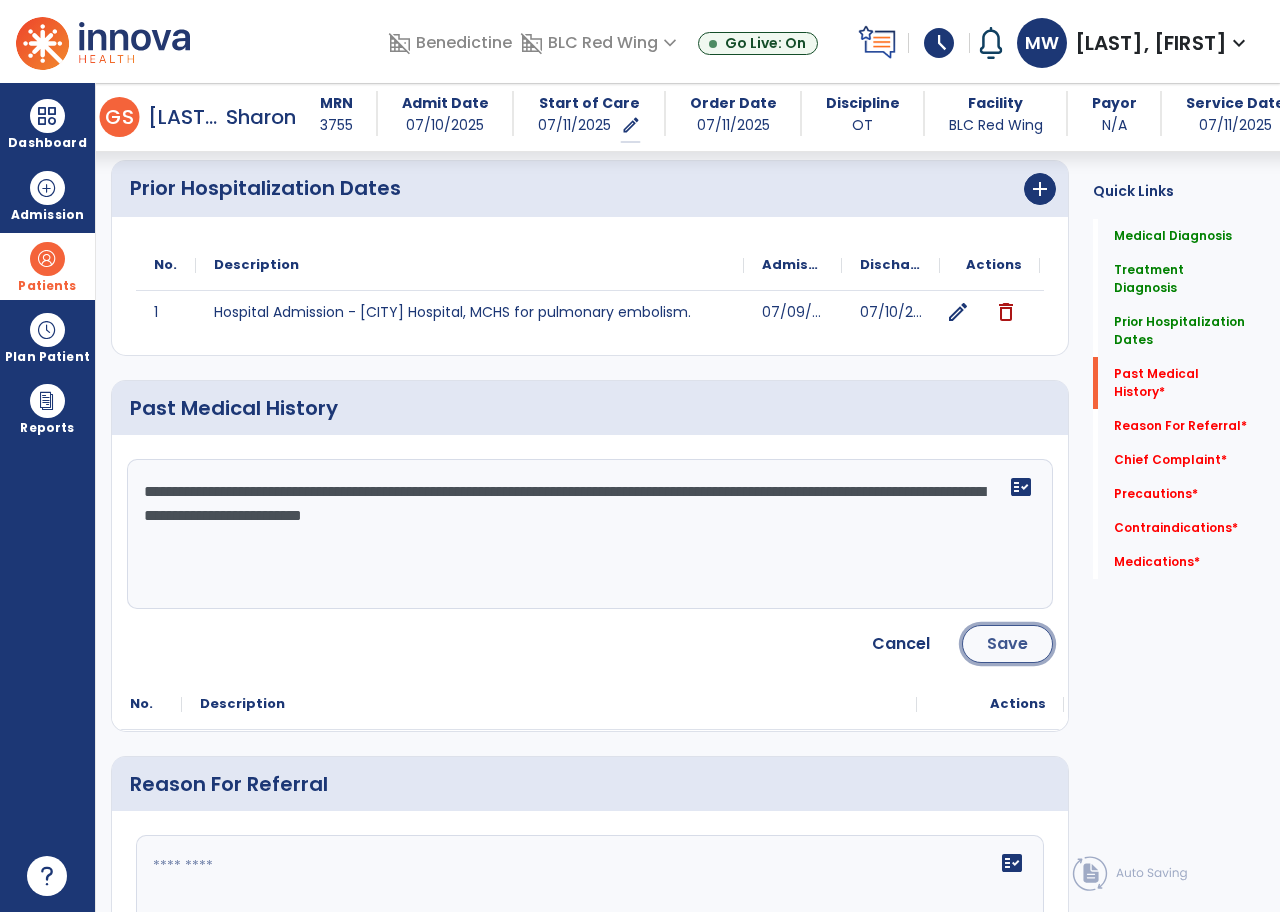 click on "Save" 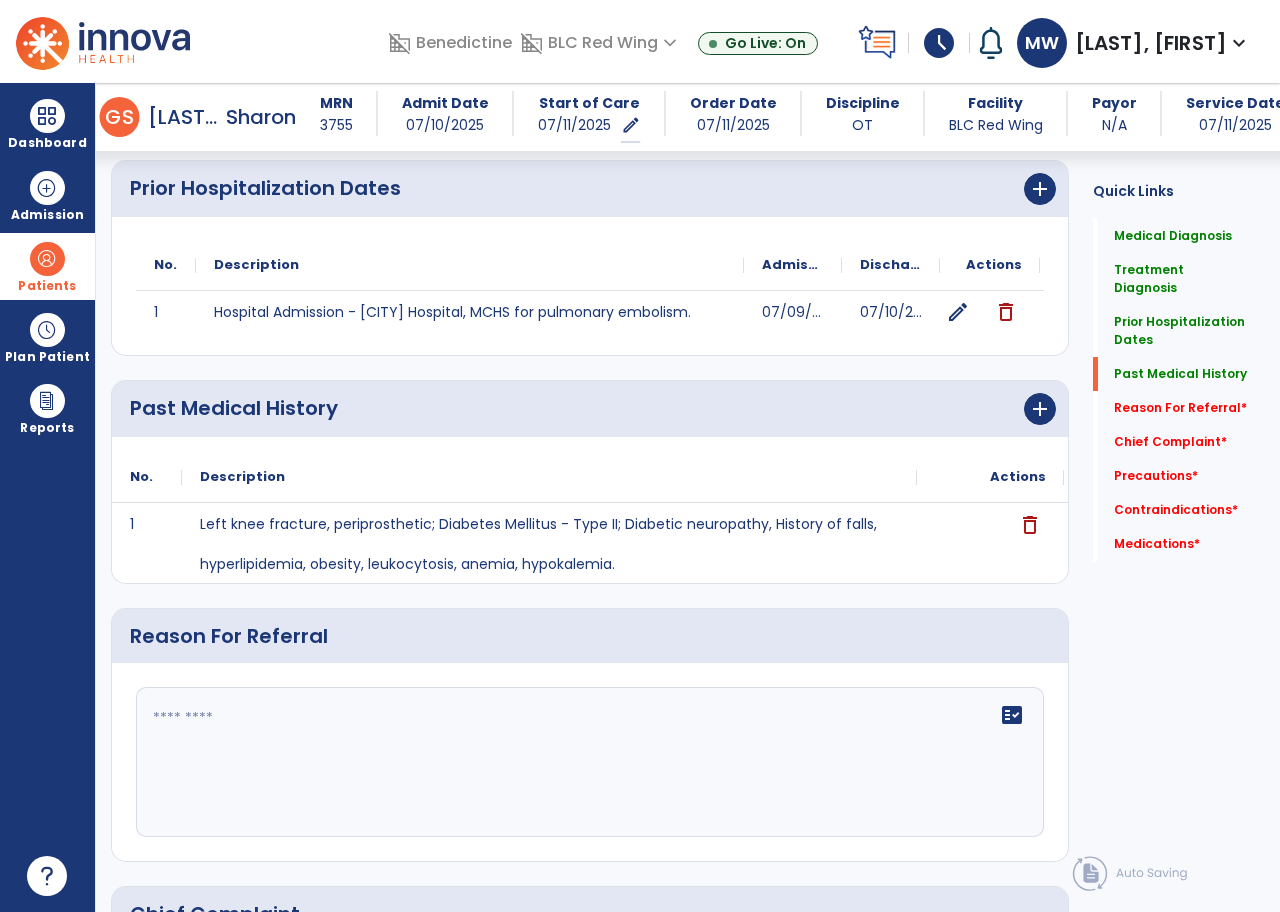 click 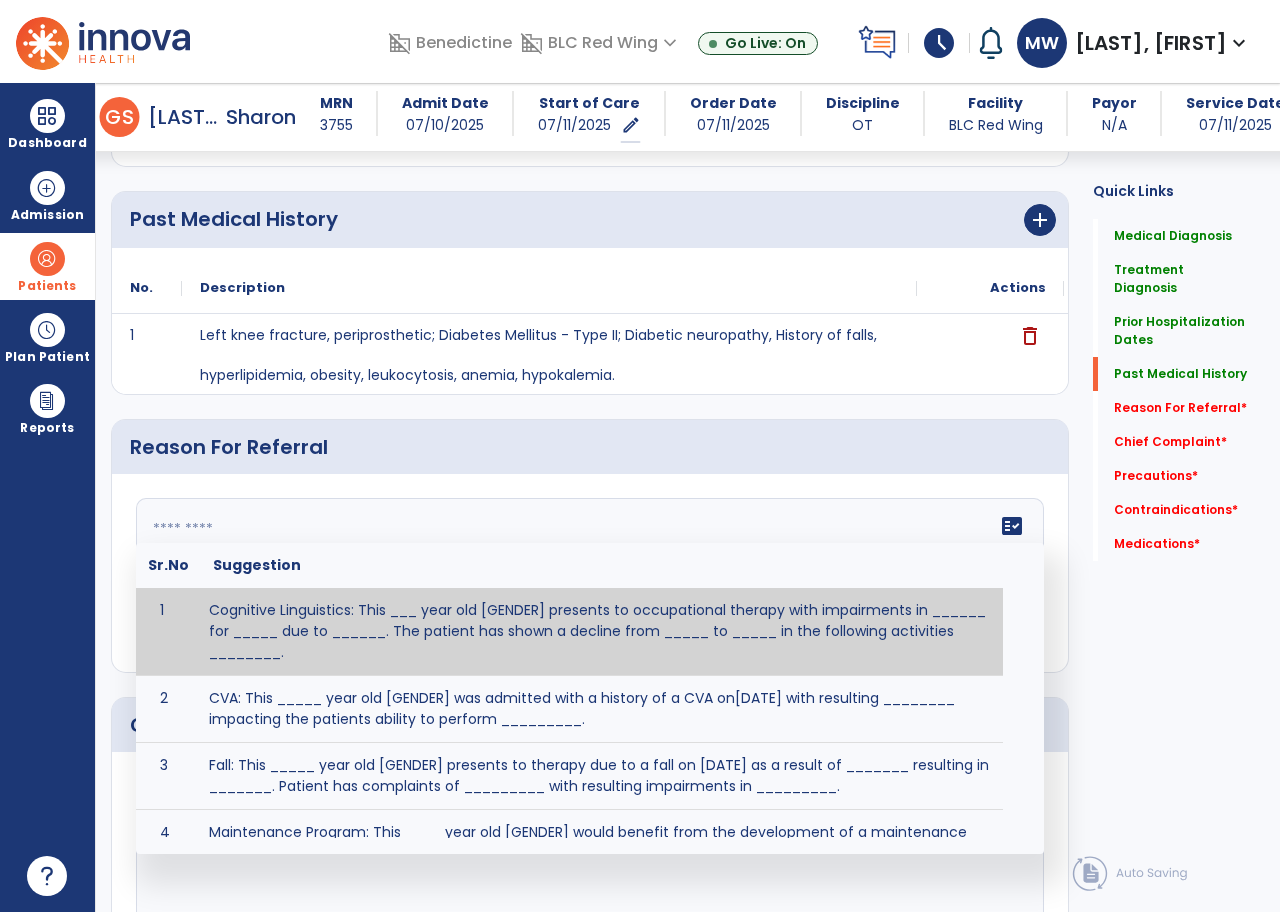 scroll, scrollTop: 1600, scrollLeft: 0, axis: vertical 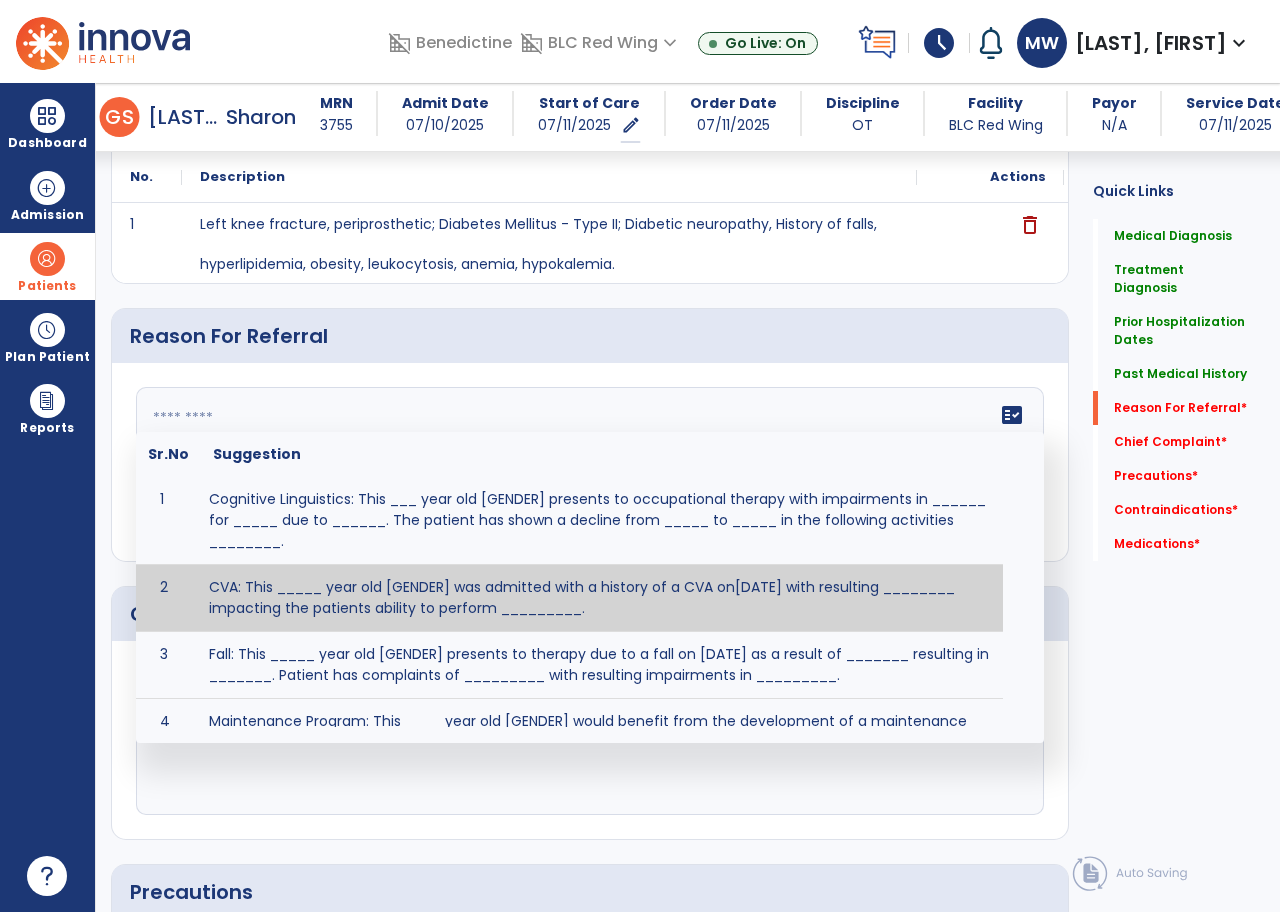 click 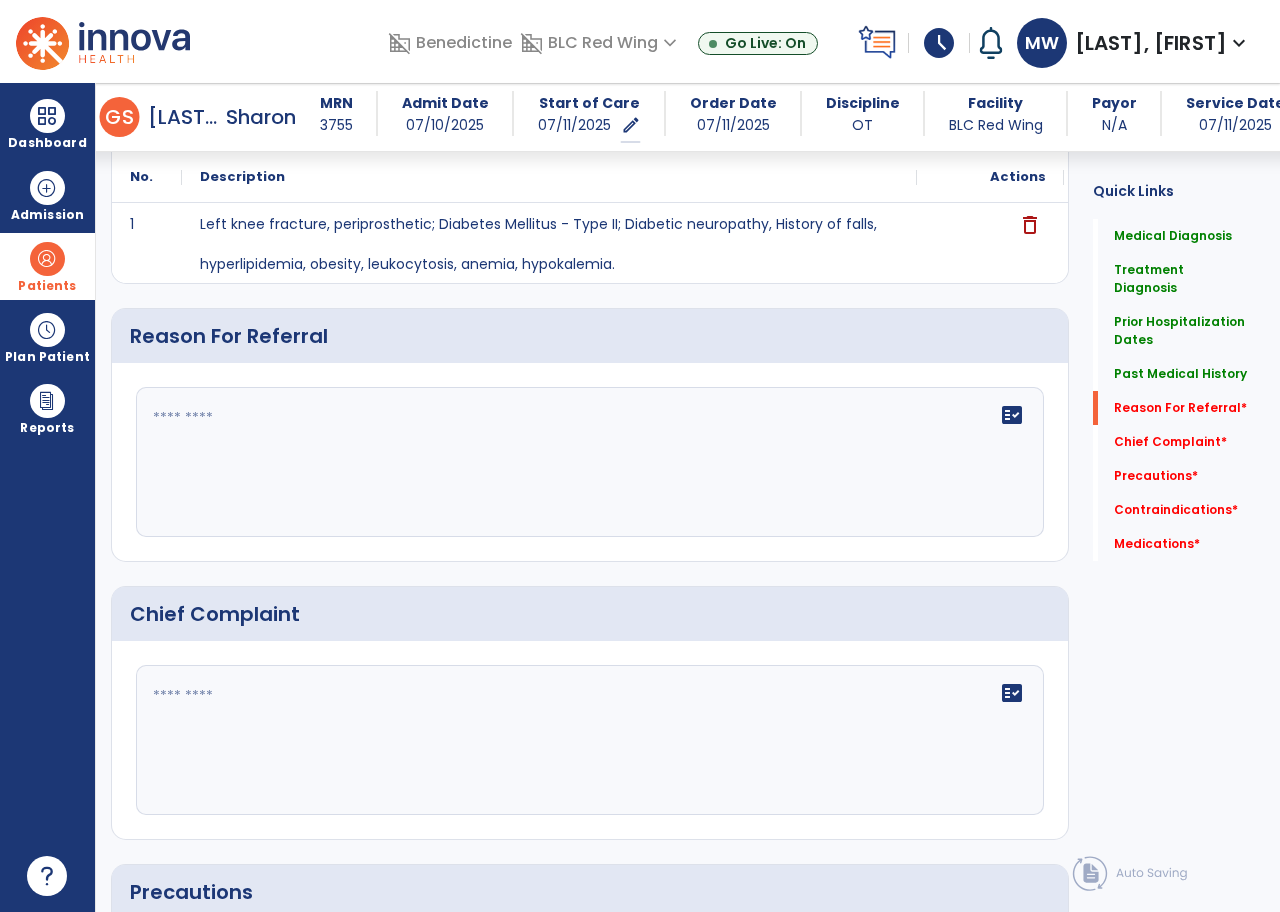 click at bounding box center (47, 259) 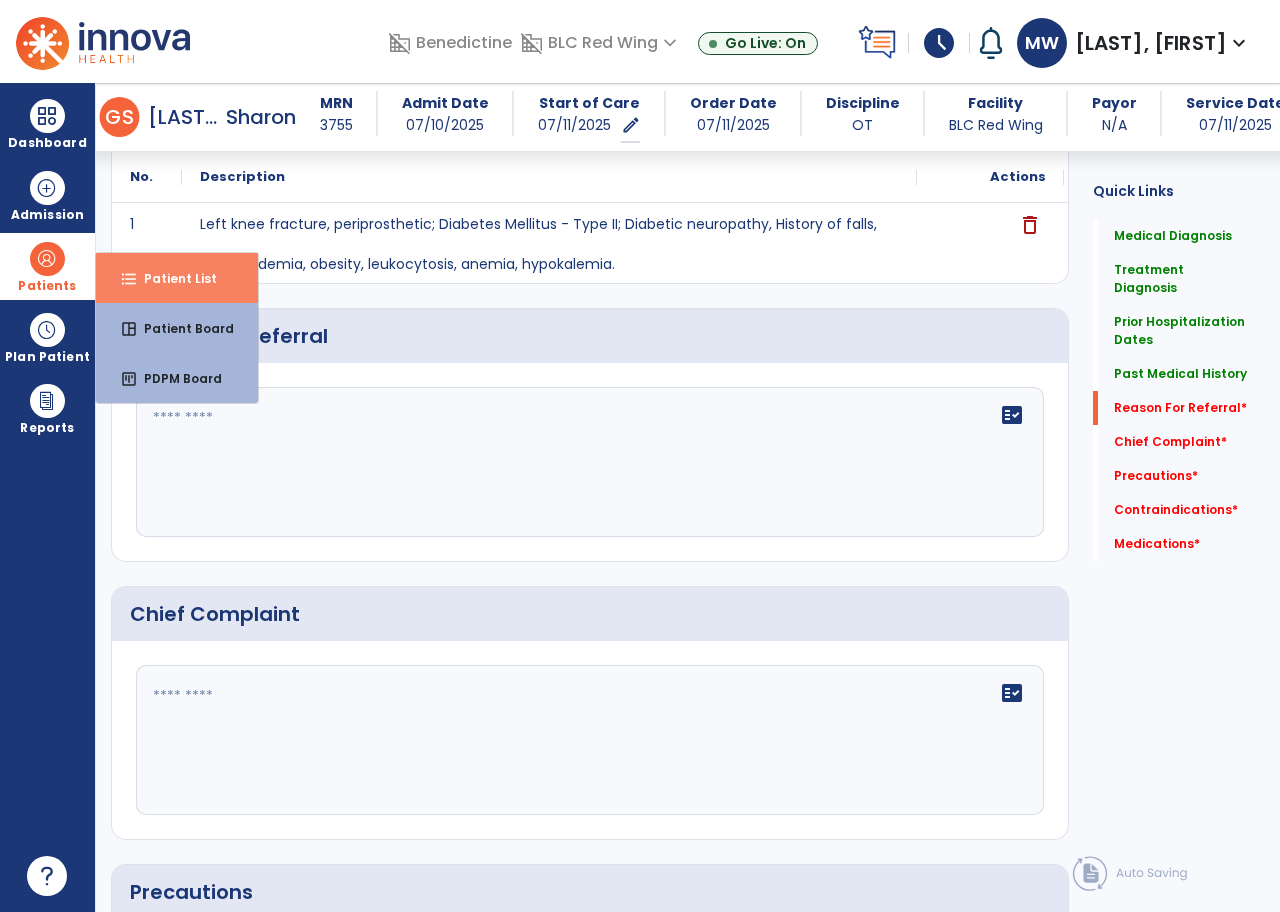 click on "Patient List" at bounding box center [172, 278] 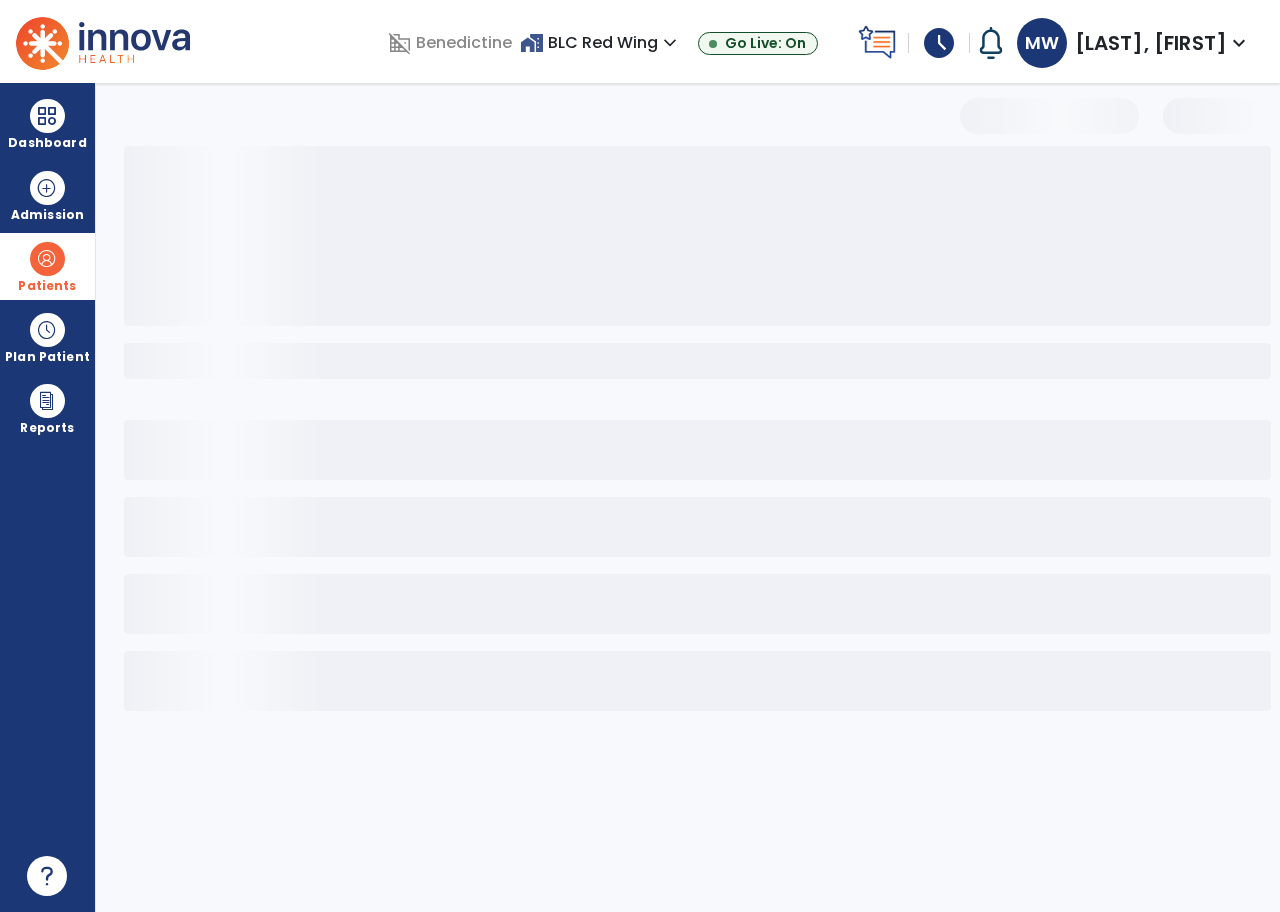 scroll, scrollTop: 0, scrollLeft: 0, axis: both 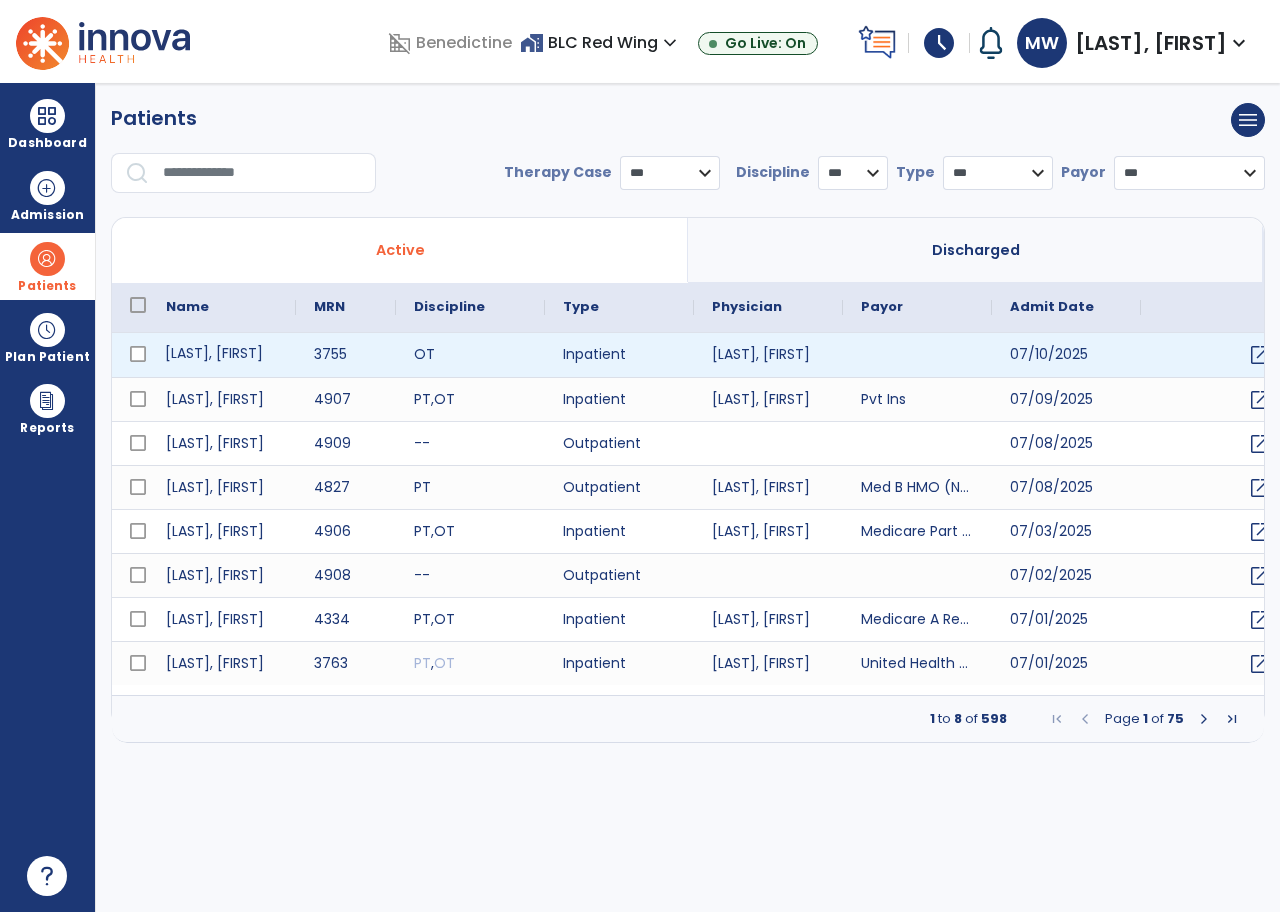 click on "[LAST], [FIRST]" at bounding box center (222, 355) 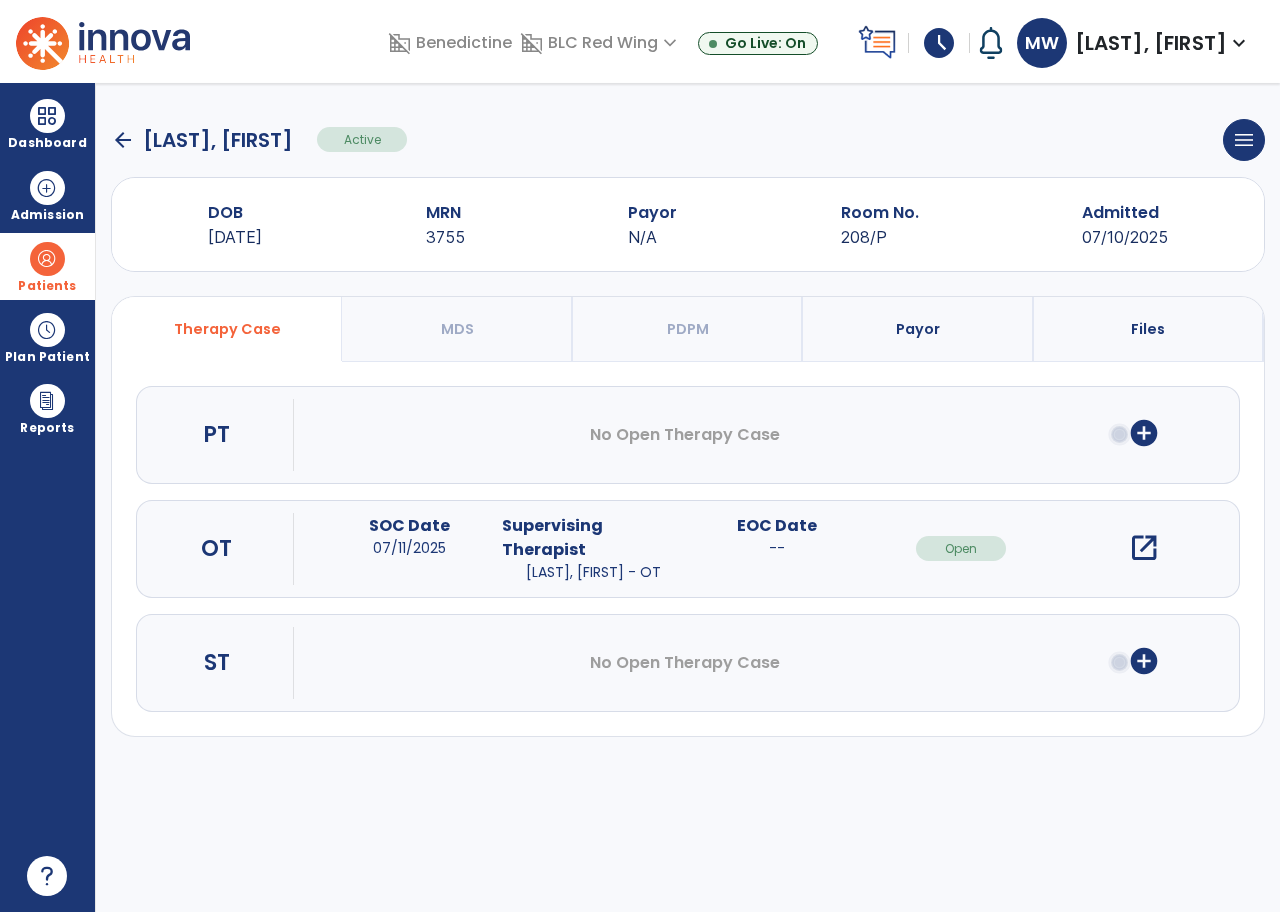 click on "open_in_new" at bounding box center [1144, 548] 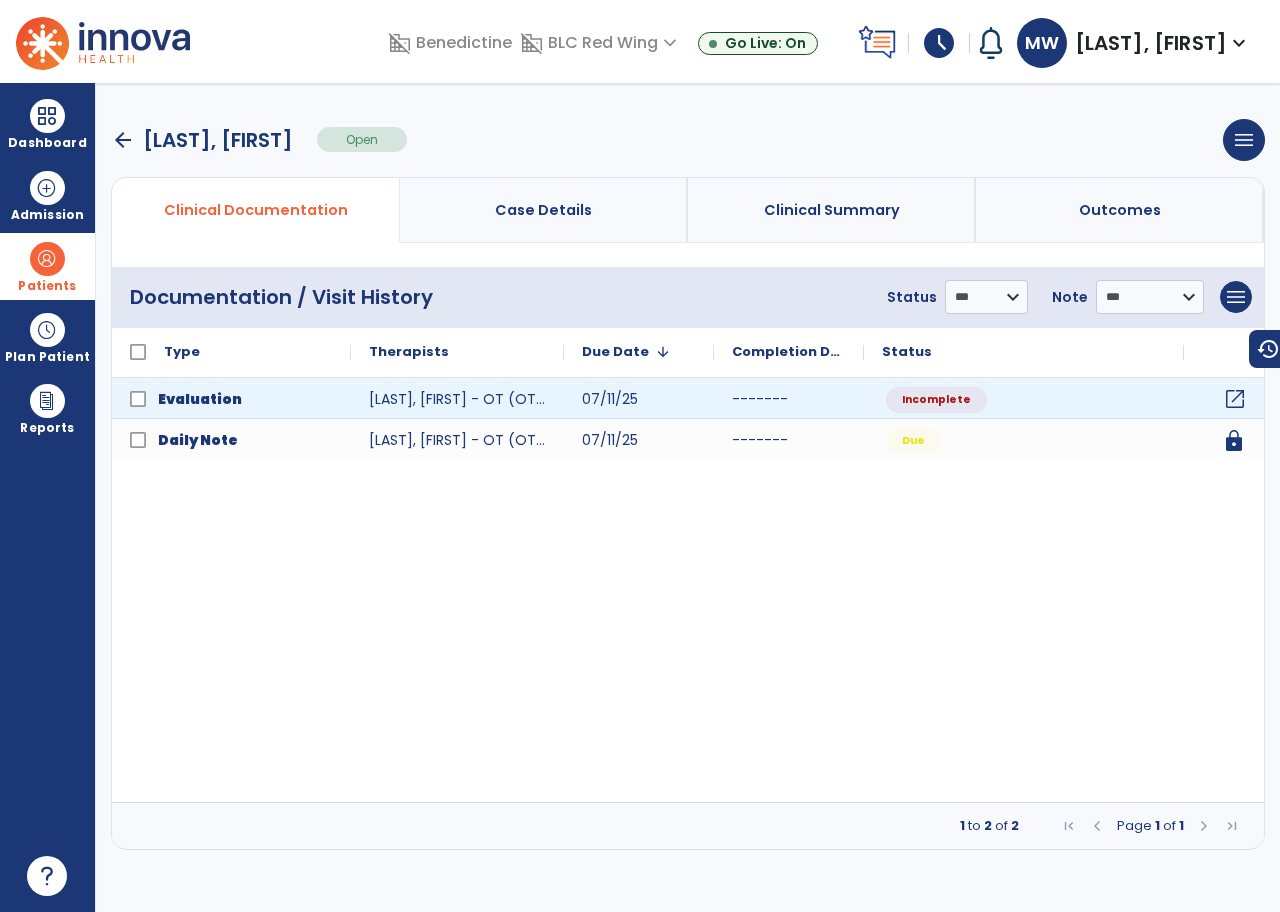click on "open_in_new" 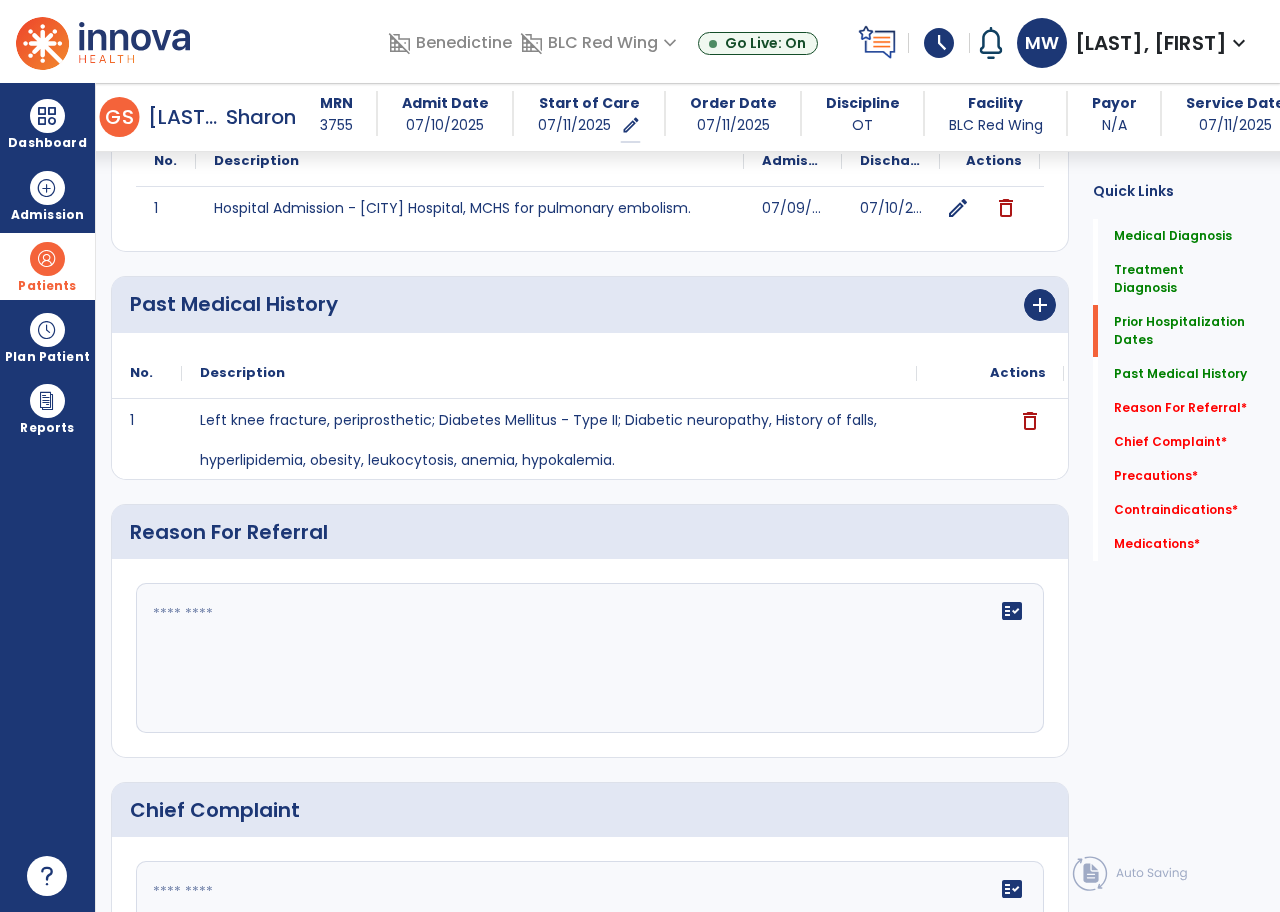 scroll, scrollTop: 1200, scrollLeft: 0, axis: vertical 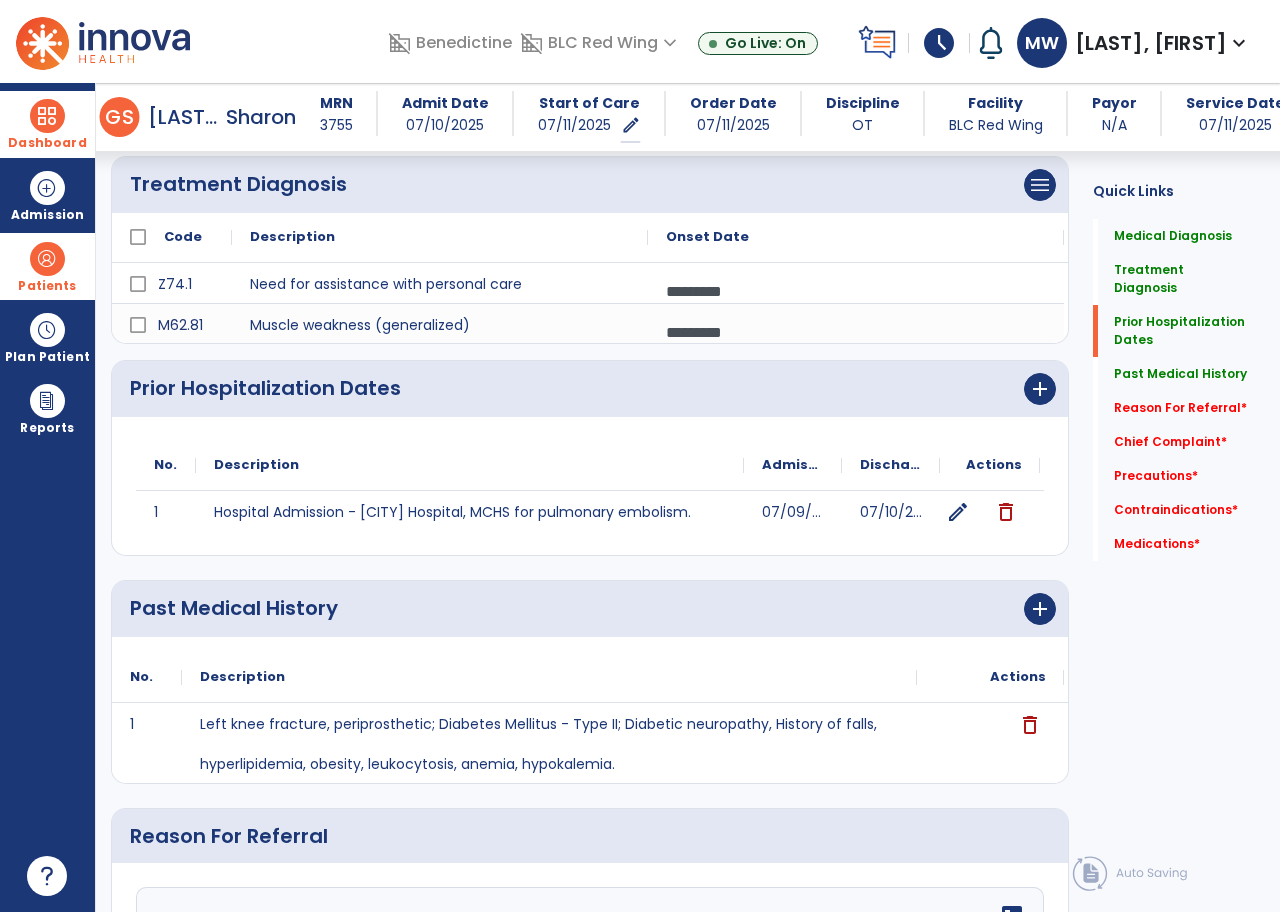 click at bounding box center [47, 116] 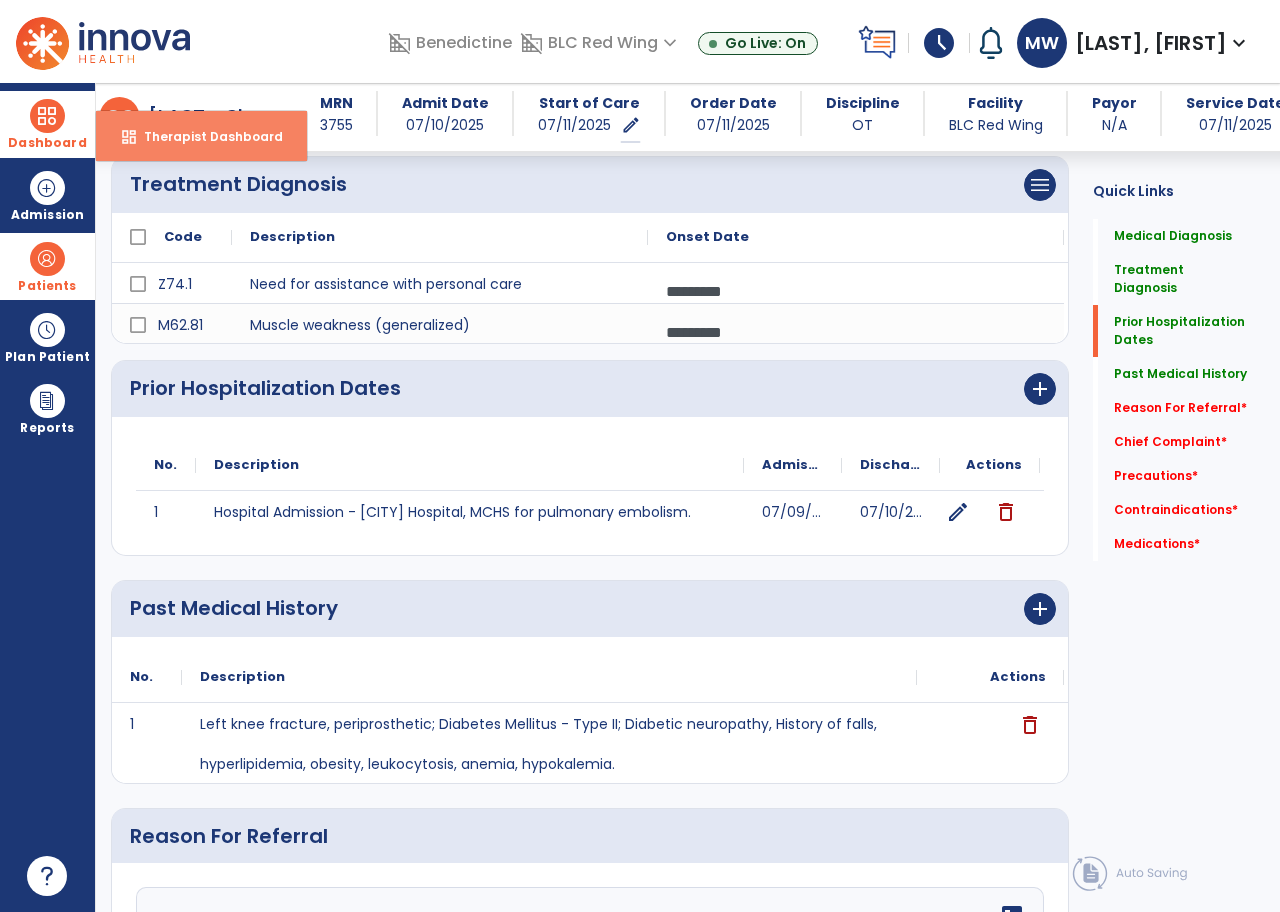 click on "Therapist Dashboard" at bounding box center [205, 136] 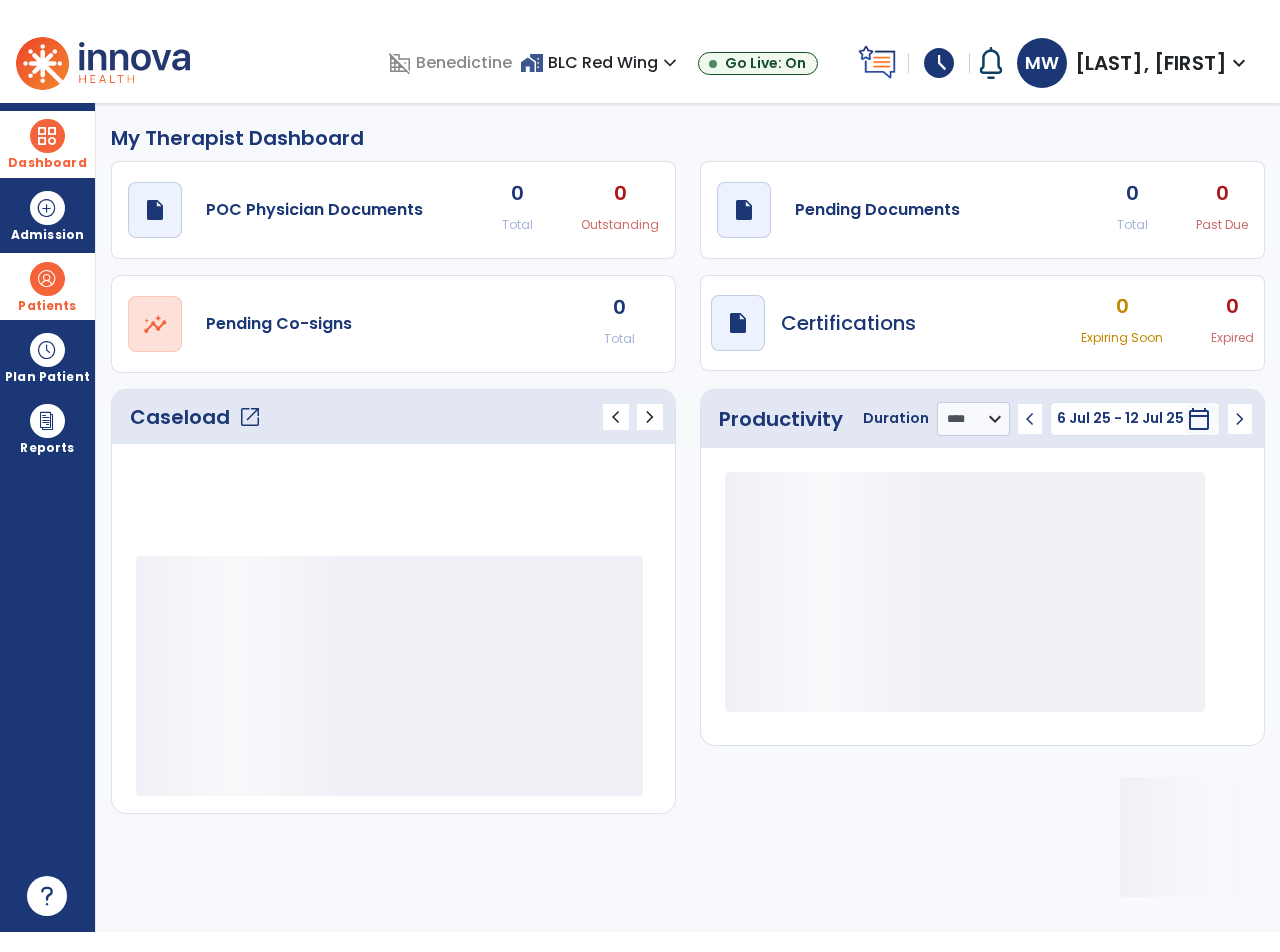 scroll, scrollTop: 0, scrollLeft: 0, axis: both 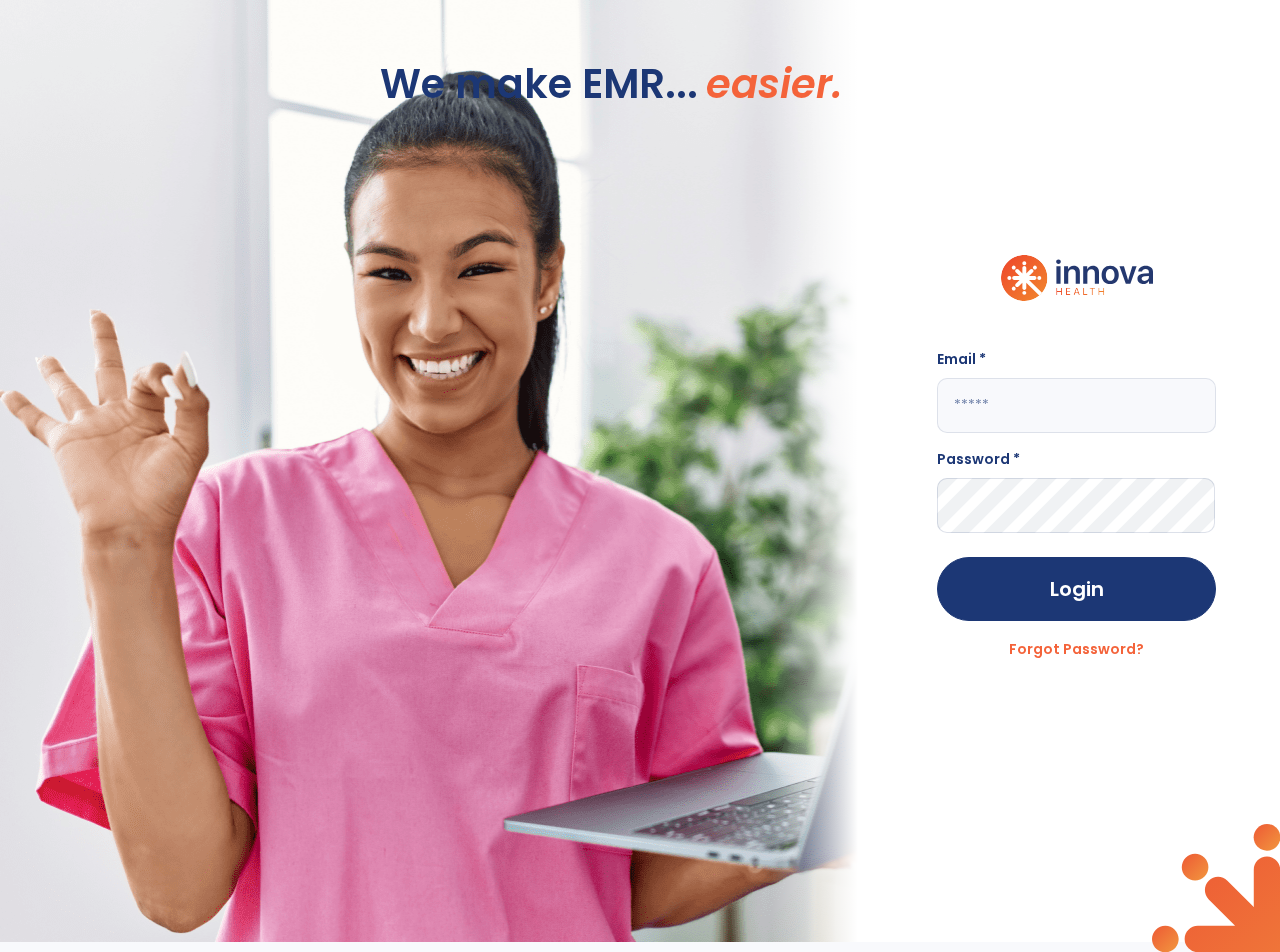 type on "**********" 